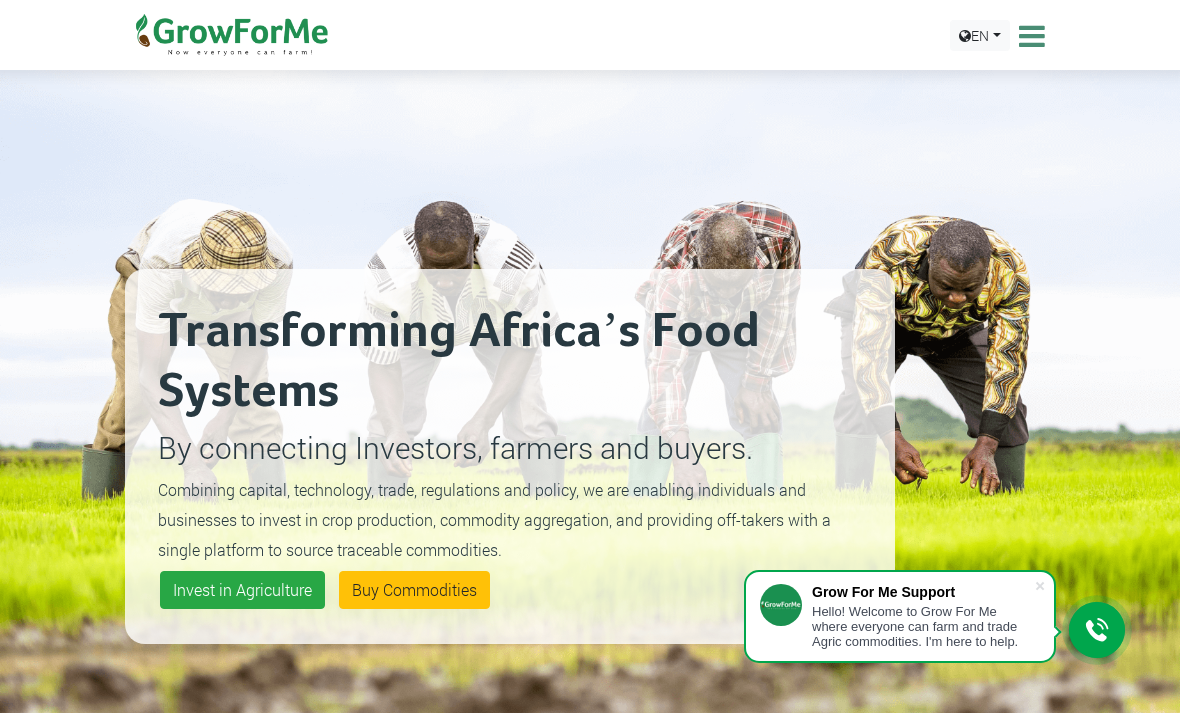scroll, scrollTop: 0, scrollLeft: 0, axis: both 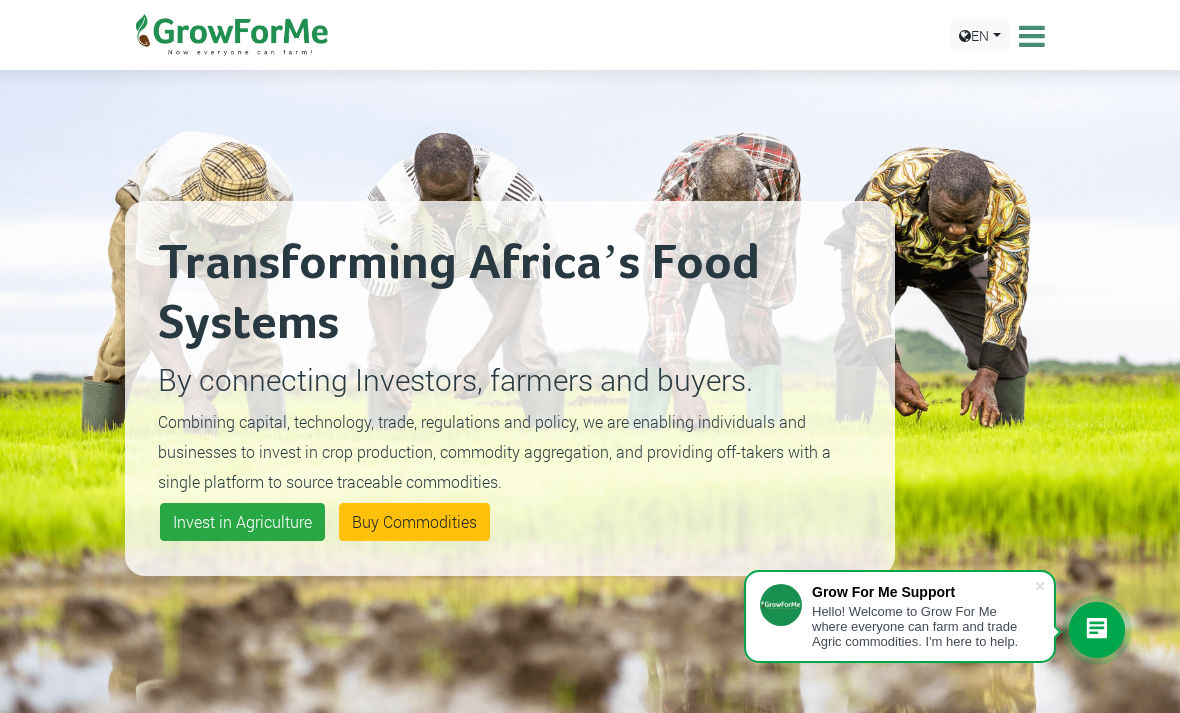 click at bounding box center [1029, 36] 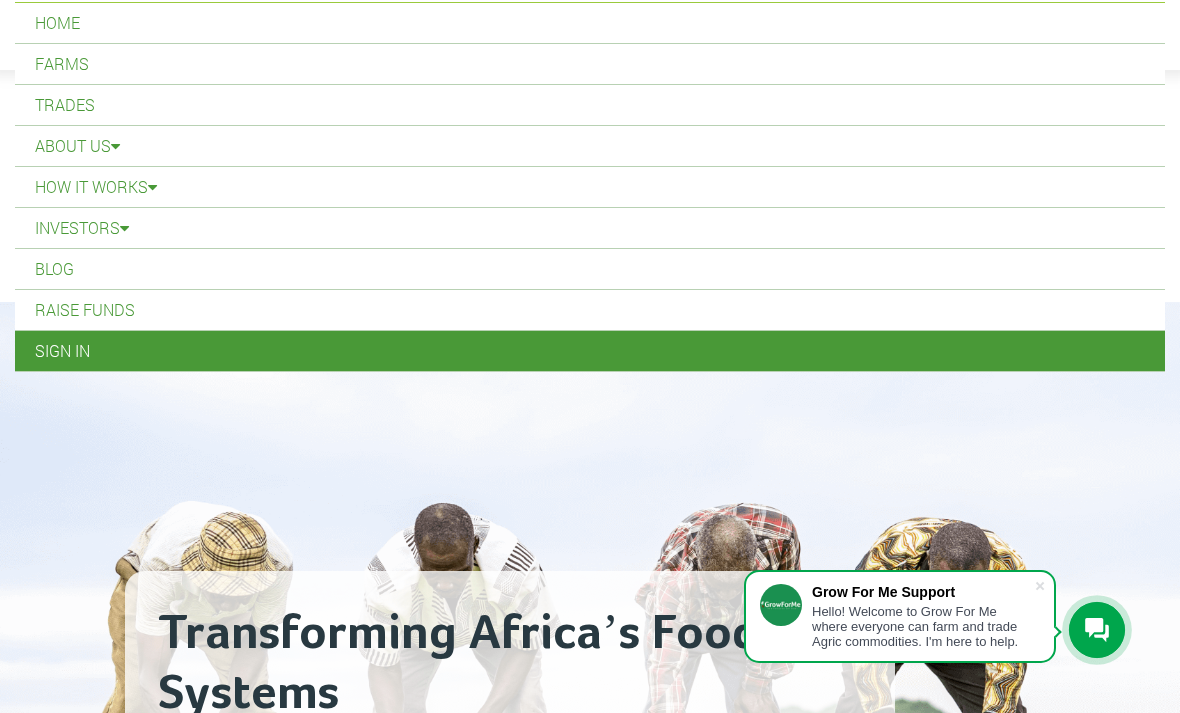 click on "Sign In" at bounding box center (590, 351) 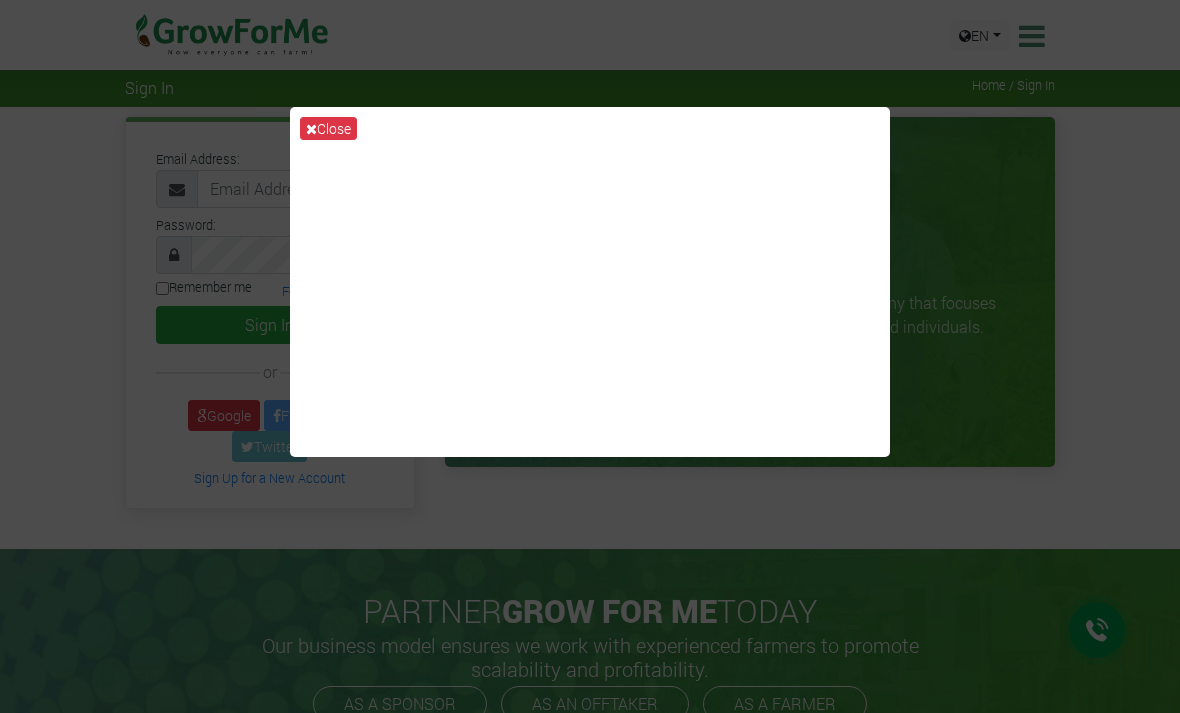 scroll, scrollTop: 0, scrollLeft: 0, axis: both 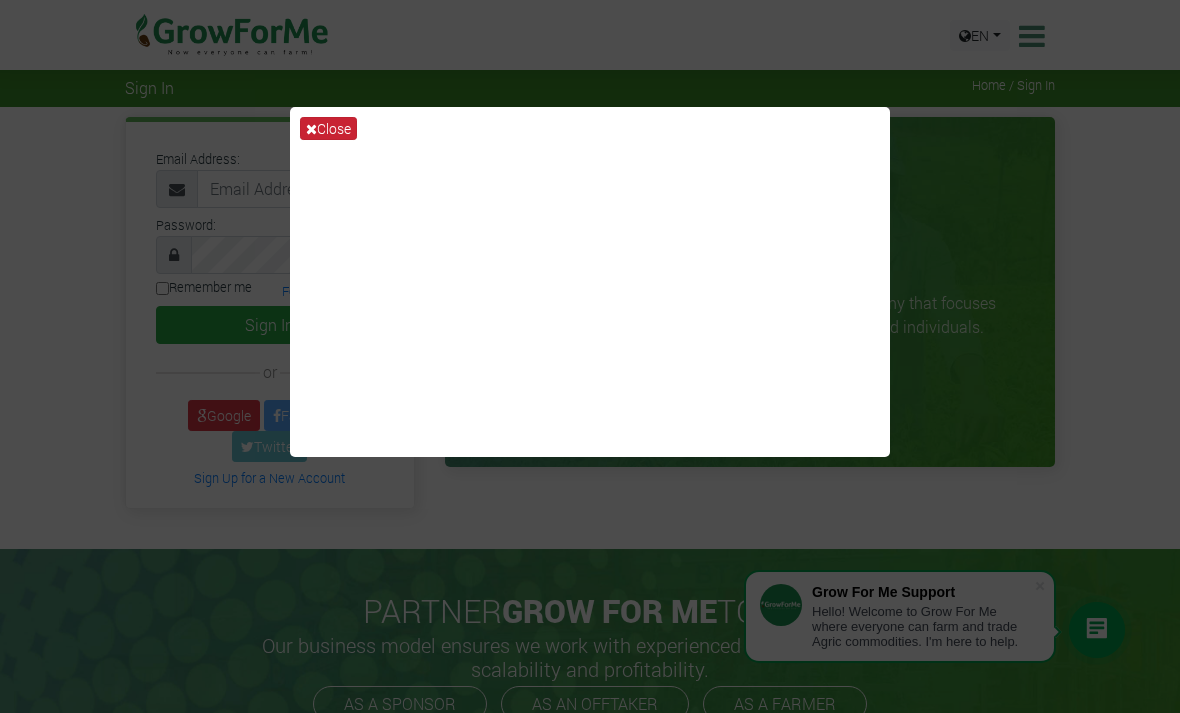 click on "Close" at bounding box center [328, 128] 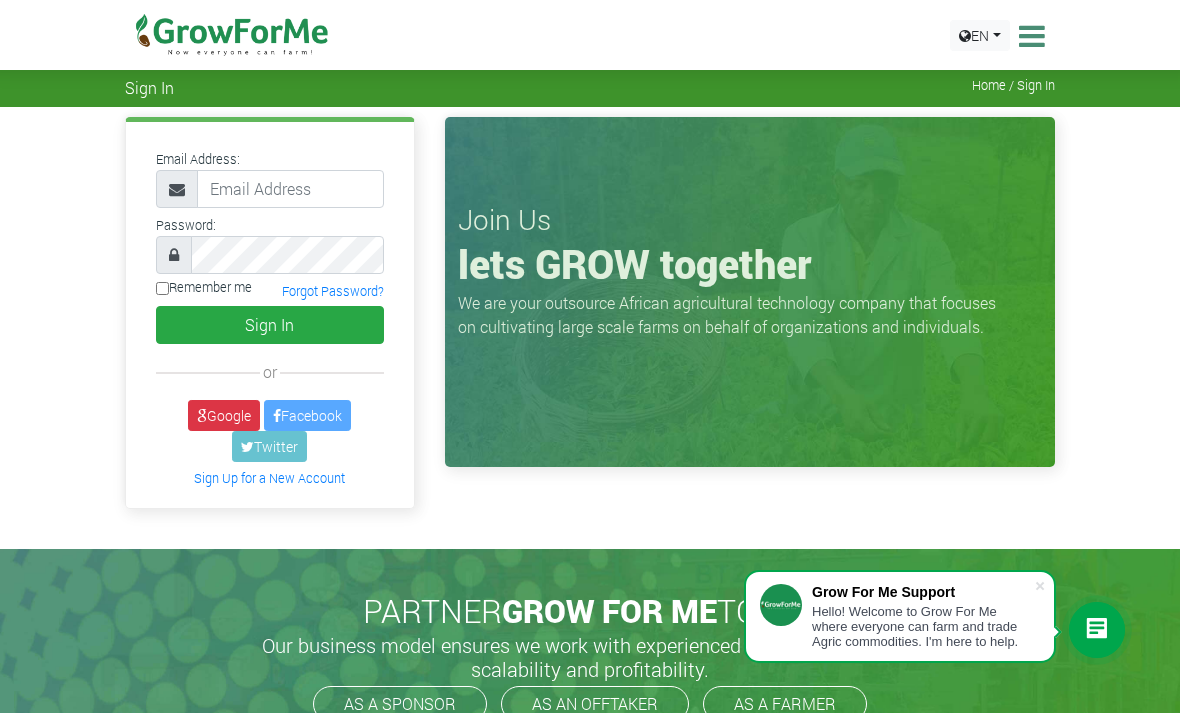 click at bounding box center (1029, 36) 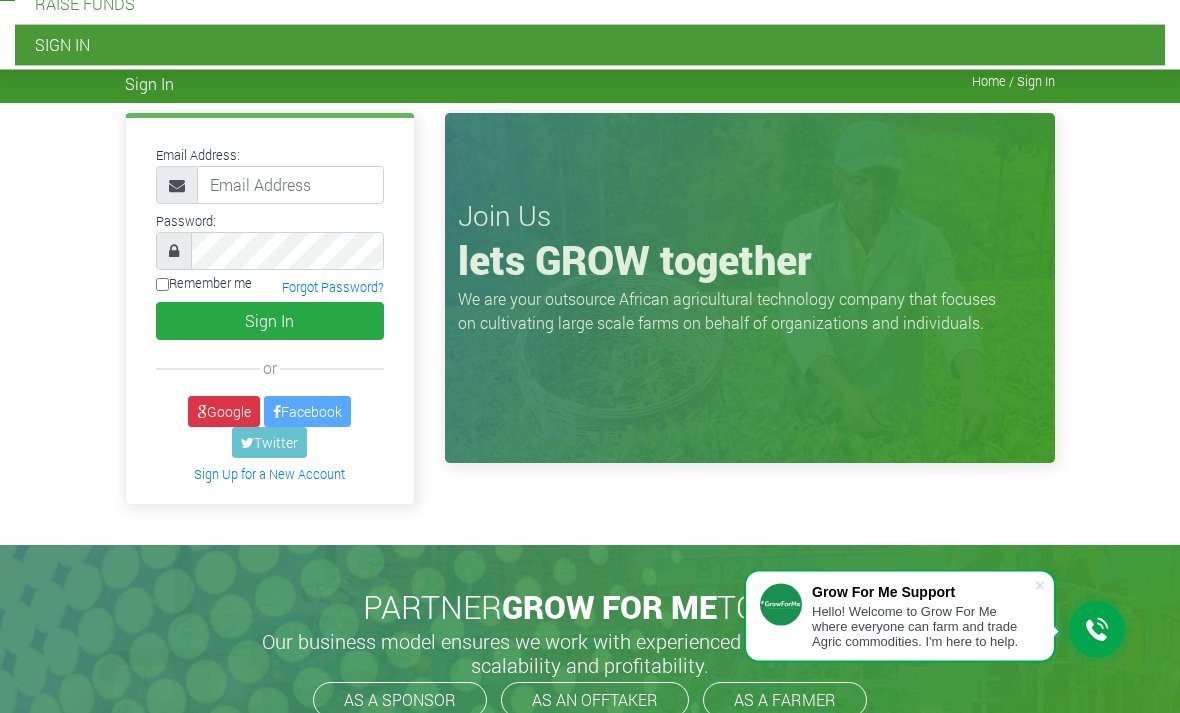 scroll, scrollTop: 374, scrollLeft: 0, axis: vertical 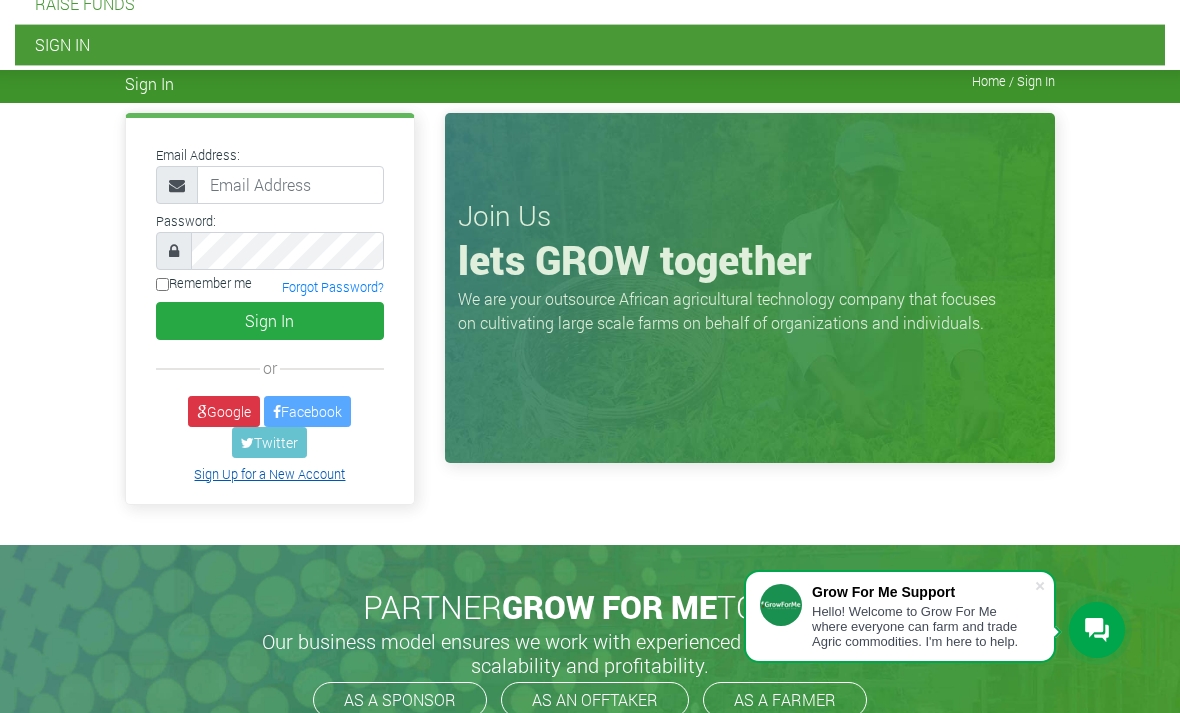 click on "Sign Up for a New Account" at bounding box center (269, 474) 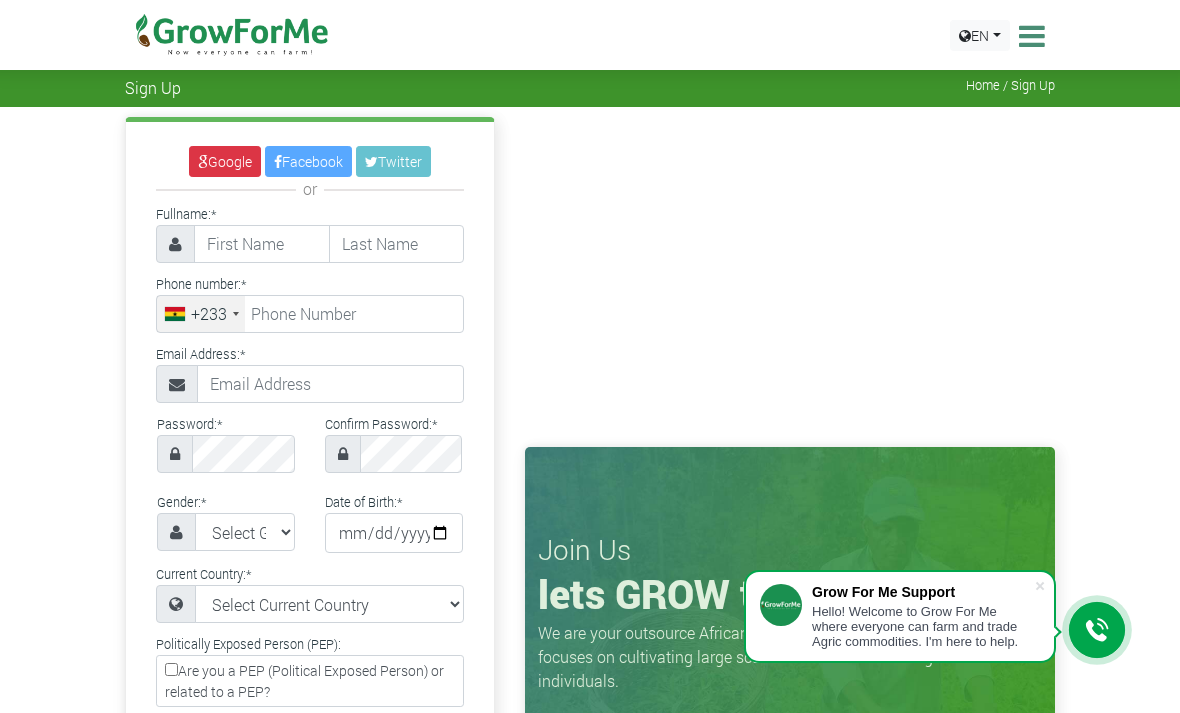 scroll, scrollTop: 0, scrollLeft: 0, axis: both 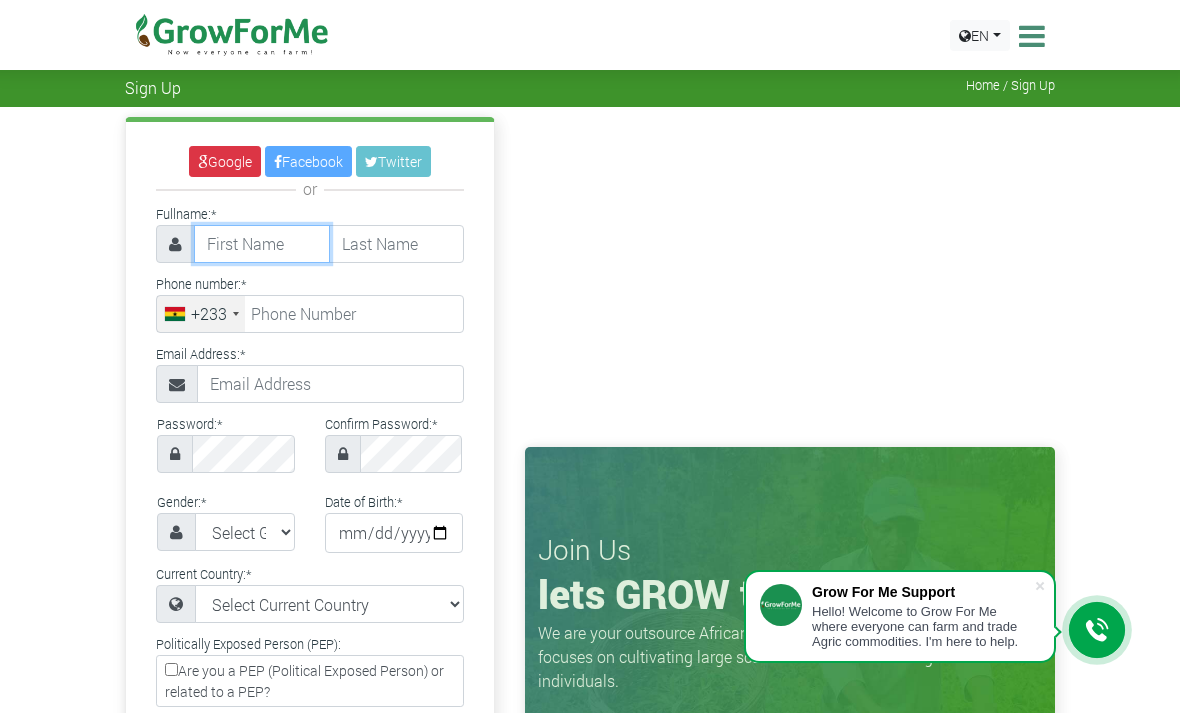 click at bounding box center (262, 244) 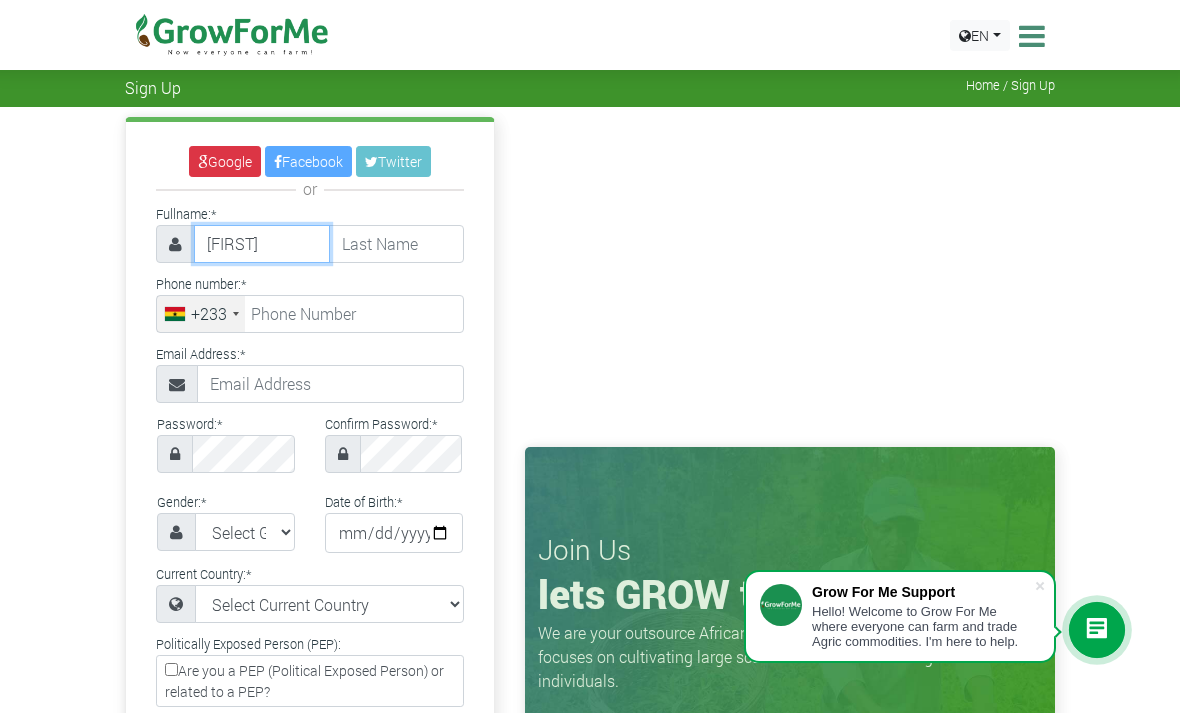 type on "David" 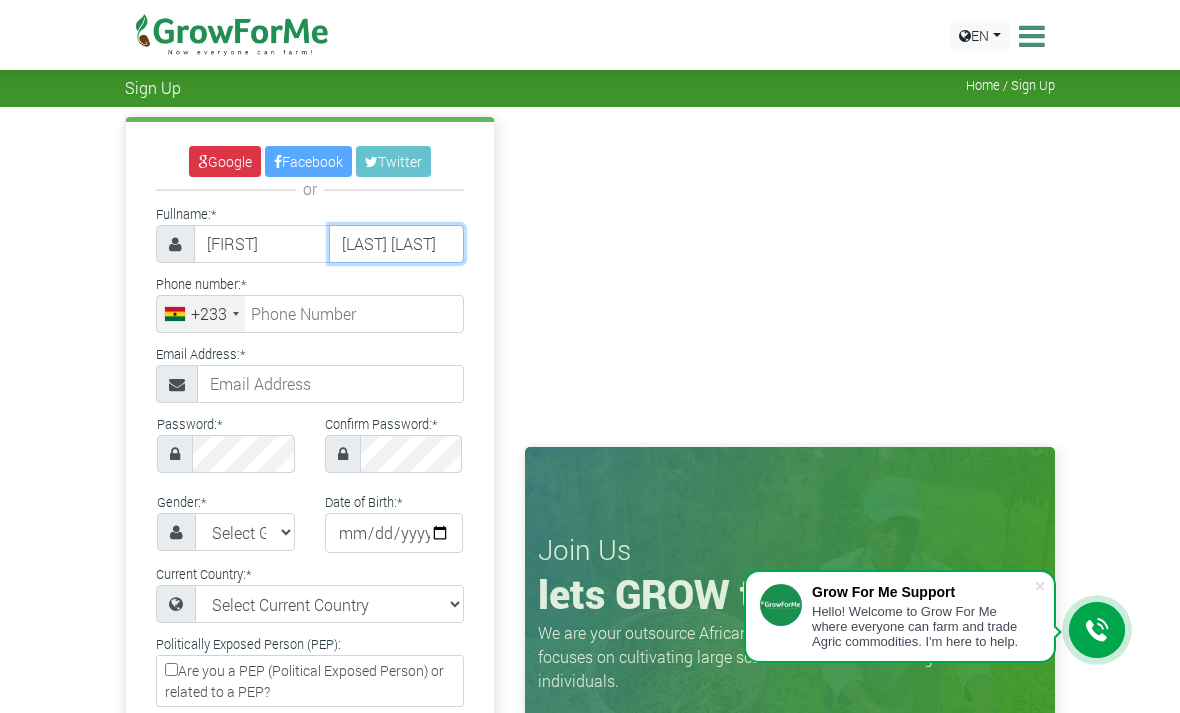 type on "Asomaning Jnr" 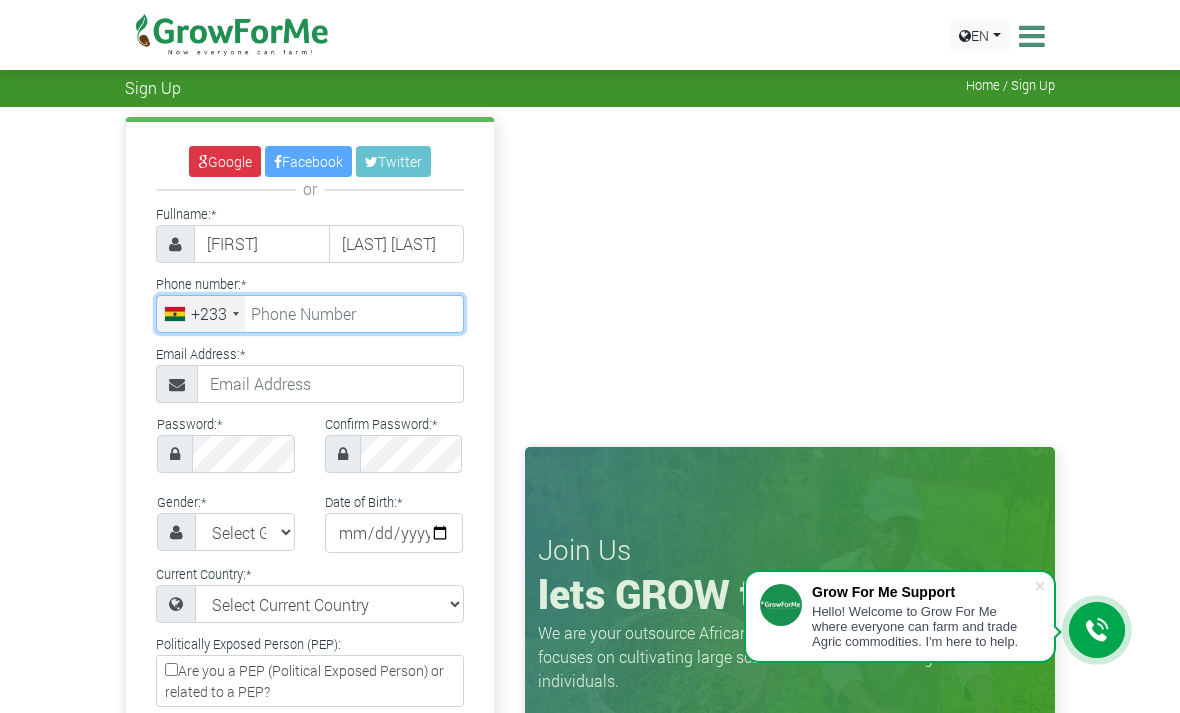 click at bounding box center (310, 314) 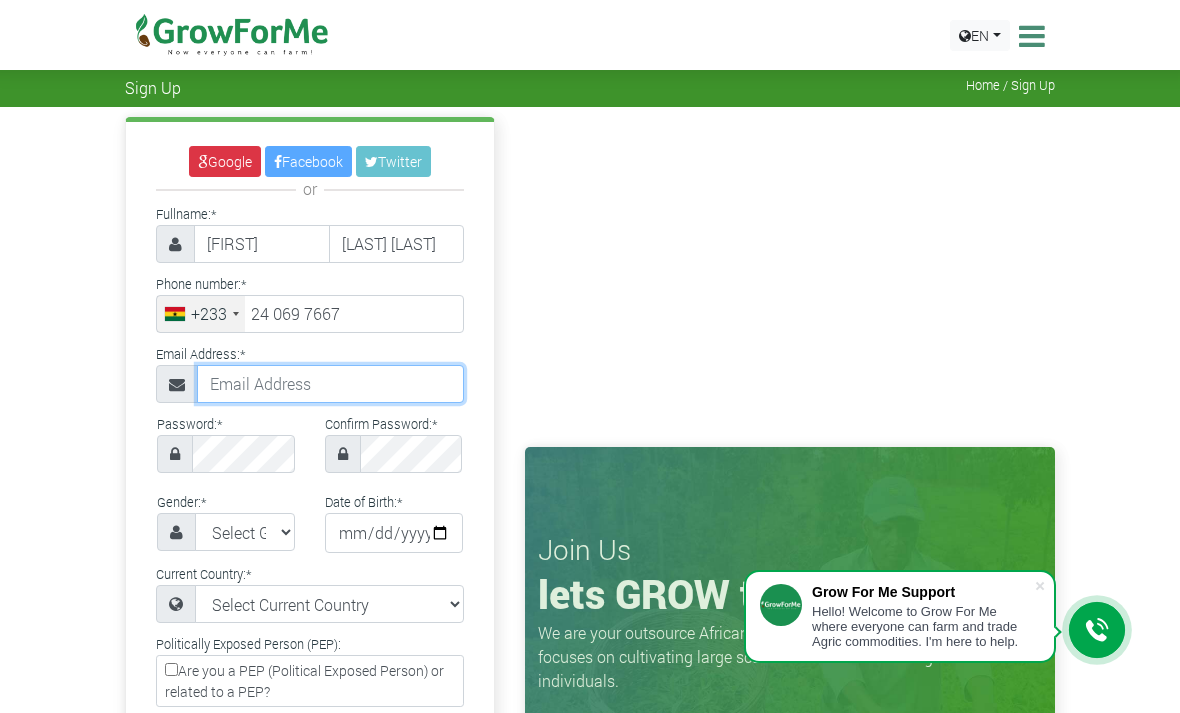 click at bounding box center [330, 384] 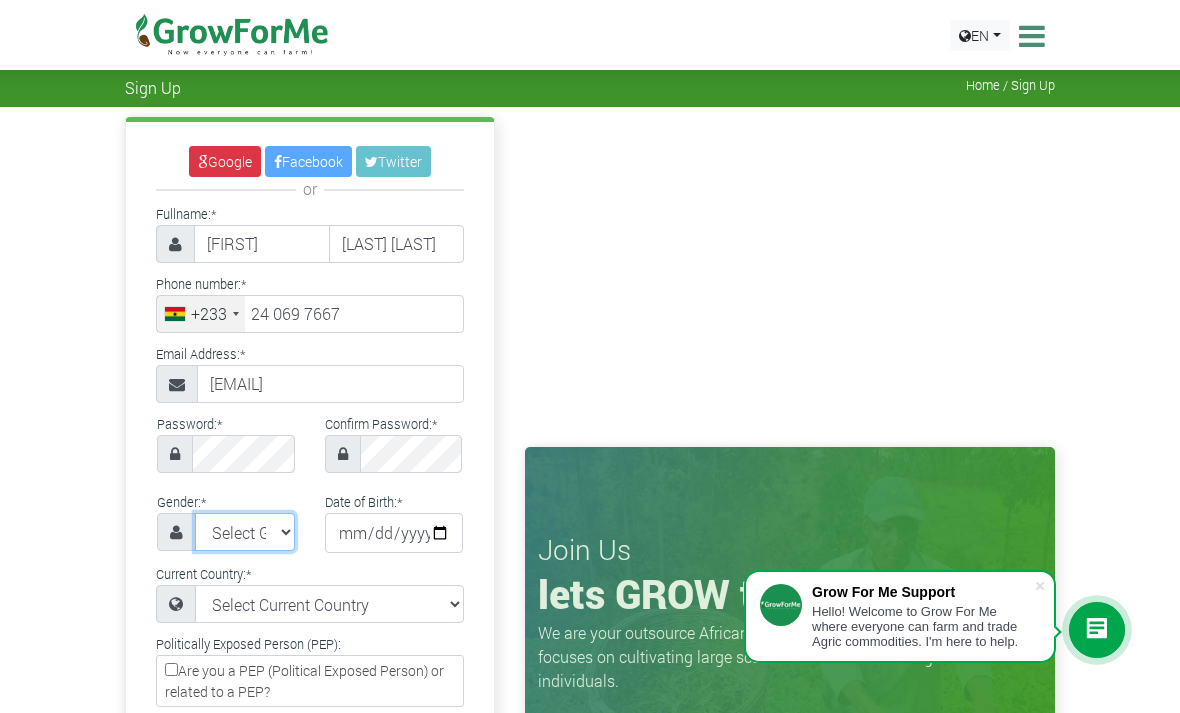 click on "Select Gender
Female
Male" at bounding box center (245, 532) 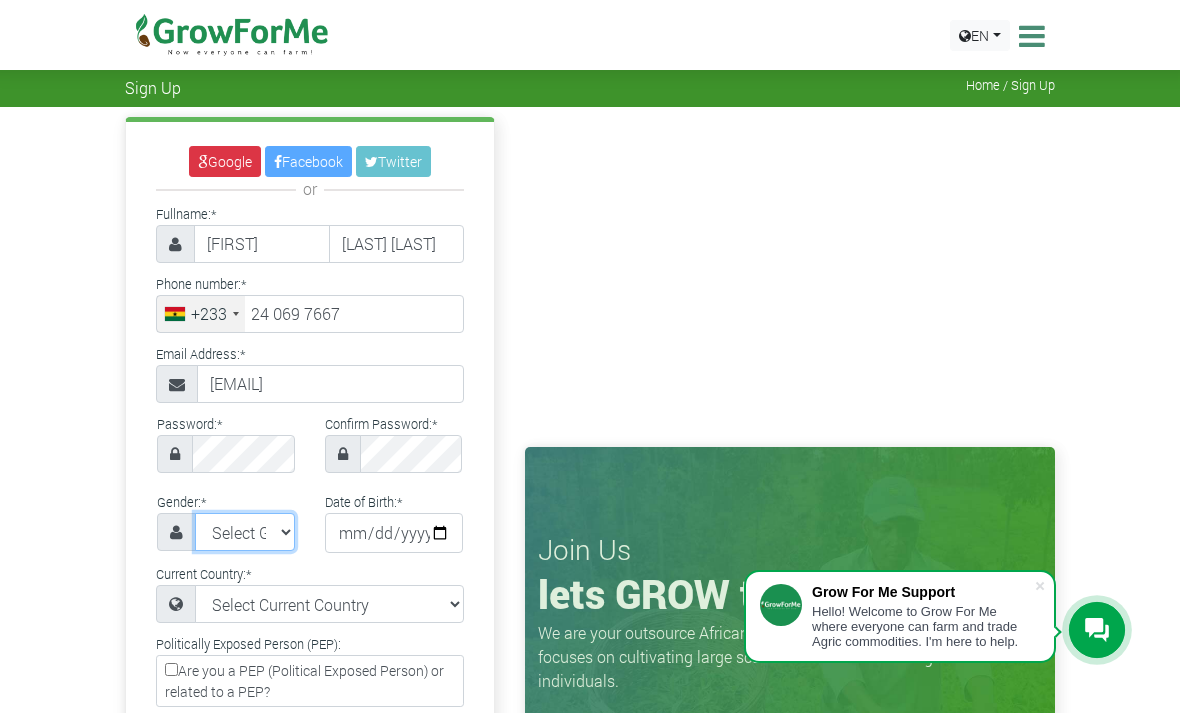 select on "Male" 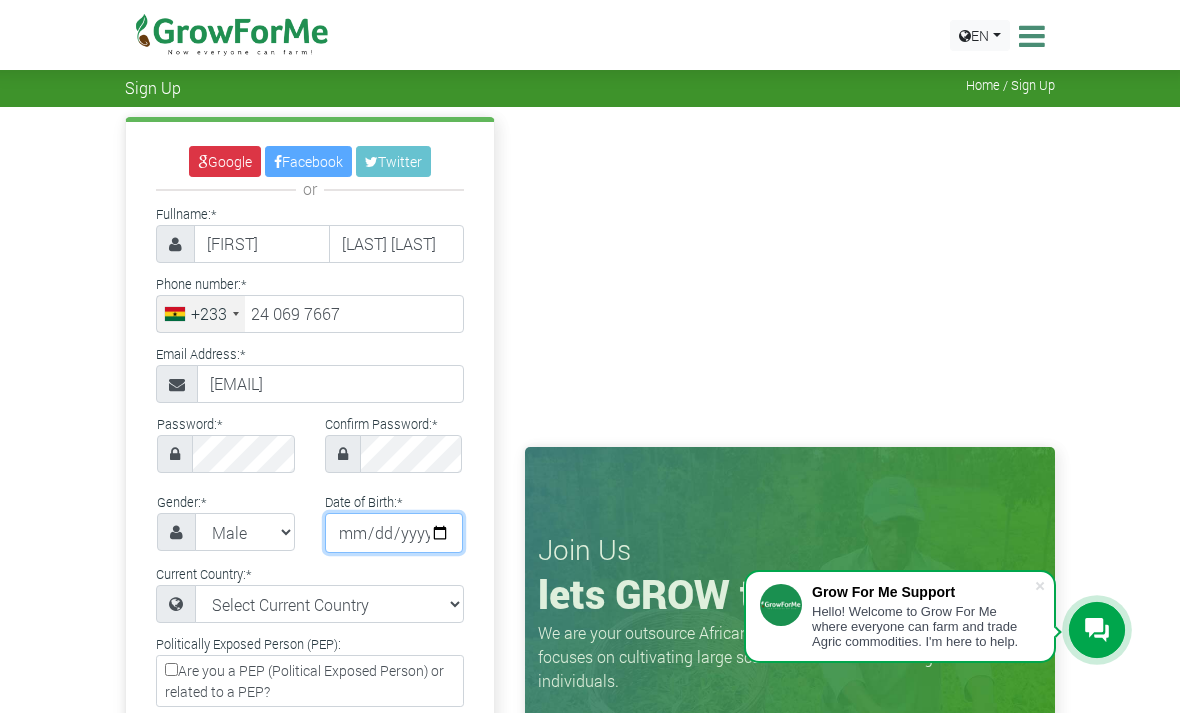 click at bounding box center [394, 533] 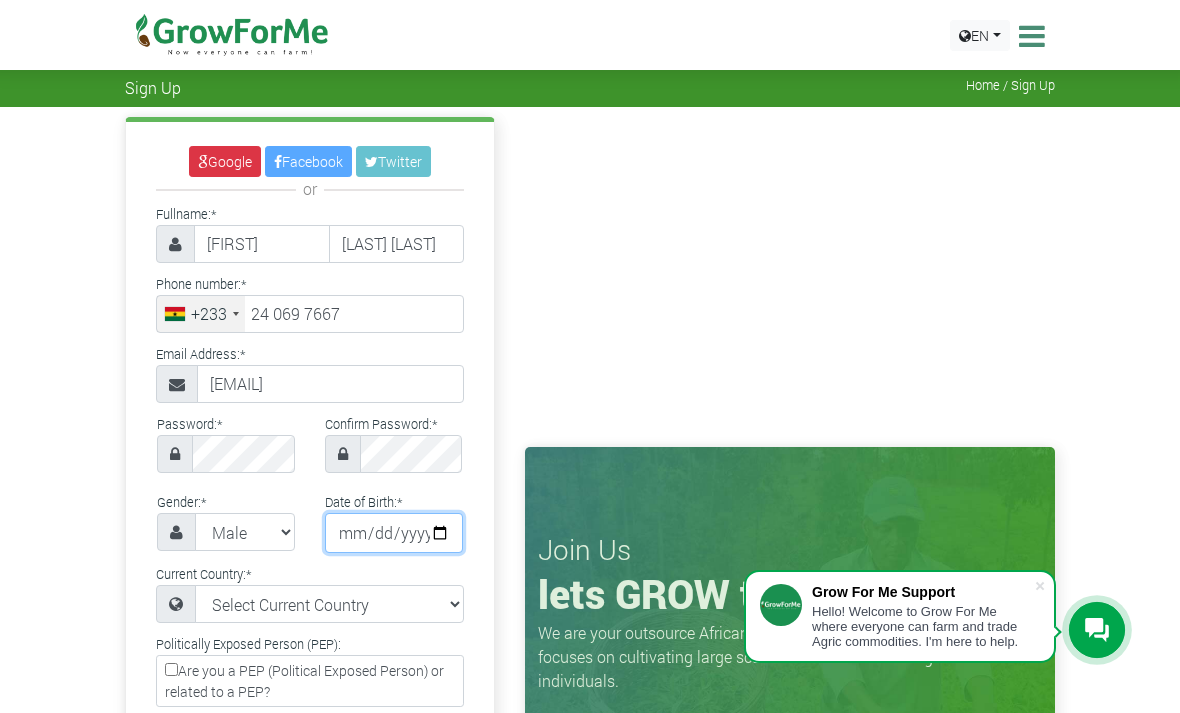 type on "1986-07-25" 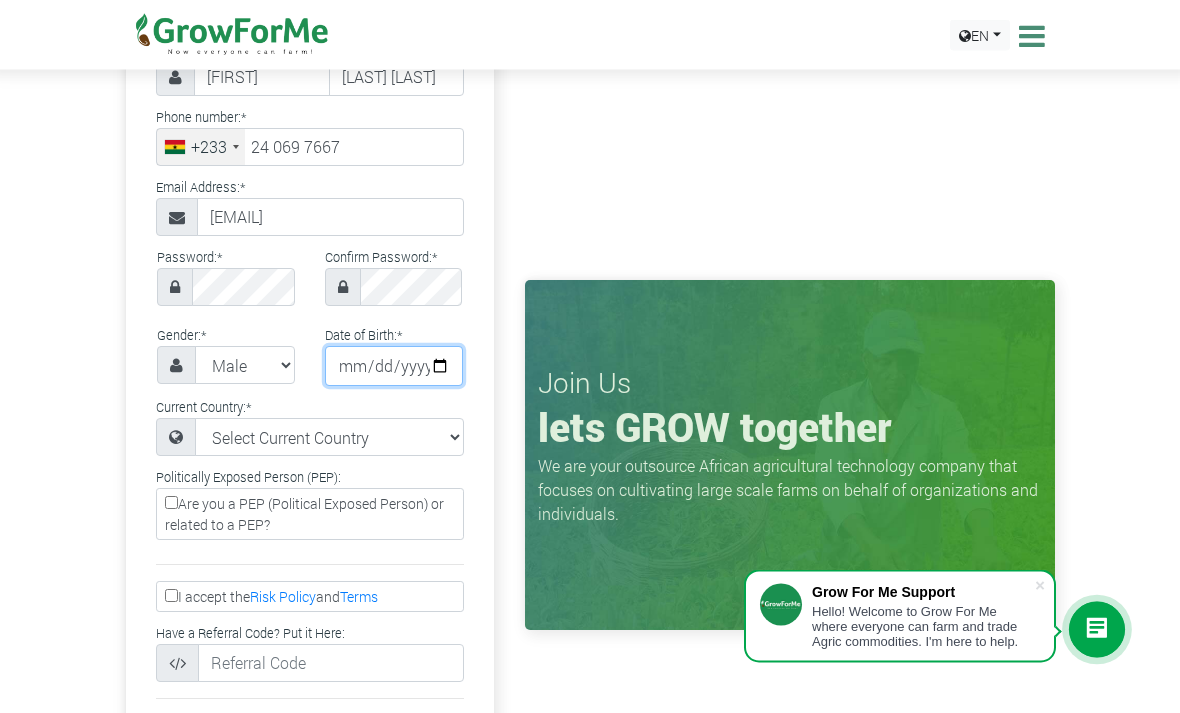 scroll, scrollTop: 168, scrollLeft: 0, axis: vertical 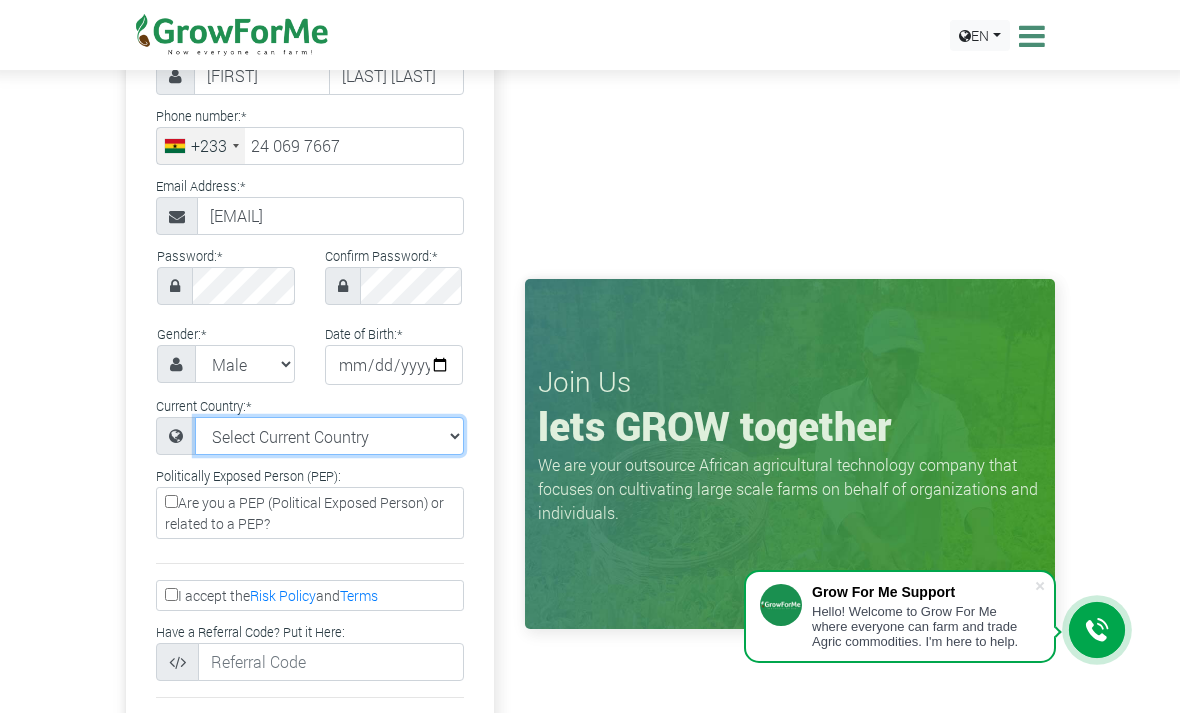 click on "Select Current Country
Afghanistan
Albania
Algeria
American Samoa
Andorra
Angola
Anguilla
Antigua & Barbuda
Argentina
Armenia
Aruba
Australia
Austria
Azerbaijan
Bahamas
Benin" at bounding box center [329, 436] 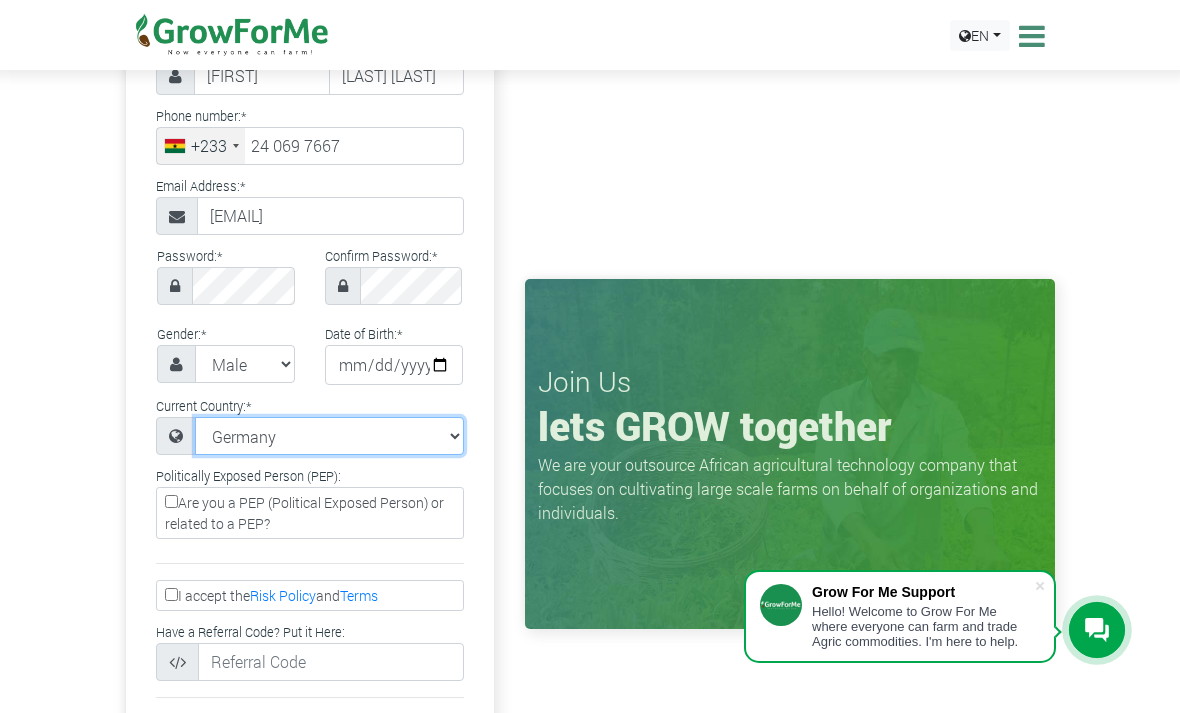 click on "Select Current Country
Afghanistan
Albania
Algeria
American Samoa
Andorra
Angola
Anguilla
Antigua & Barbuda
Argentina
Armenia
Aruba
Australia
Austria
Azerbaijan
Bahamas
Benin" at bounding box center (329, 436) 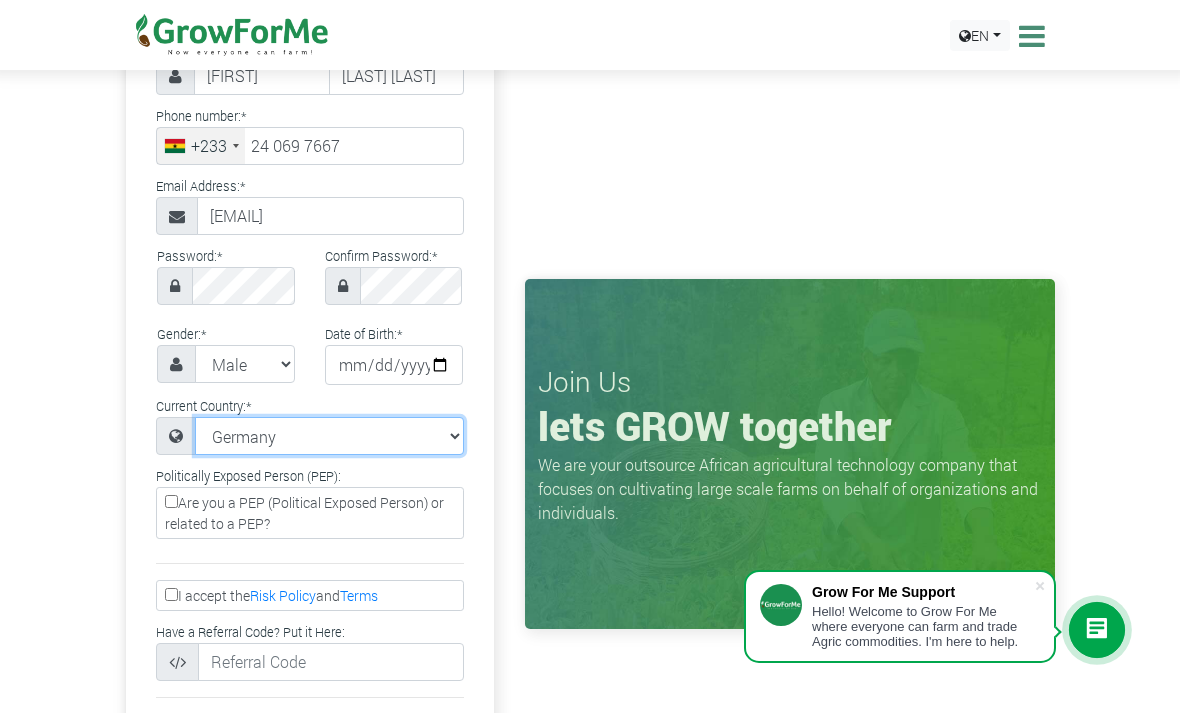 select on "Ghana" 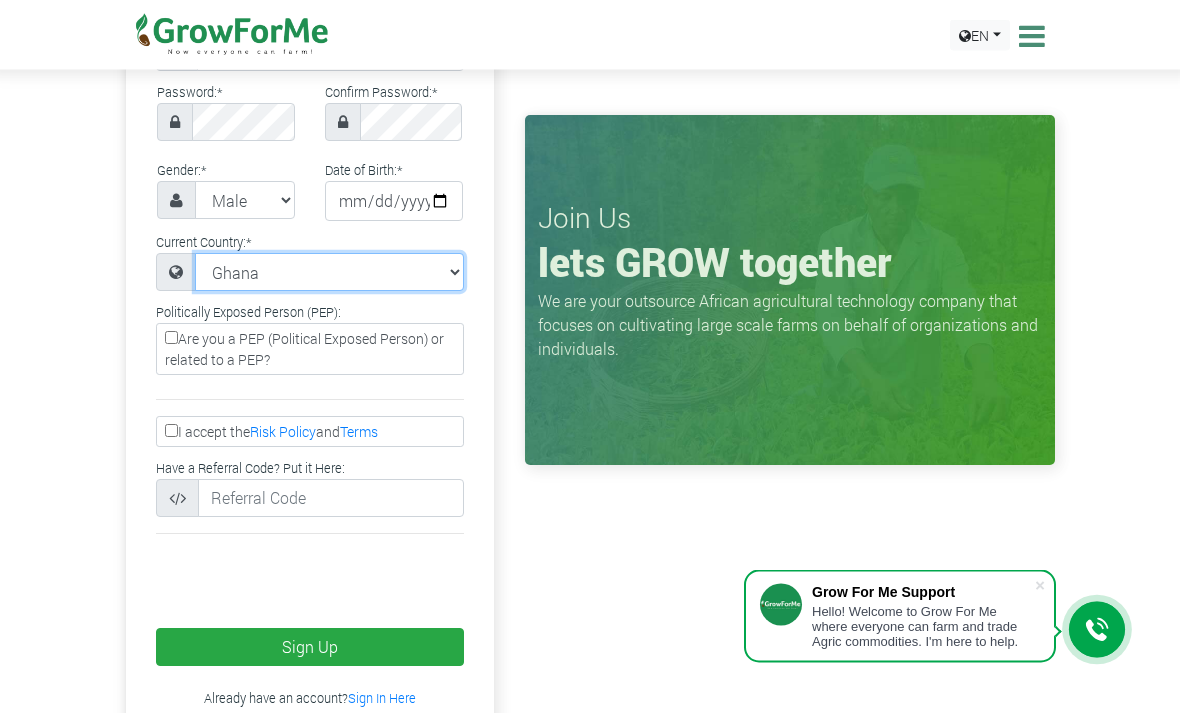 scroll, scrollTop: 332, scrollLeft: 0, axis: vertical 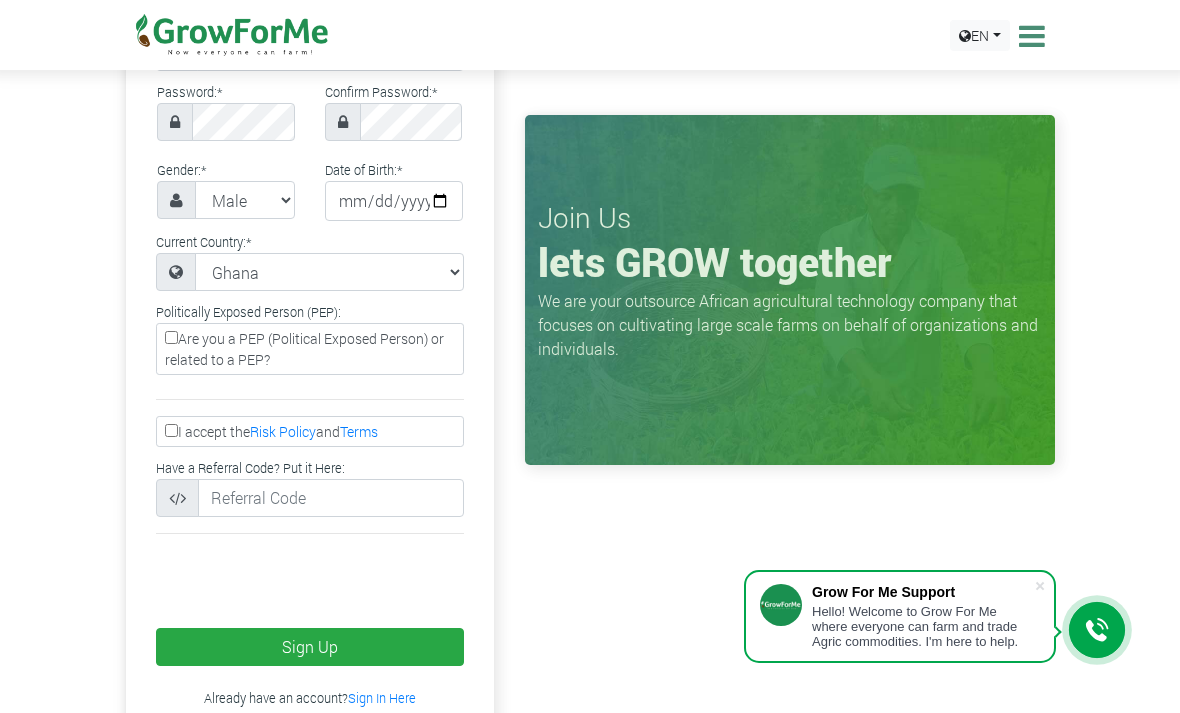 click on "I accept the   Risk Policy    and  Terms" at bounding box center (171, 430) 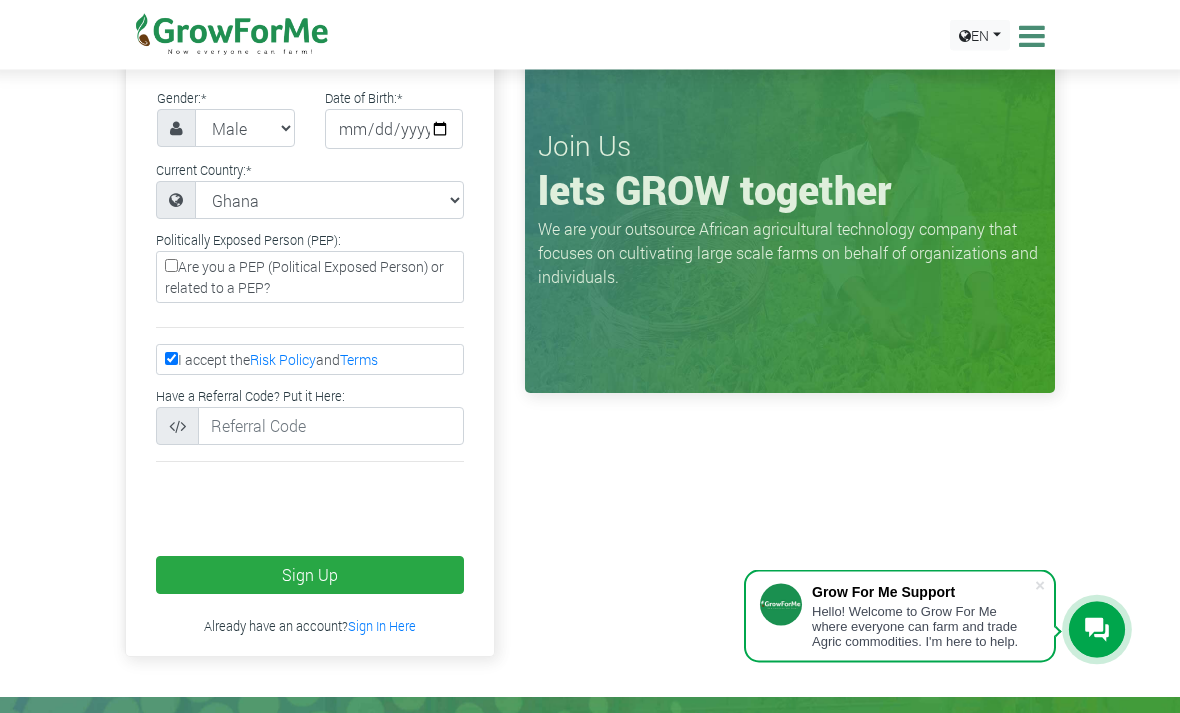 scroll, scrollTop: 405, scrollLeft: 0, axis: vertical 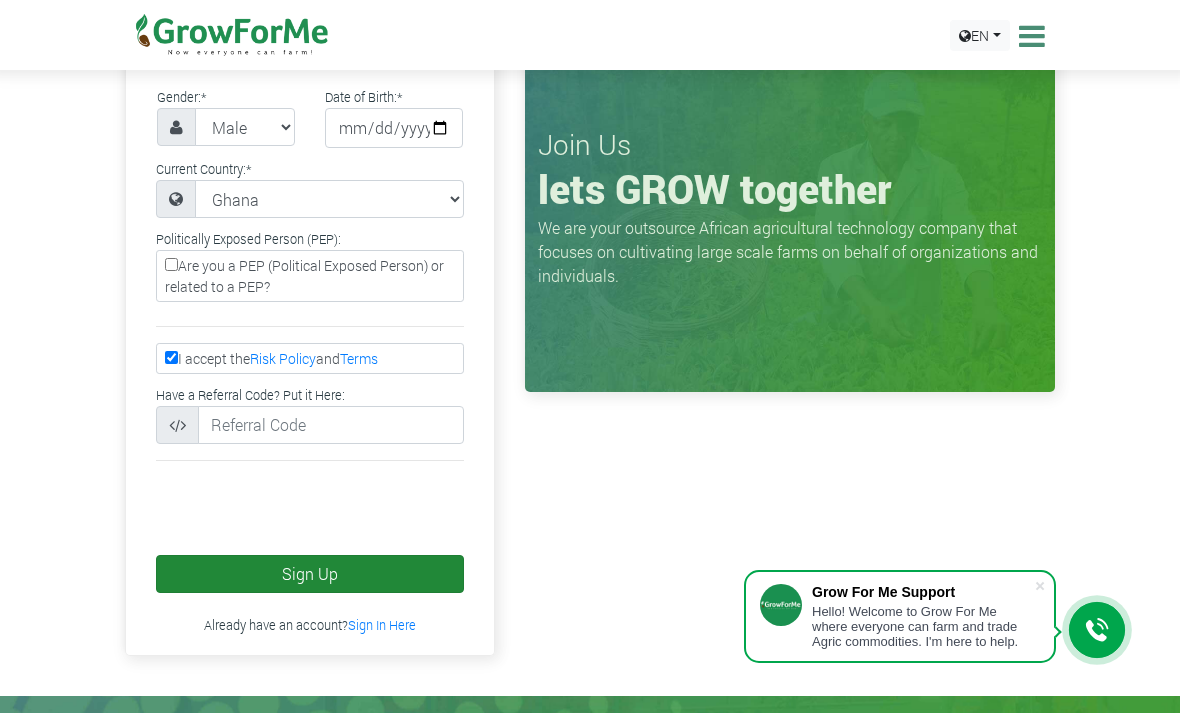 click on "Sign Up" at bounding box center [310, 574] 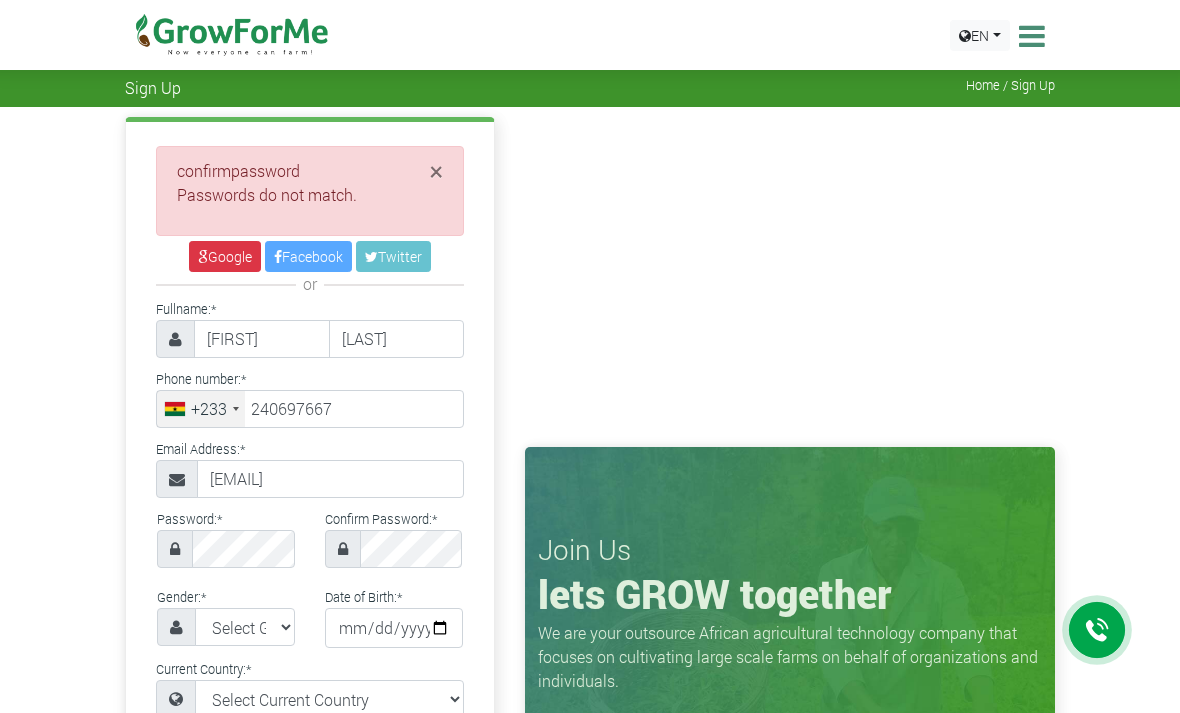 scroll, scrollTop: 0, scrollLeft: 0, axis: both 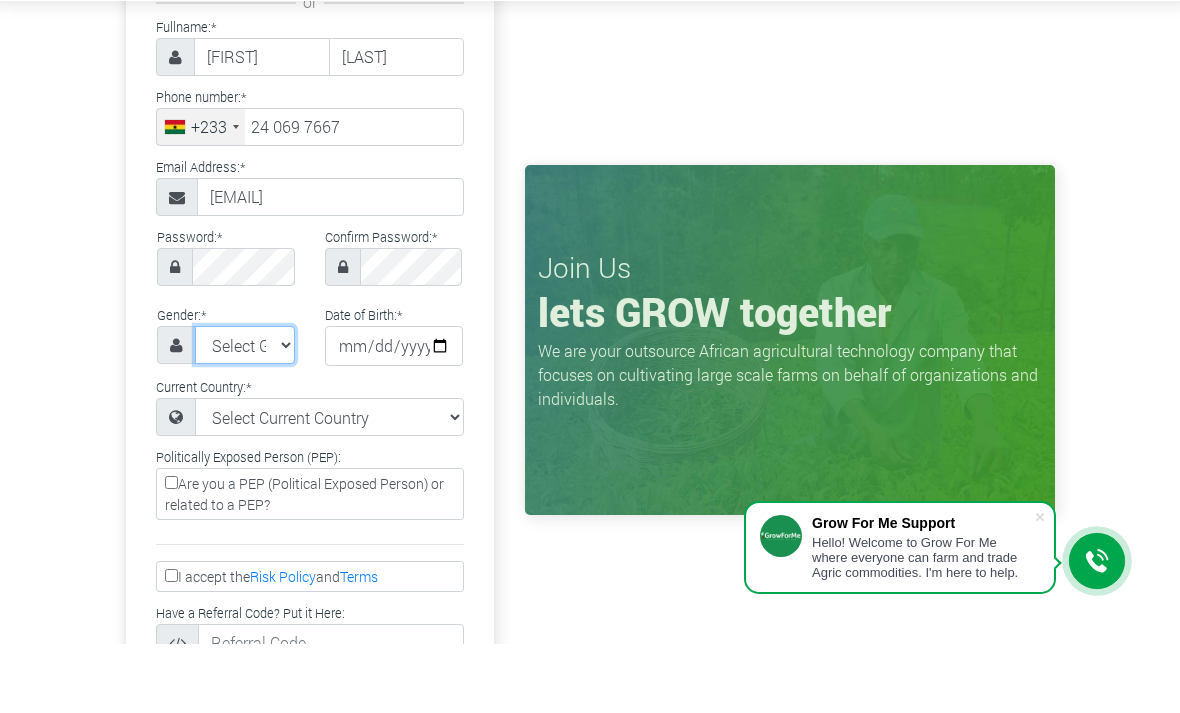 click on "Select Gender
Female
Male" at bounding box center (245, 414) 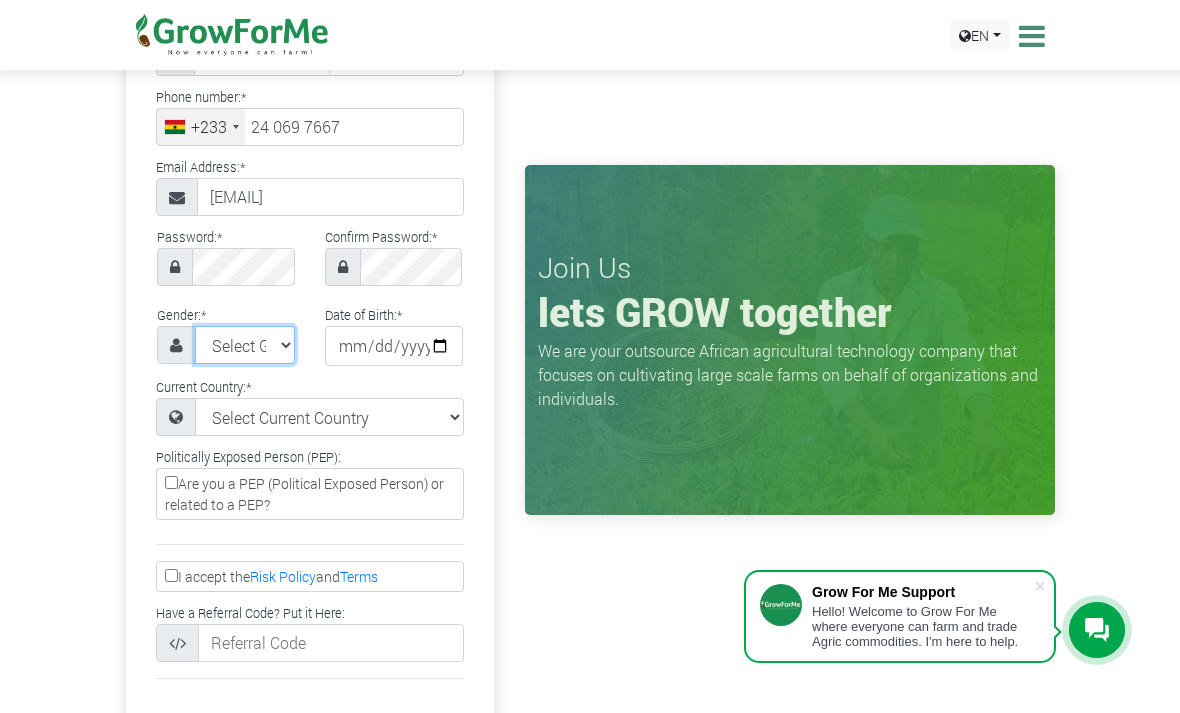 select on "Male" 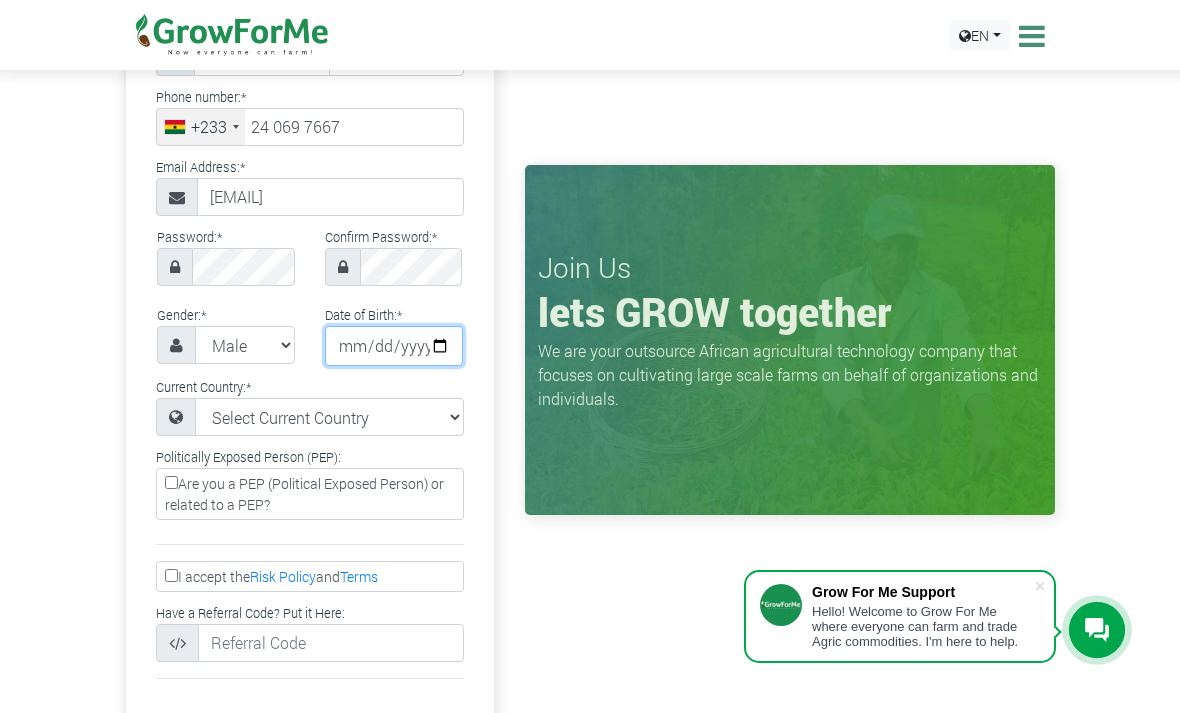 click at bounding box center [394, 346] 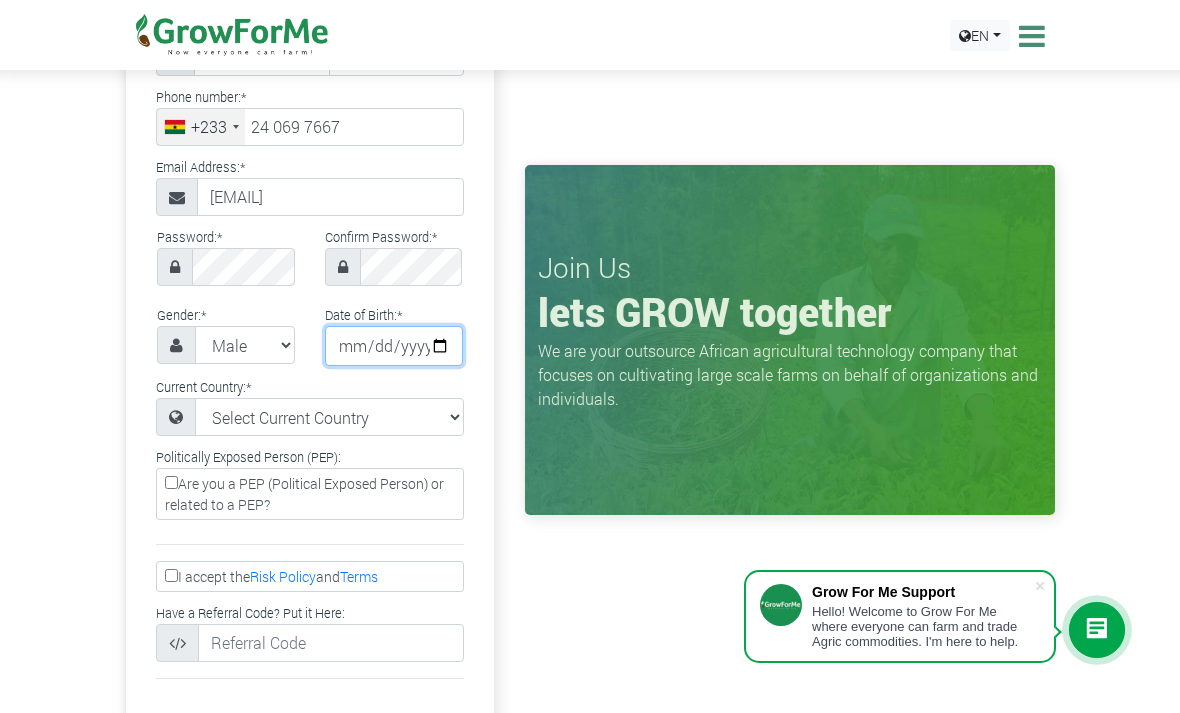 type on "1986-07-25" 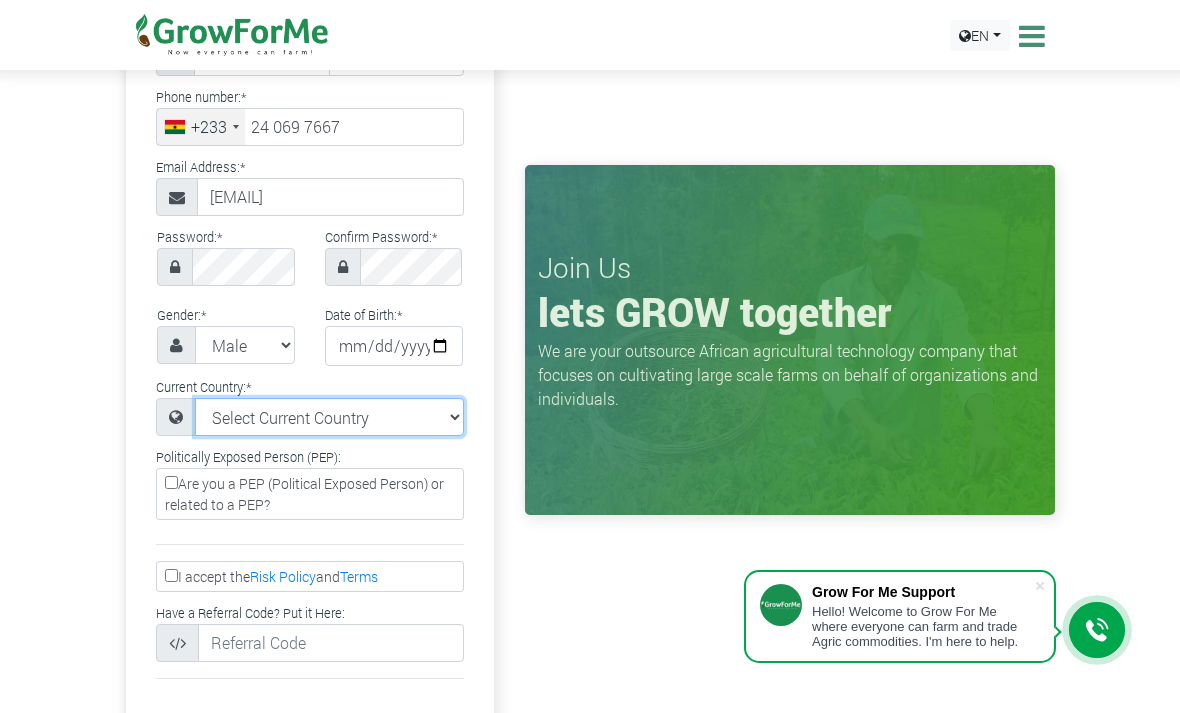 click on "Select Current Country
Afghanistan
Albania
Algeria
American Samoa
Andorra
Angola
Anguilla
Antigua & Barbuda
Argentina
Armenia
Aruba
Australia
Austria
Azerbaijan
Bahamas
Benin" at bounding box center (329, 417) 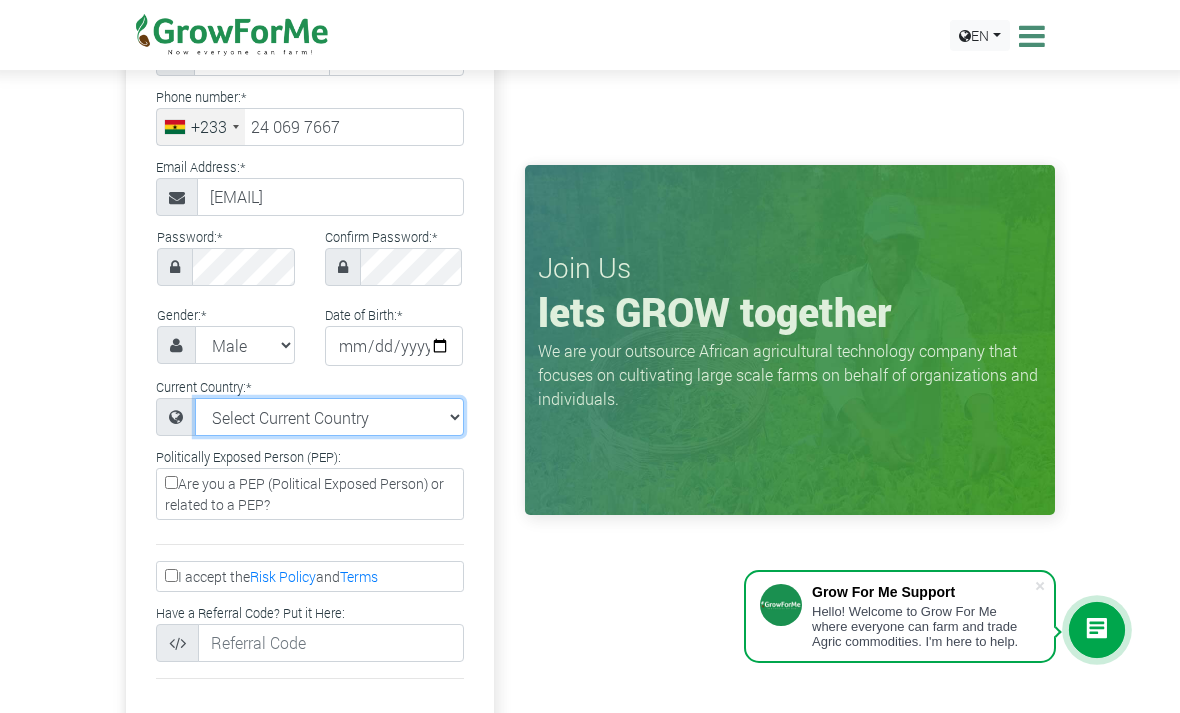 select on "Ghana" 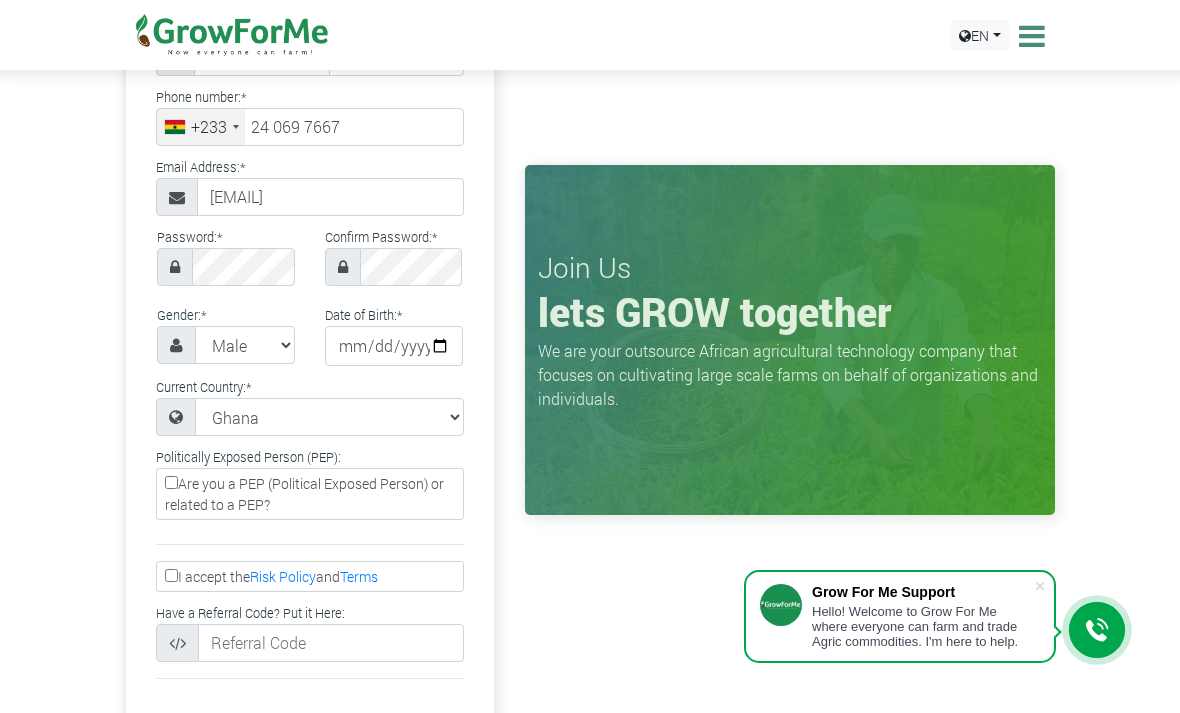 click on "I accept the   Risk Policy    and  Terms" at bounding box center (171, 575) 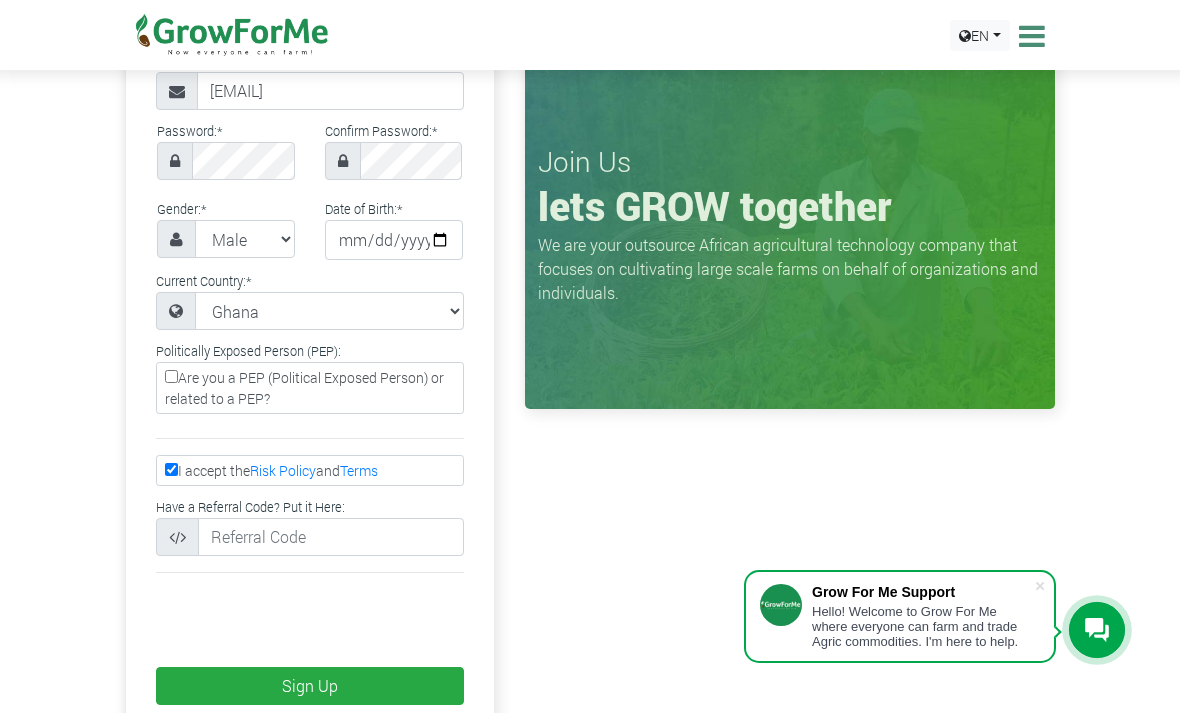 scroll, scrollTop: 428, scrollLeft: 0, axis: vertical 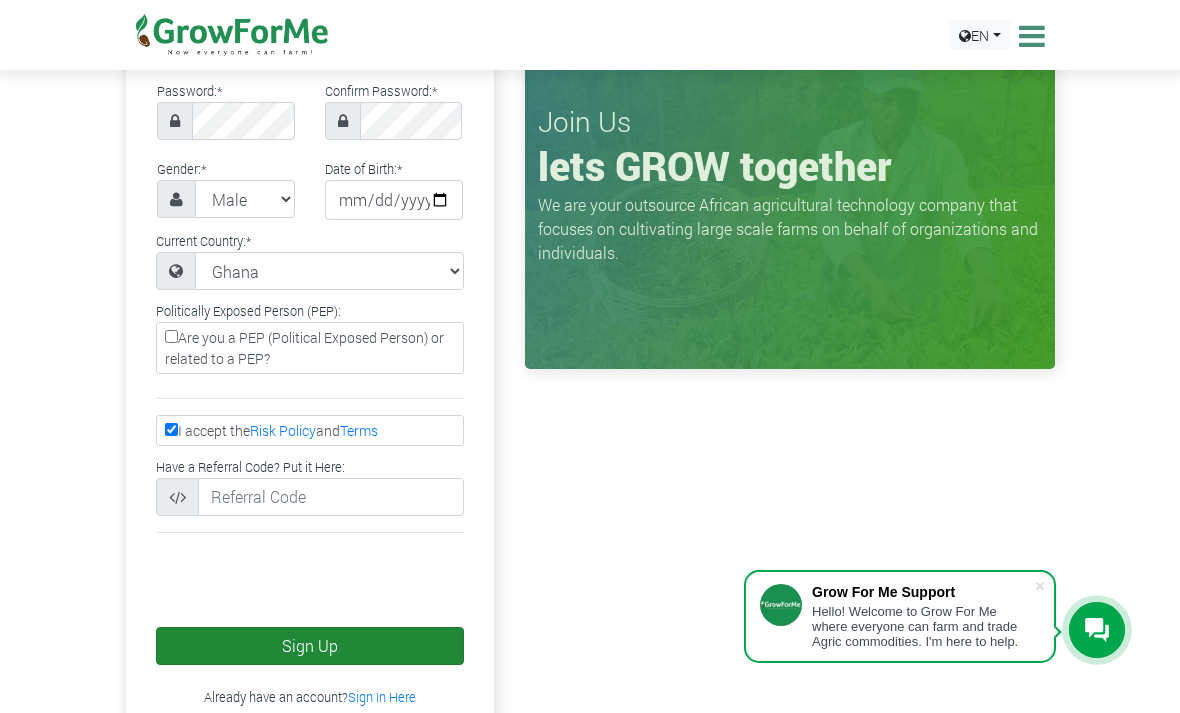 click on "Sign Up" at bounding box center (310, 646) 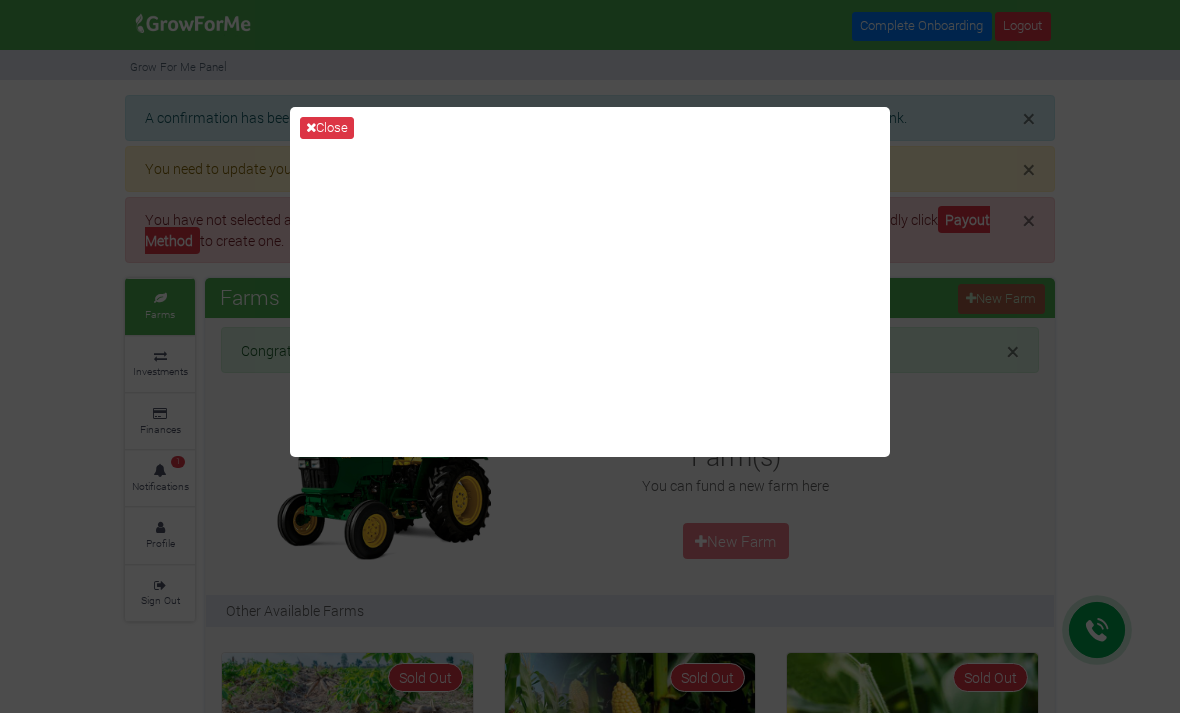 scroll, scrollTop: 0, scrollLeft: 0, axis: both 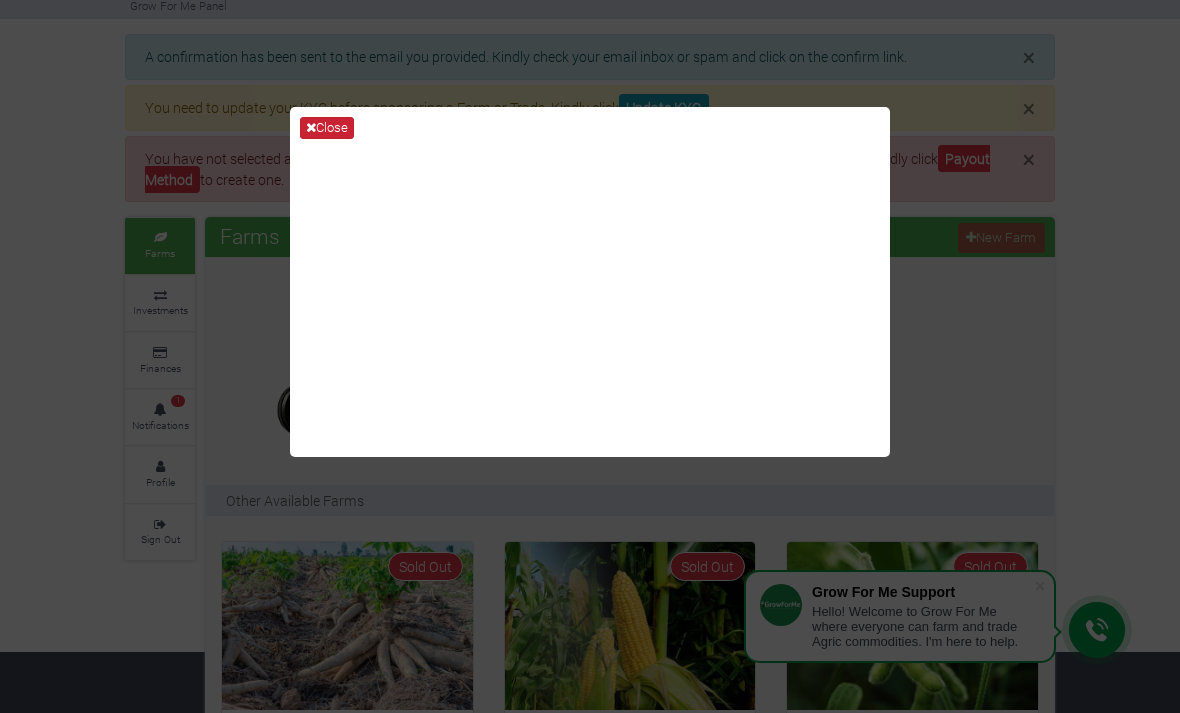 click on "Close" at bounding box center [327, 128] 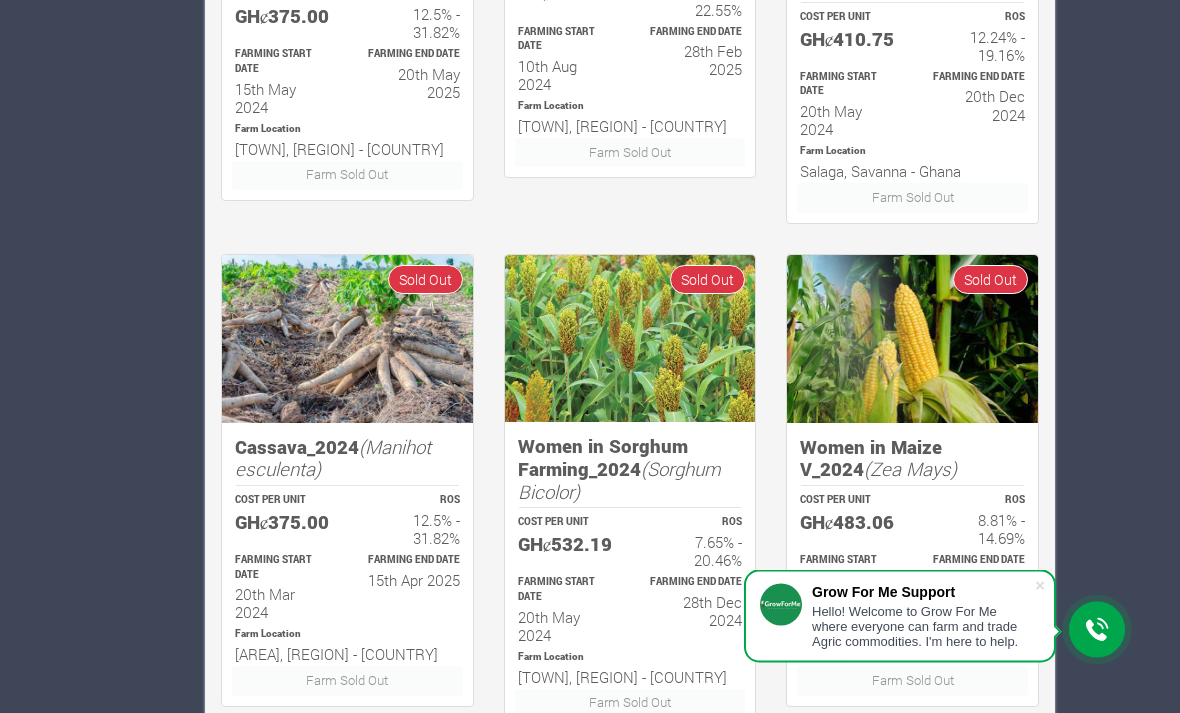 scroll, scrollTop: 1404, scrollLeft: 0, axis: vertical 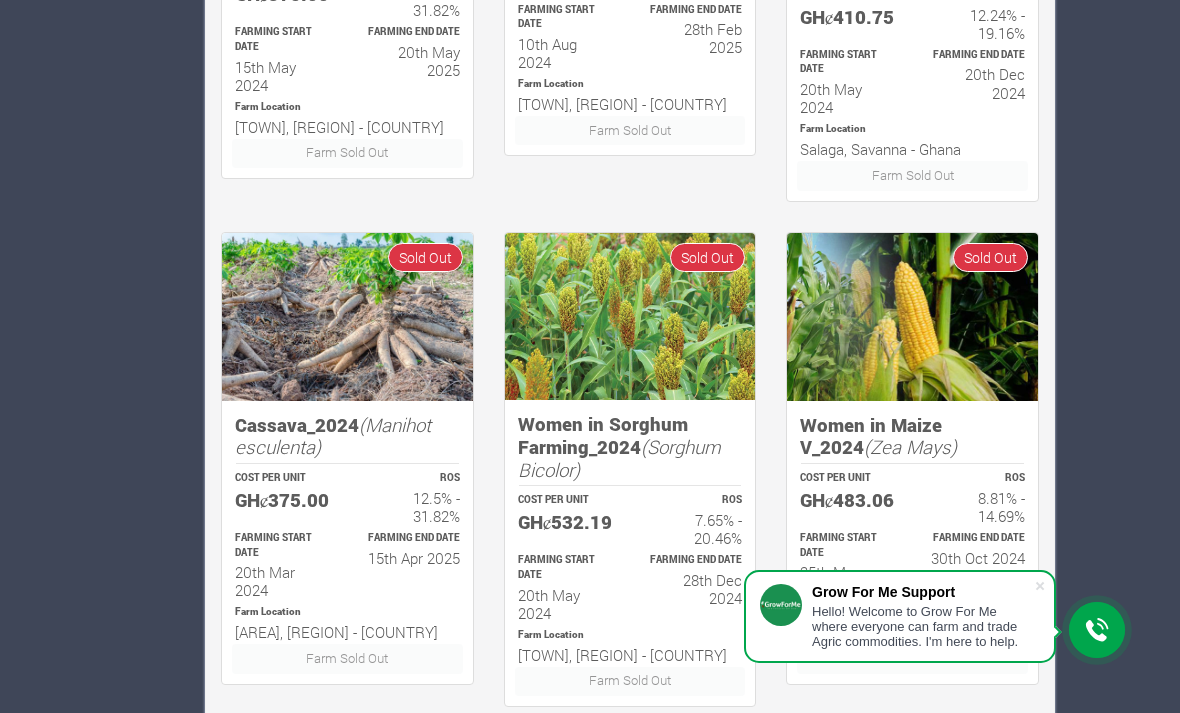 click on "2" at bounding box center [298, 741] 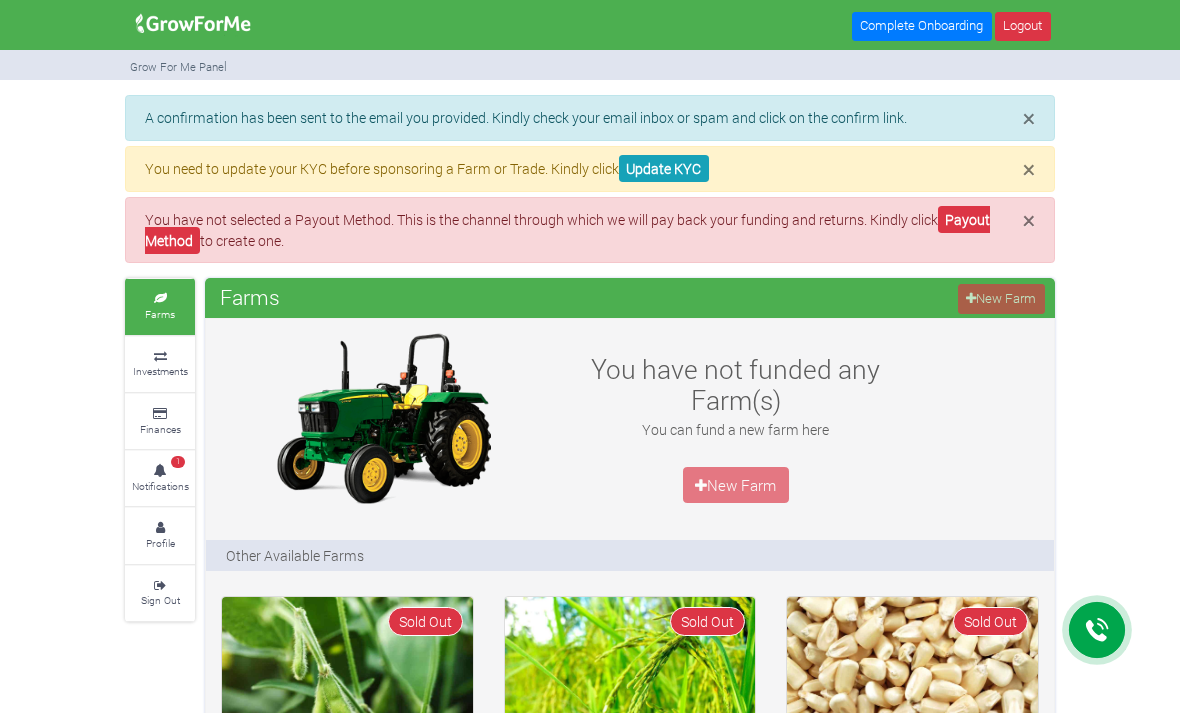 scroll, scrollTop: 0, scrollLeft: 0, axis: both 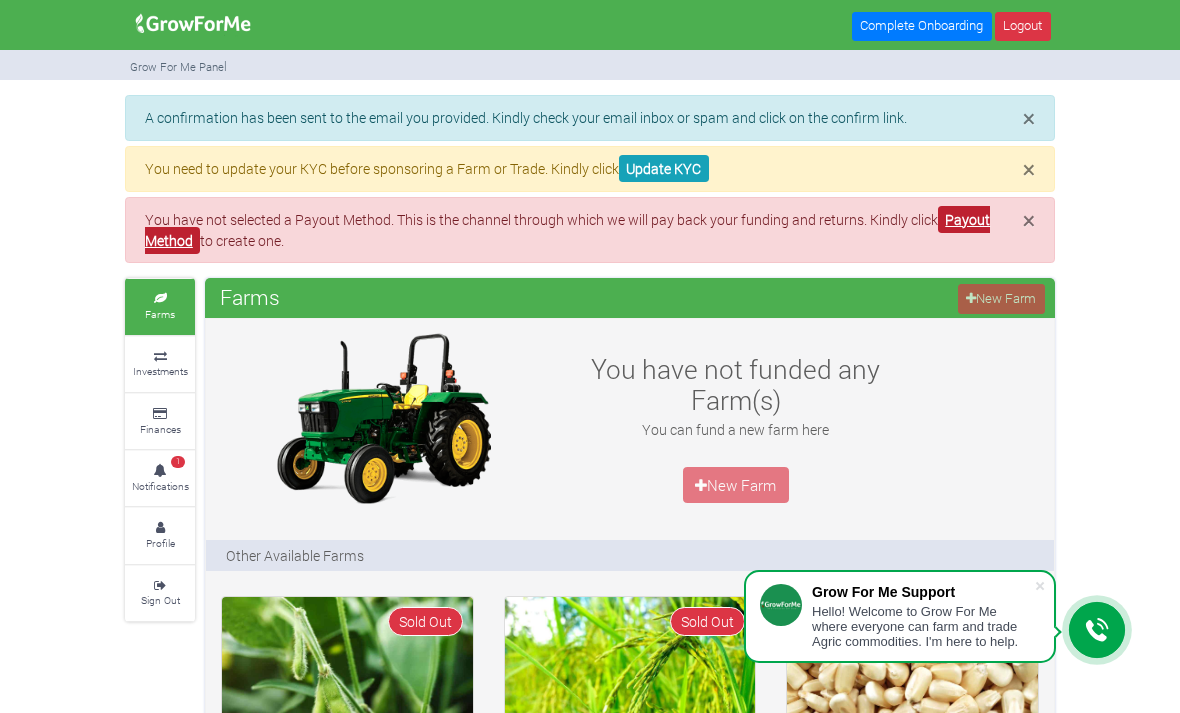 click on "Payout Method" at bounding box center (568, 230) 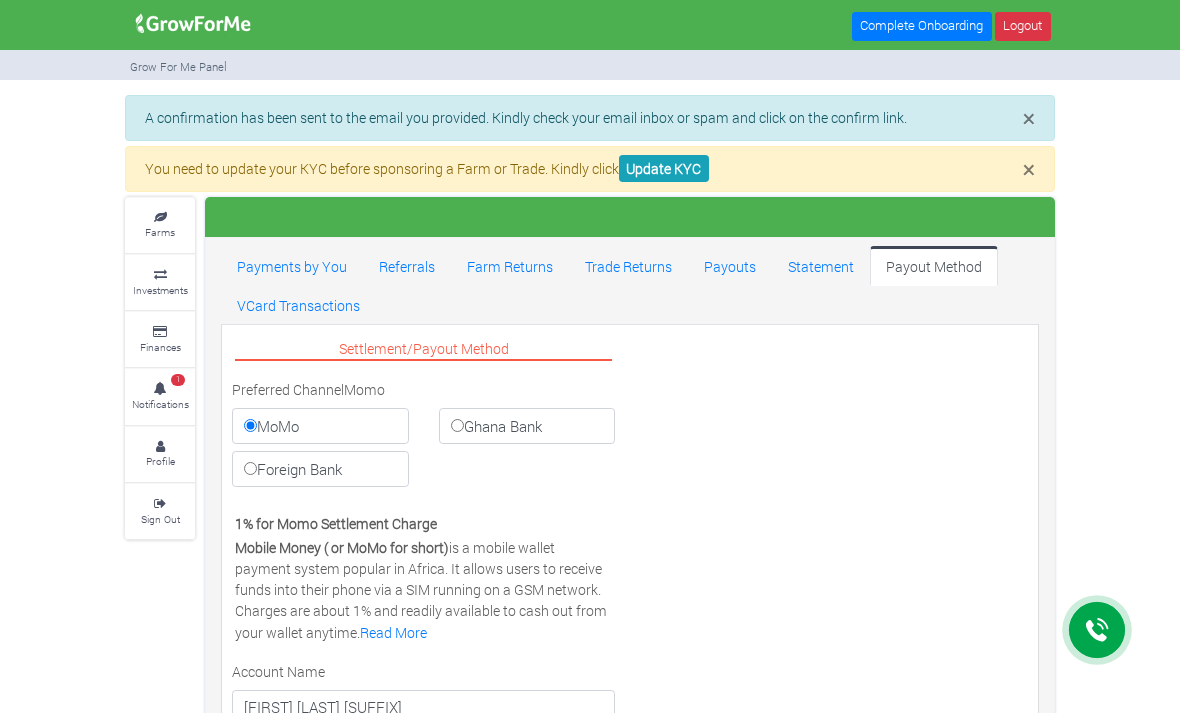 scroll, scrollTop: 0, scrollLeft: 0, axis: both 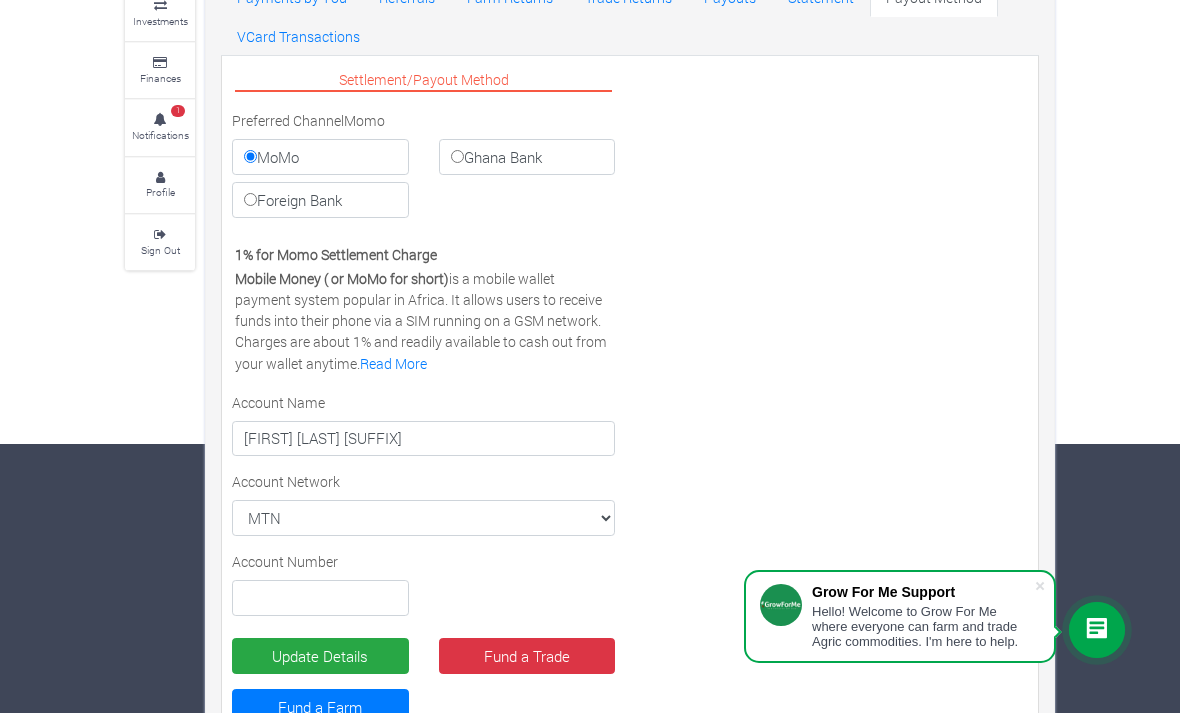 click on "Ghana Bank" at bounding box center [320, 157] 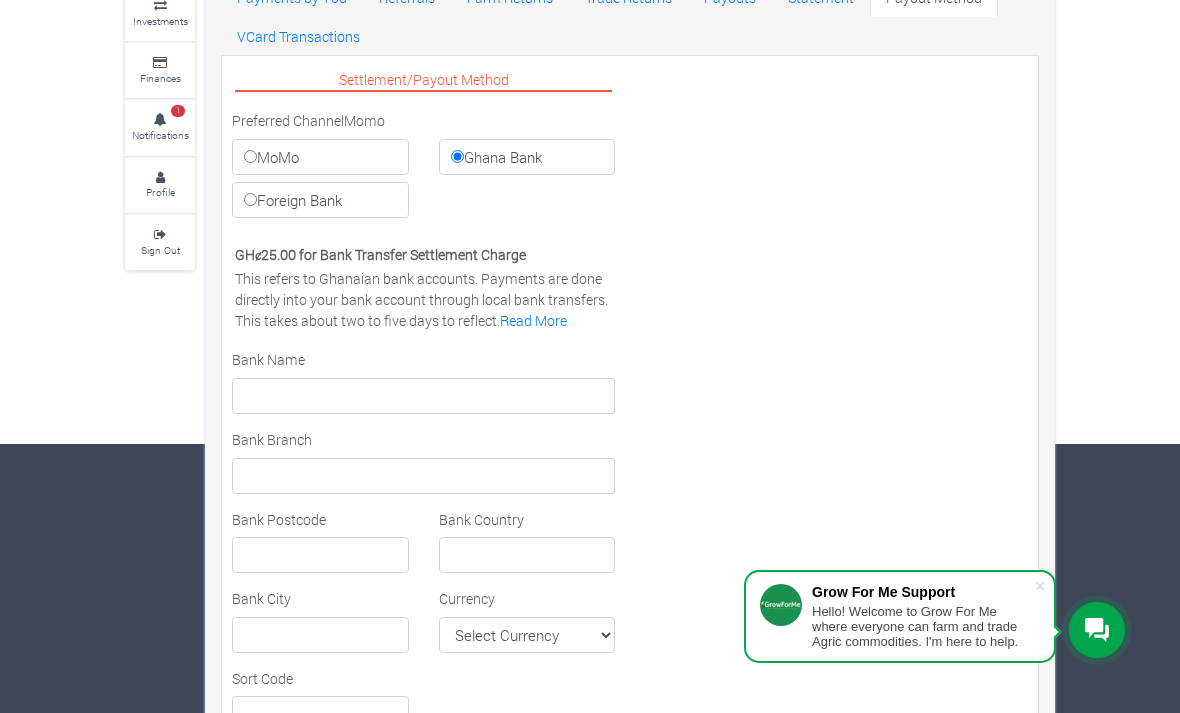 click on "Payments by You
Referrals
Farm Returns
Trade Returns
Payouts
Statement
Payout Method
VCard Transactions
Settlement/Payout Method
Preferred Channel
Momo
MoMo
Ghana Bank" at bounding box center [630, 506] 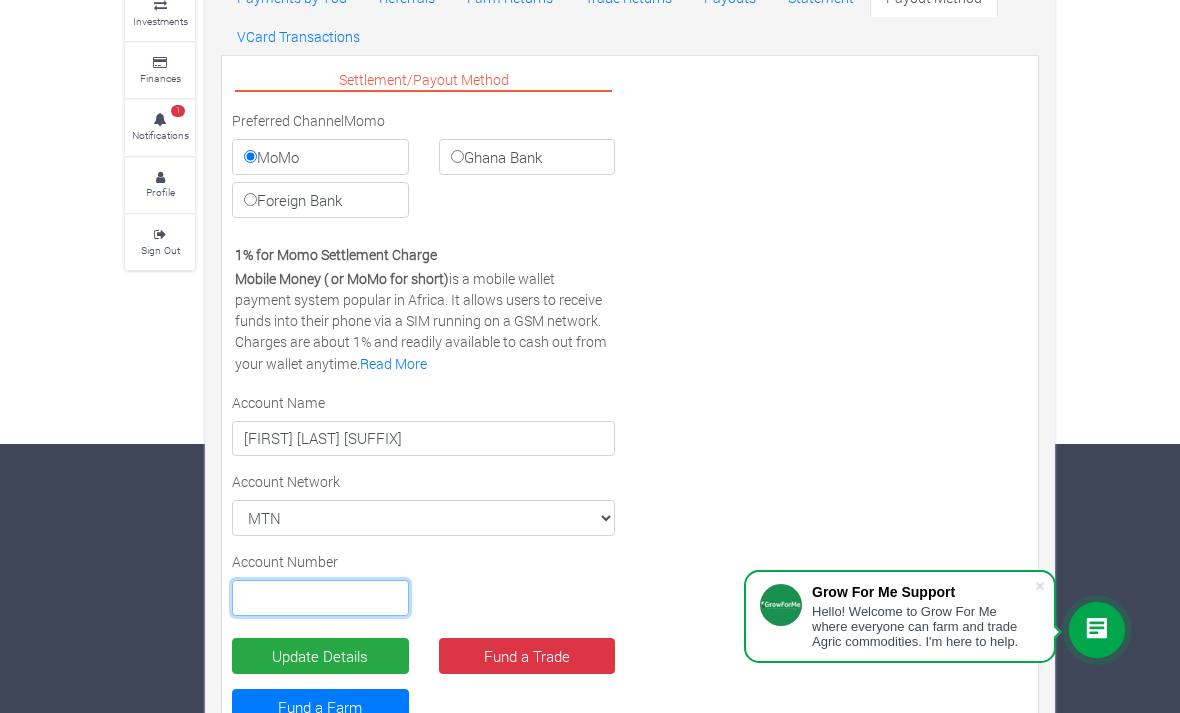 click at bounding box center [320, 598] 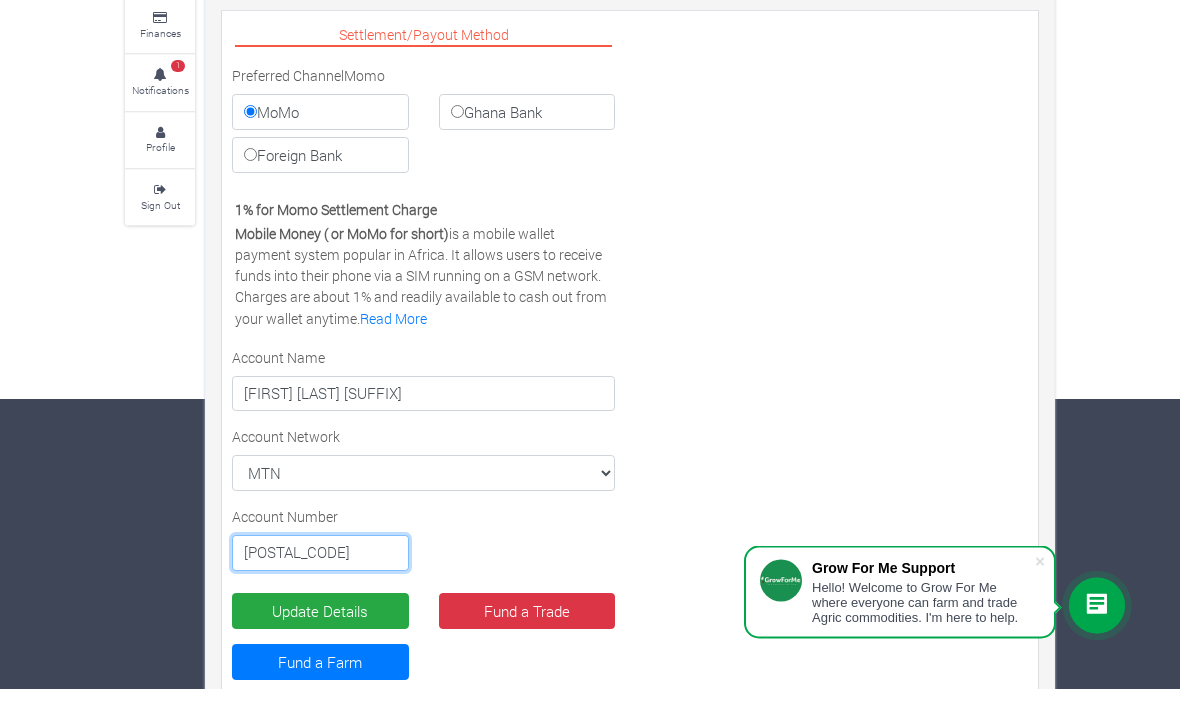 scroll, scrollTop: 333, scrollLeft: 0, axis: vertical 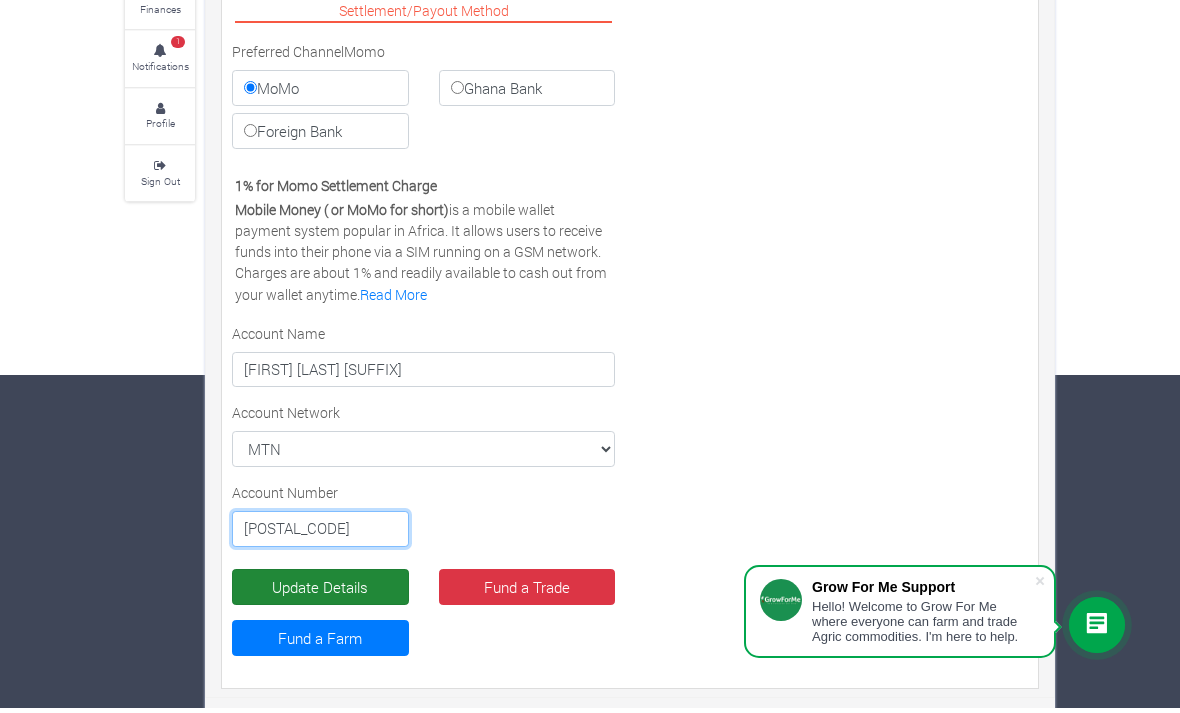 type on "[PHONE]" 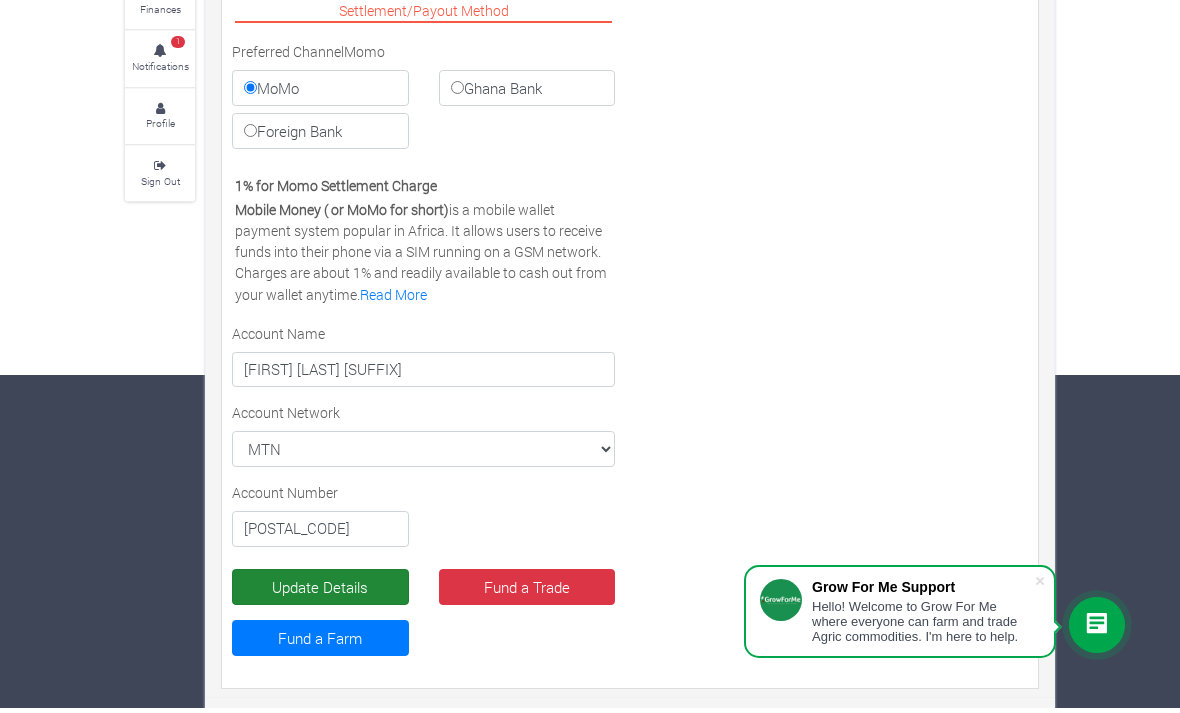 click on "Update Details" at bounding box center (320, 592) 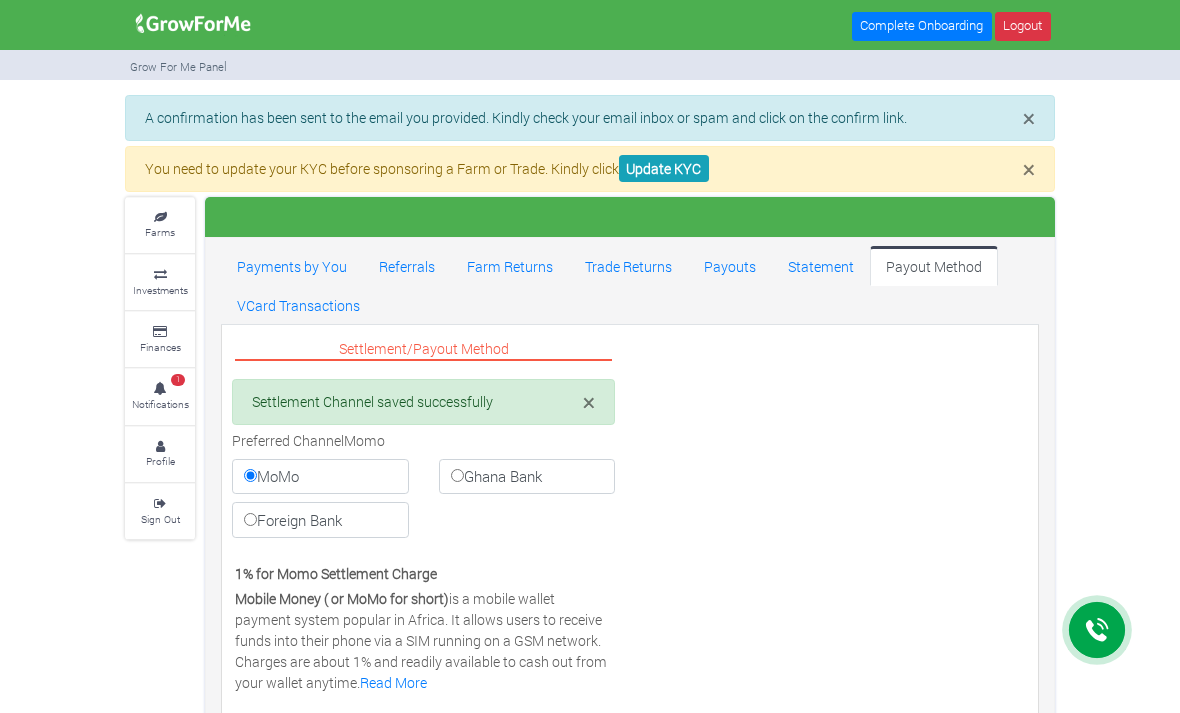 scroll, scrollTop: 0, scrollLeft: 0, axis: both 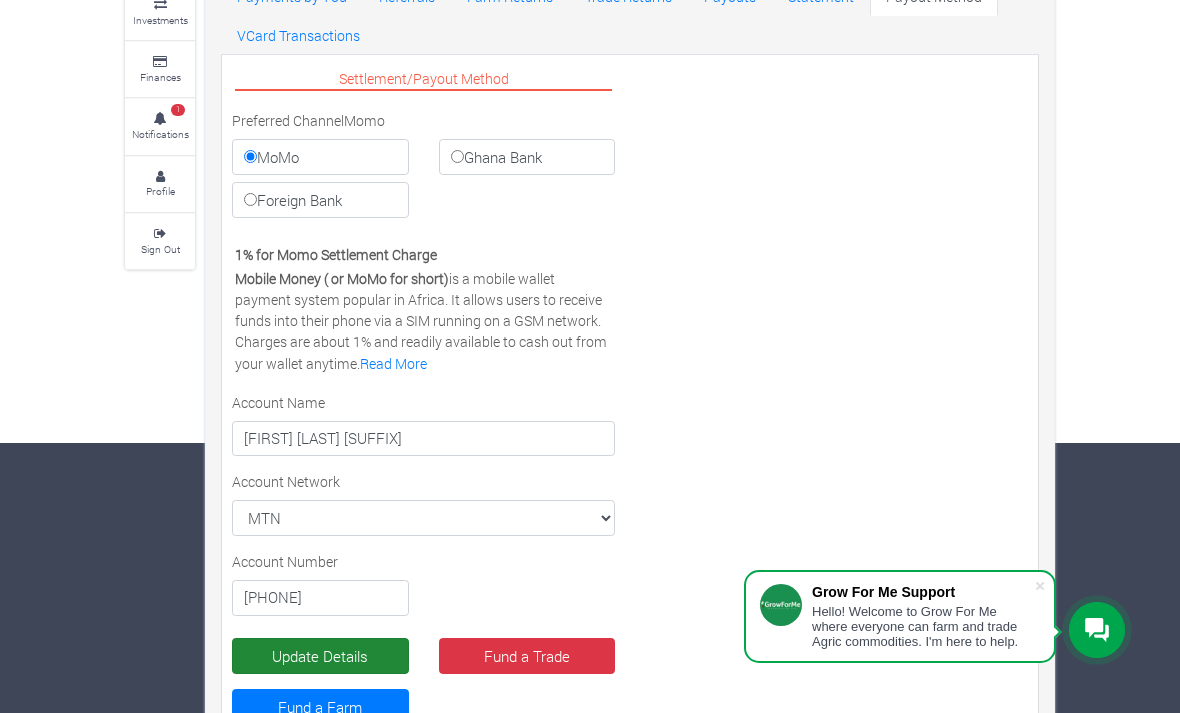 click on "Update Details" at bounding box center [320, 656] 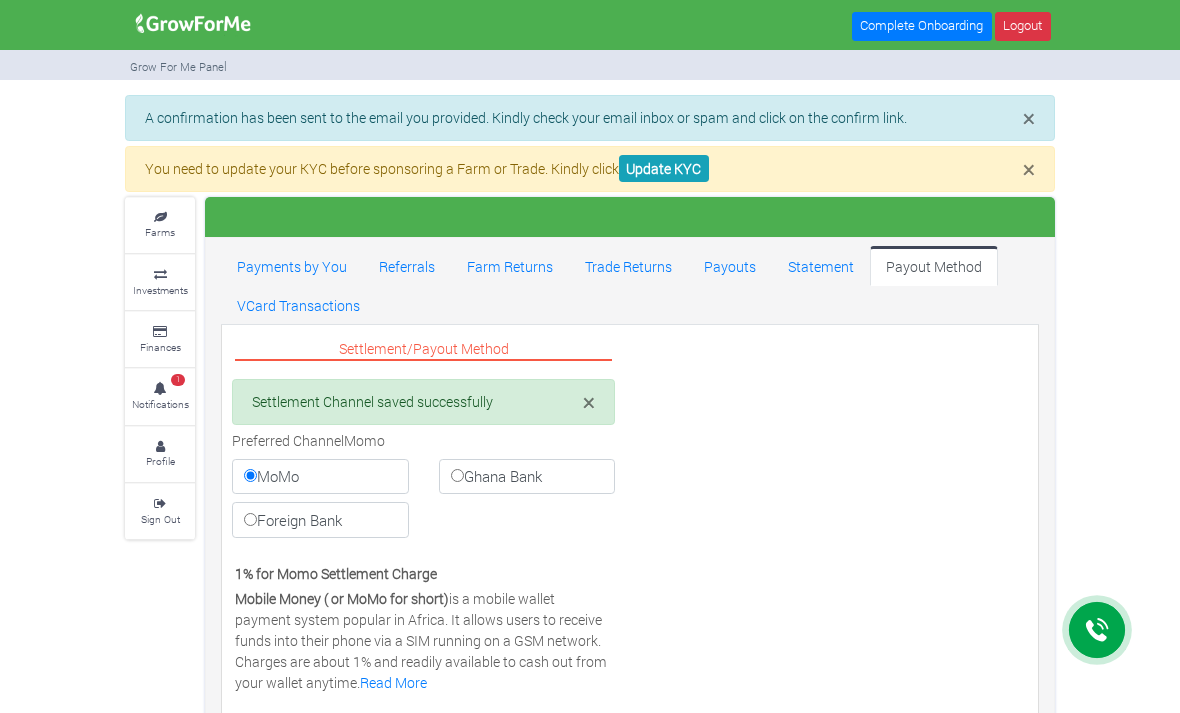 scroll, scrollTop: 0, scrollLeft: 0, axis: both 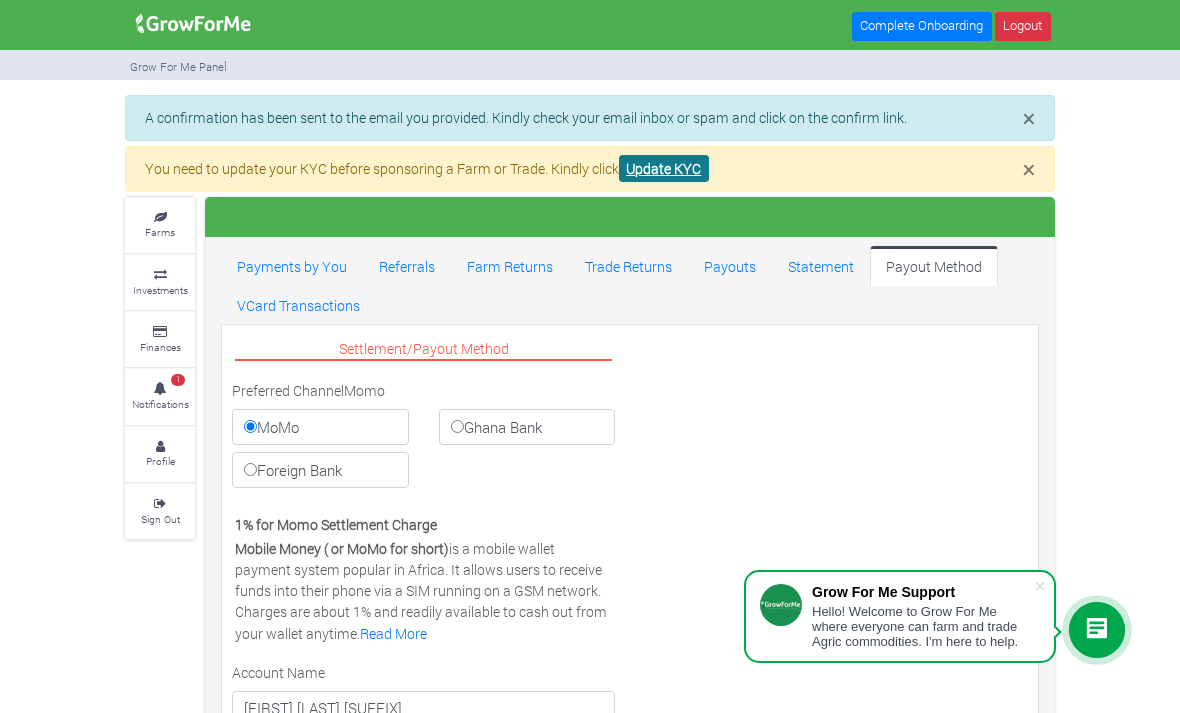 click on "Update KYC" at bounding box center [664, 168] 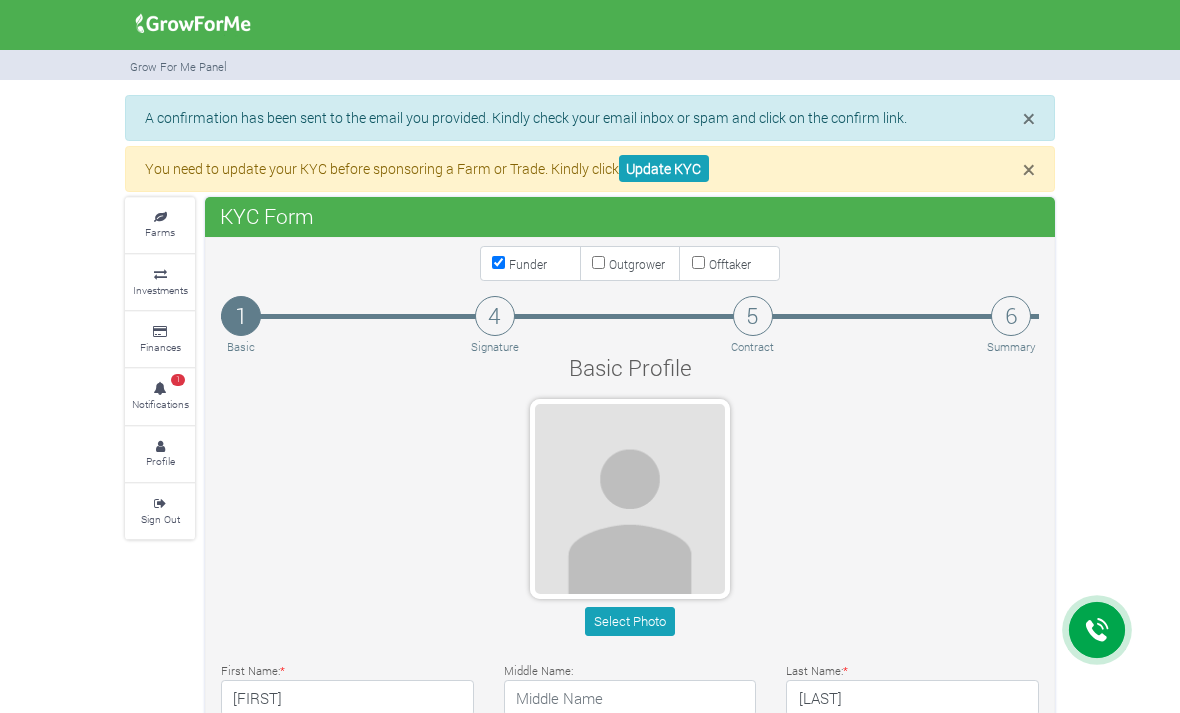 scroll, scrollTop: 0, scrollLeft: 0, axis: both 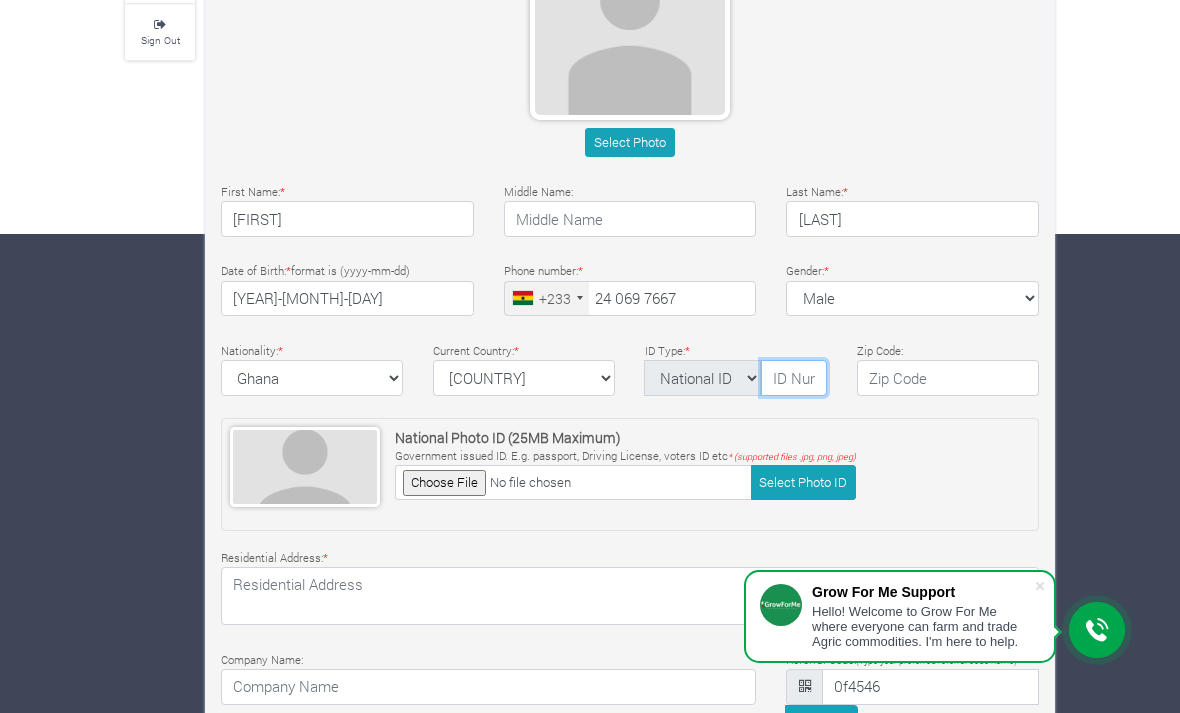 click at bounding box center (794, 378) 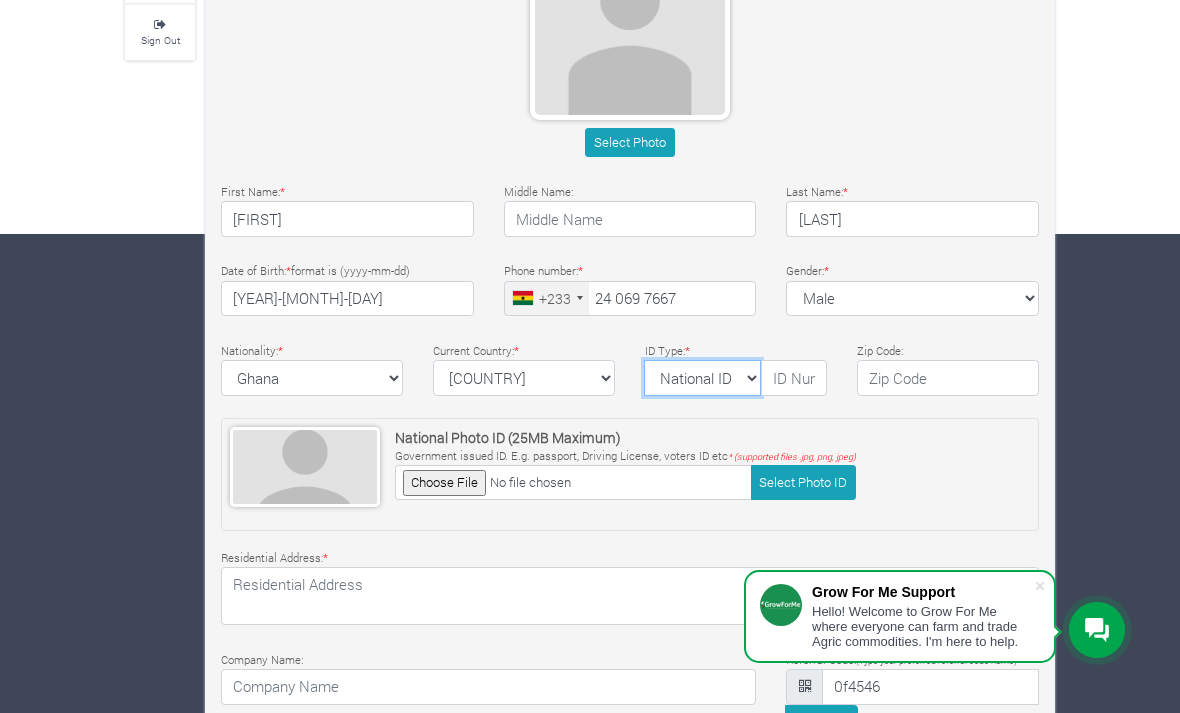 click on "National ID
Ghana ID
Passport
Drivers" at bounding box center [702, 378] 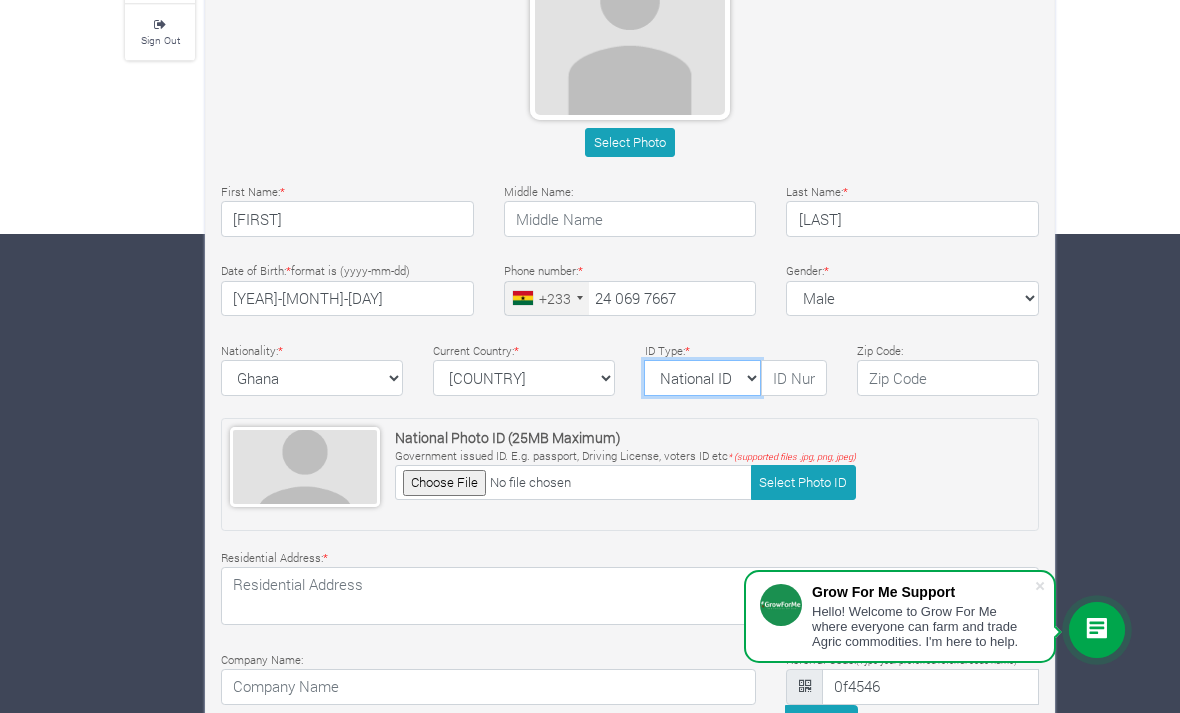 select on "Ghana ID" 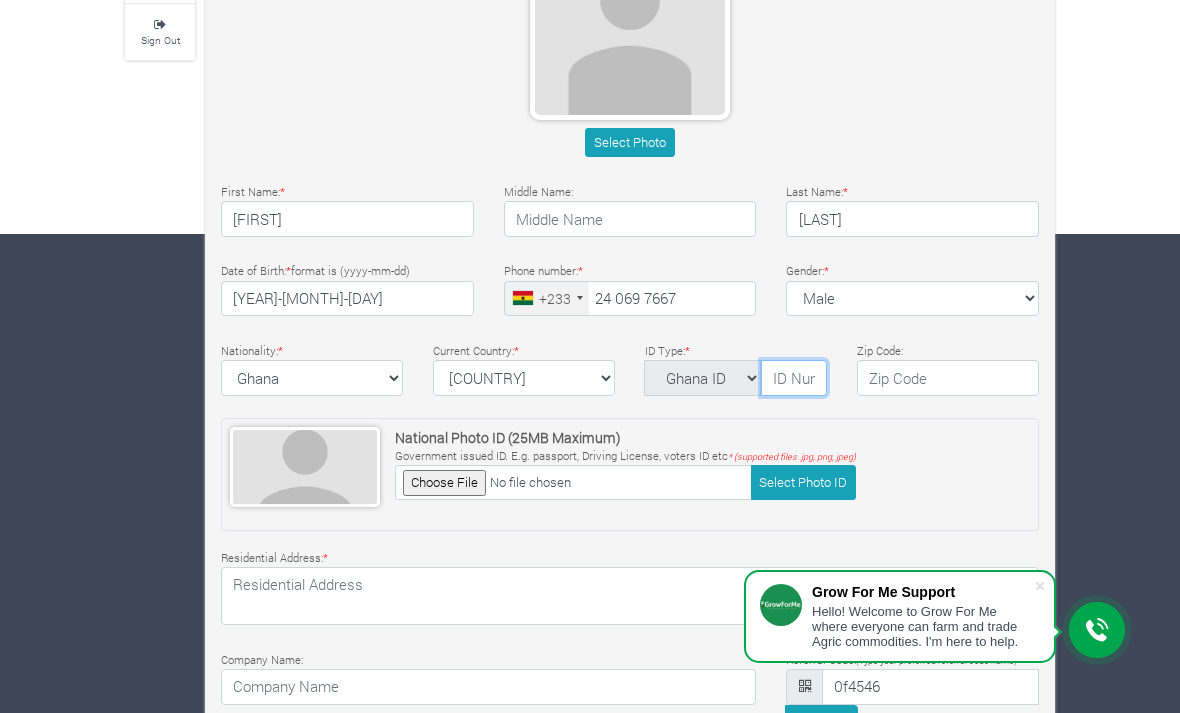 click at bounding box center (794, 378) 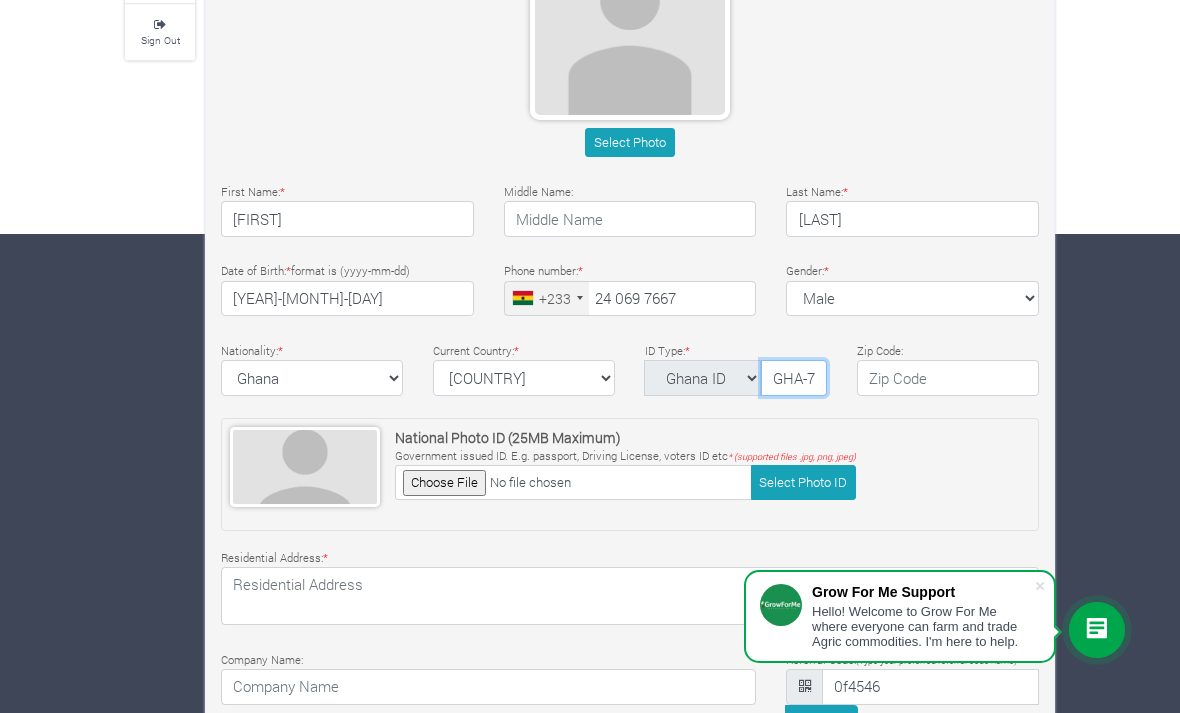 type on "GHA-716446589-0" 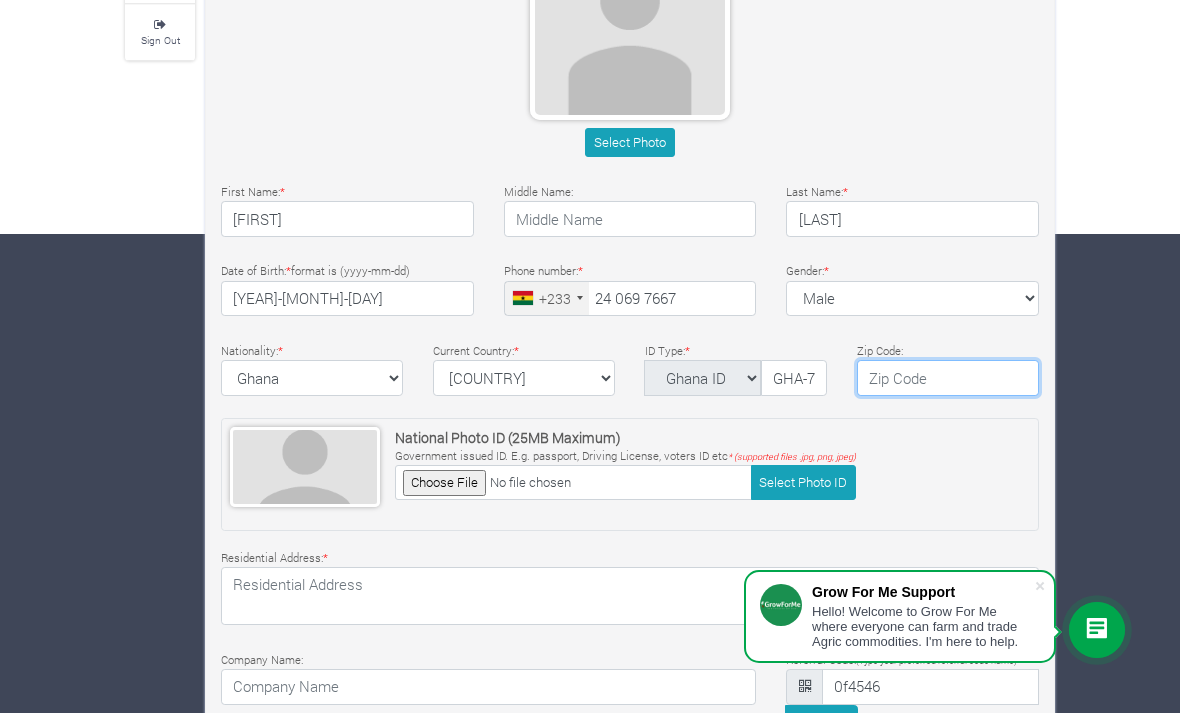 click at bounding box center (948, 378) 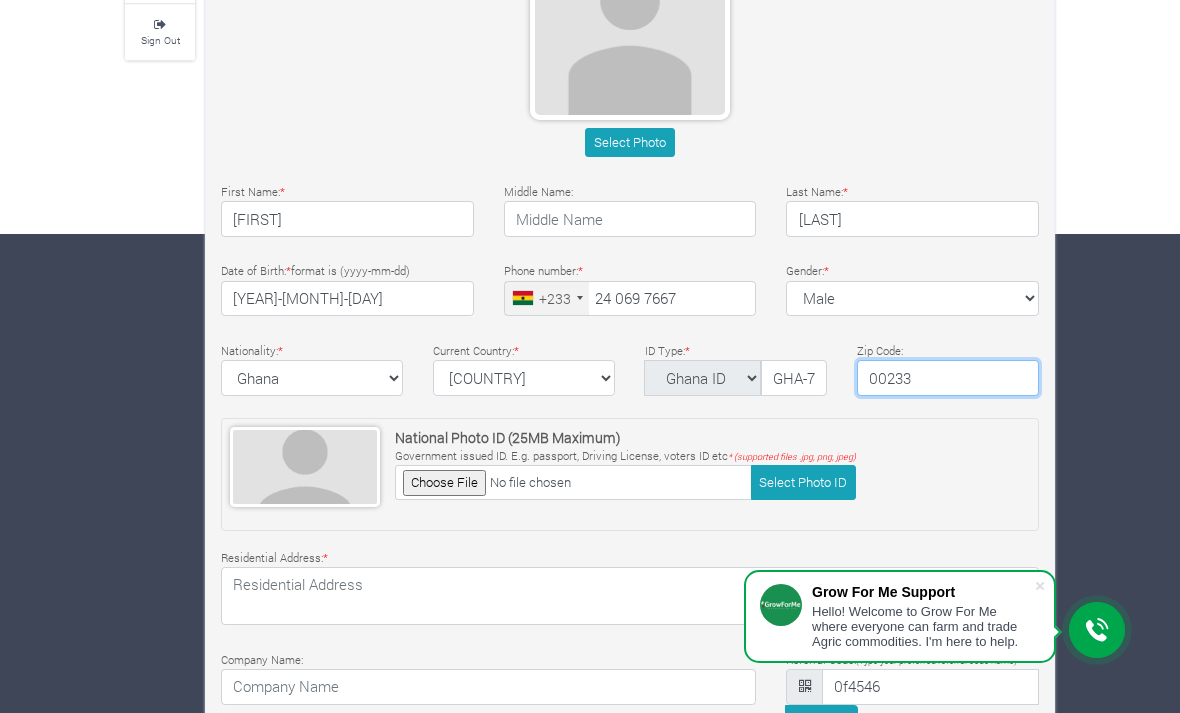 type on "00233" 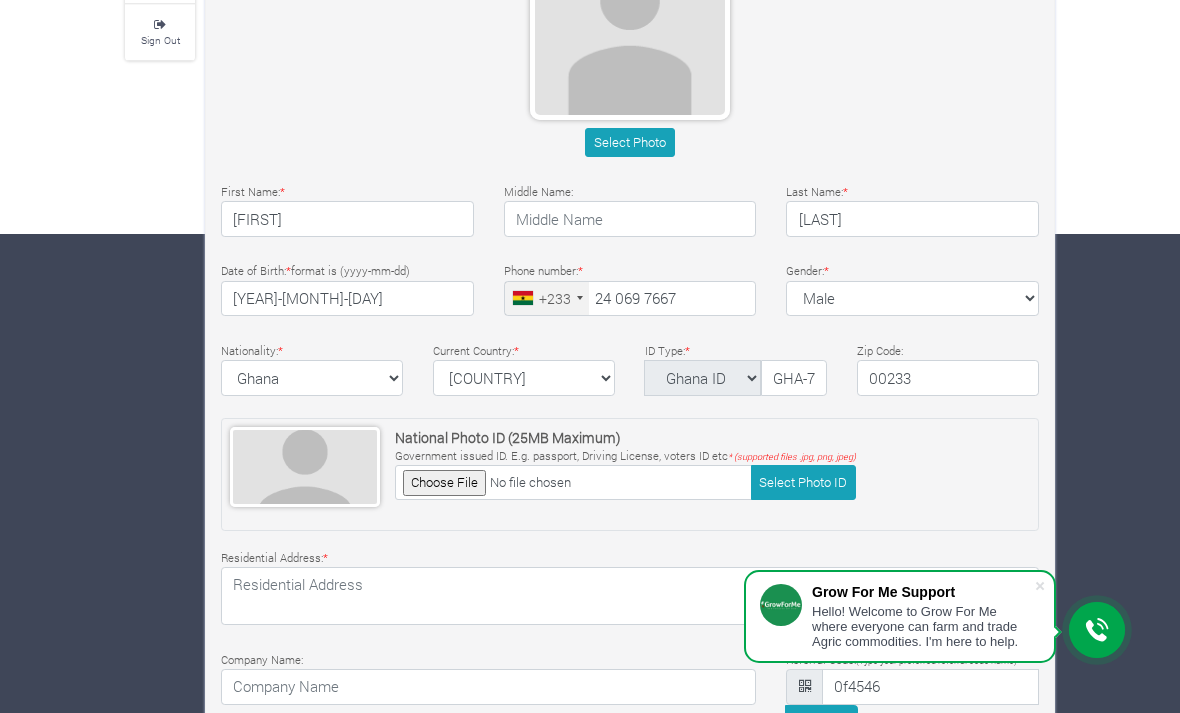 click at bounding box center (573, 482) 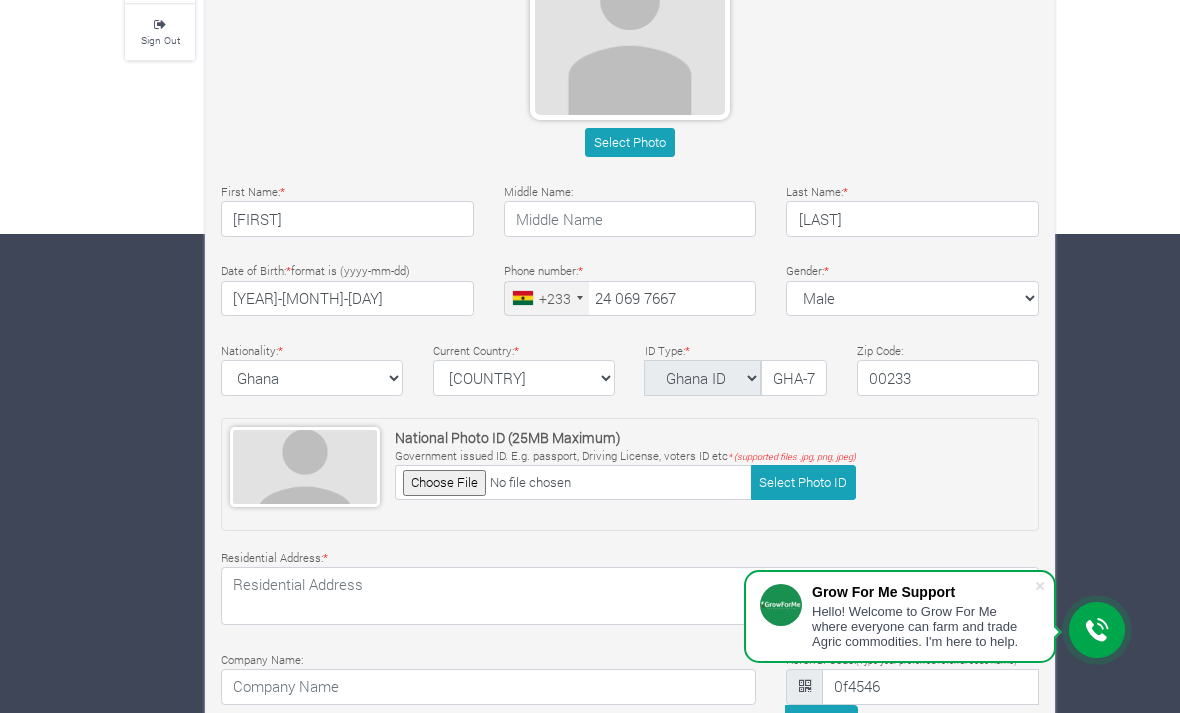 click at bounding box center (573, 482) 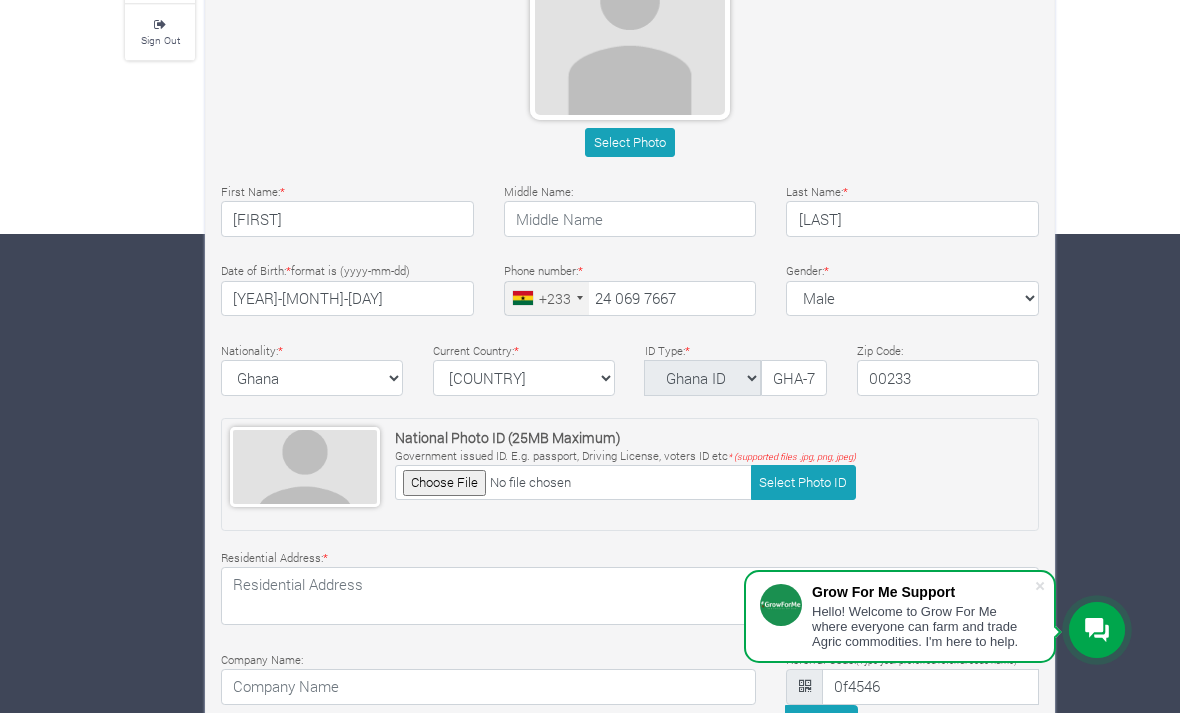type on "C:\fakepath\IMG_0962.jpeg" 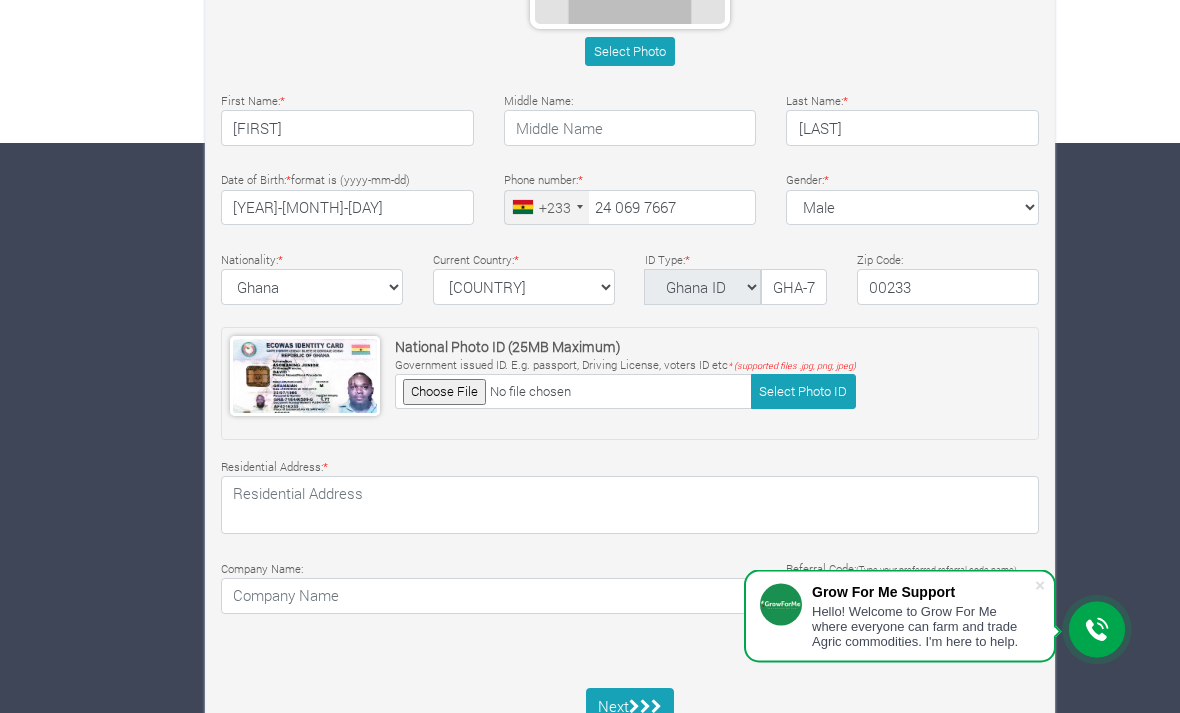 scroll, scrollTop: 575, scrollLeft: 0, axis: vertical 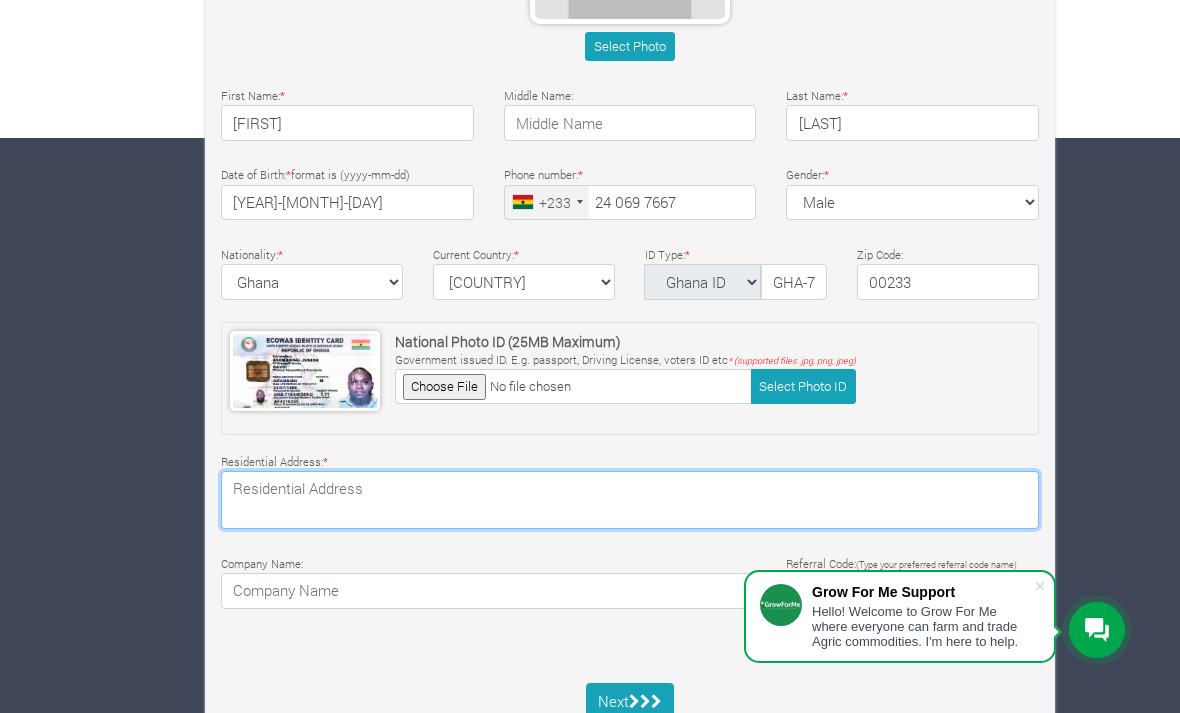 click at bounding box center [630, 500] 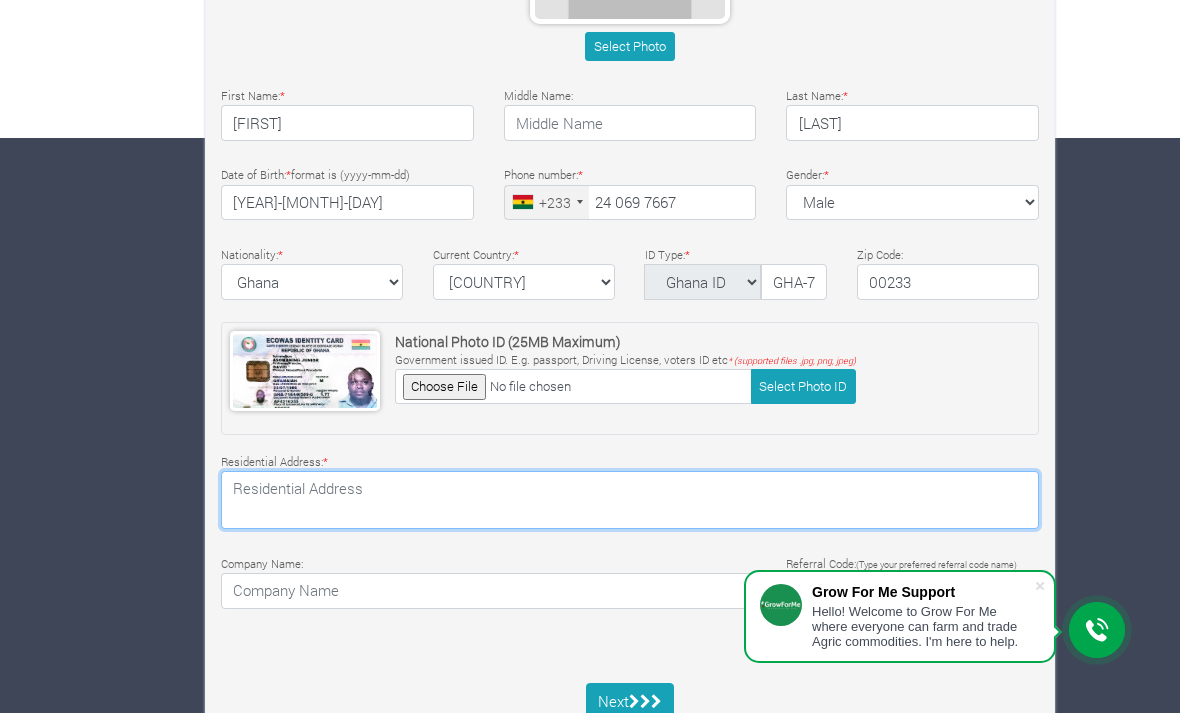 click at bounding box center [630, 500] 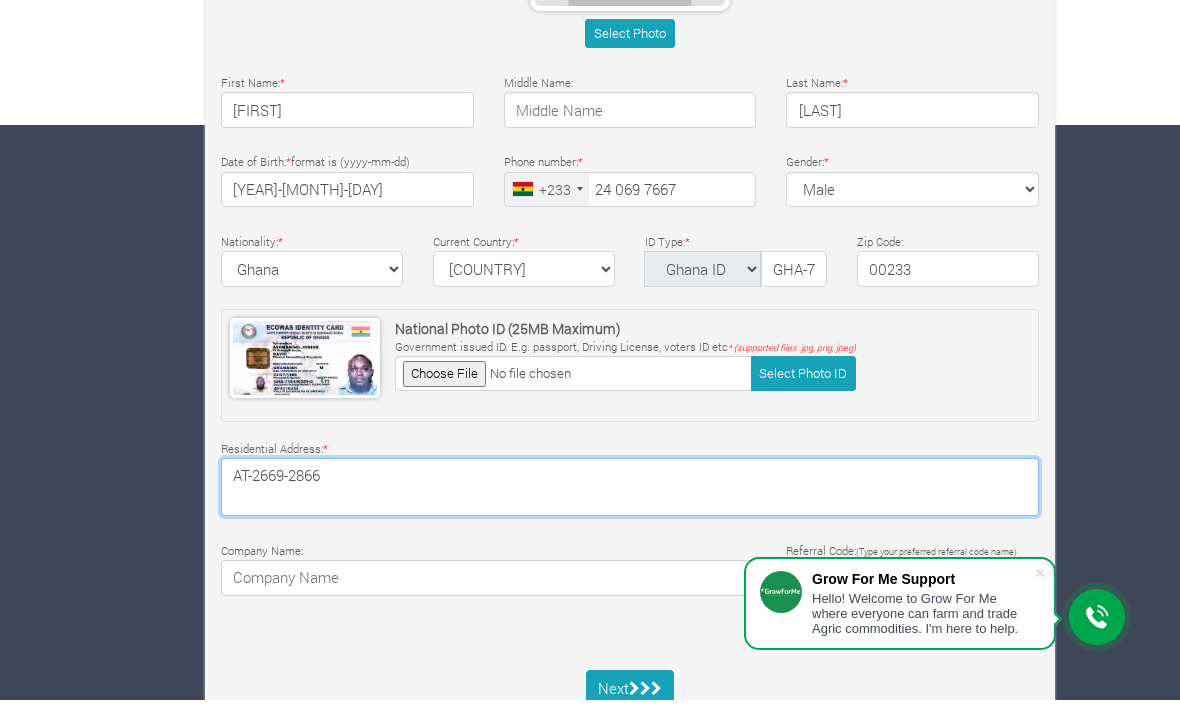 scroll, scrollTop: 639, scrollLeft: 0, axis: vertical 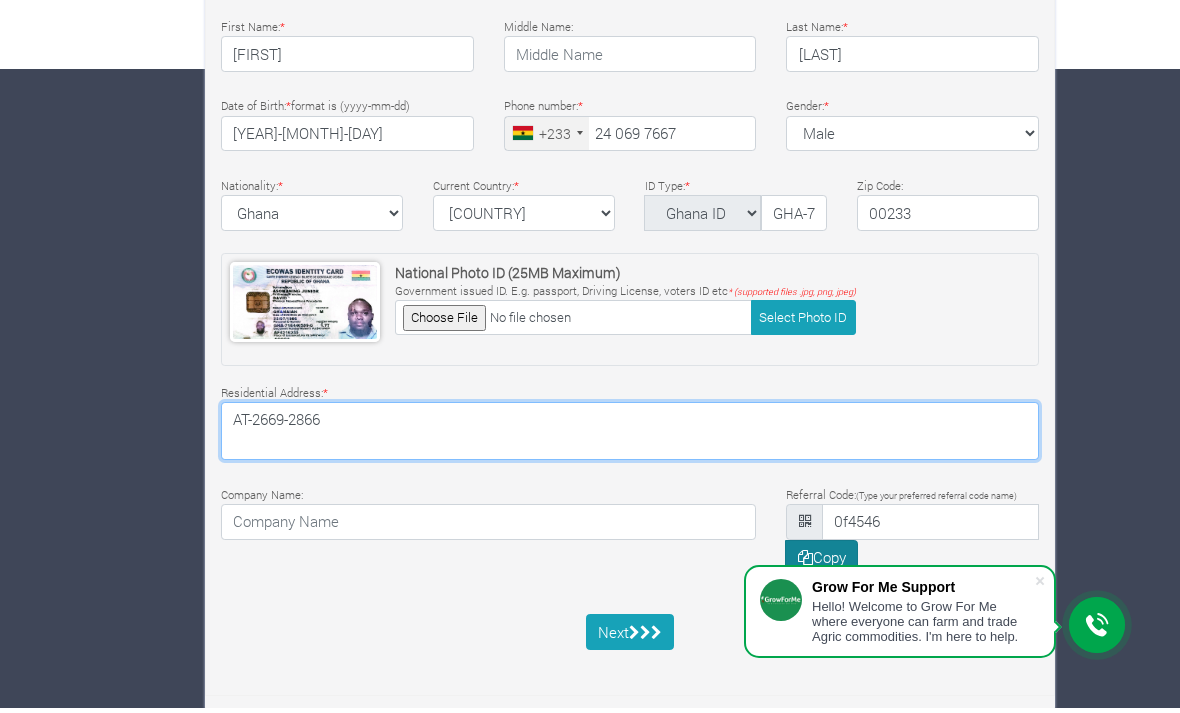 type on "AT-2669-2866" 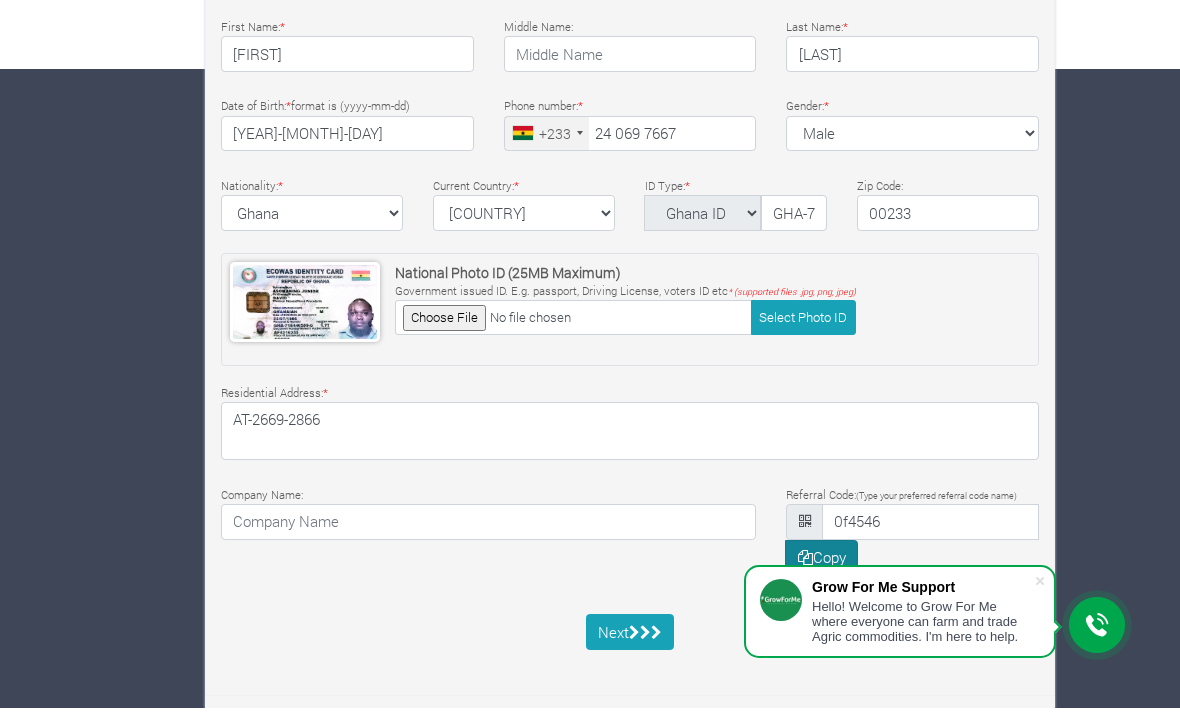 click on "Copy" at bounding box center [821, 563] 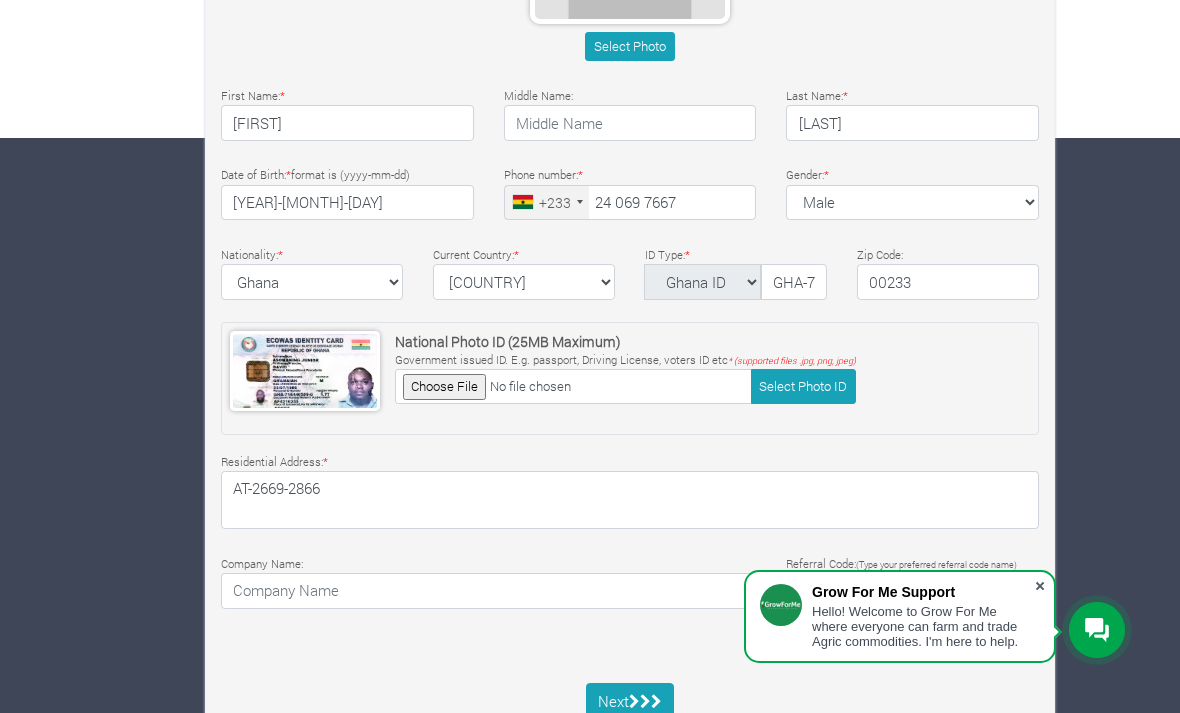 click at bounding box center [1040, 586] 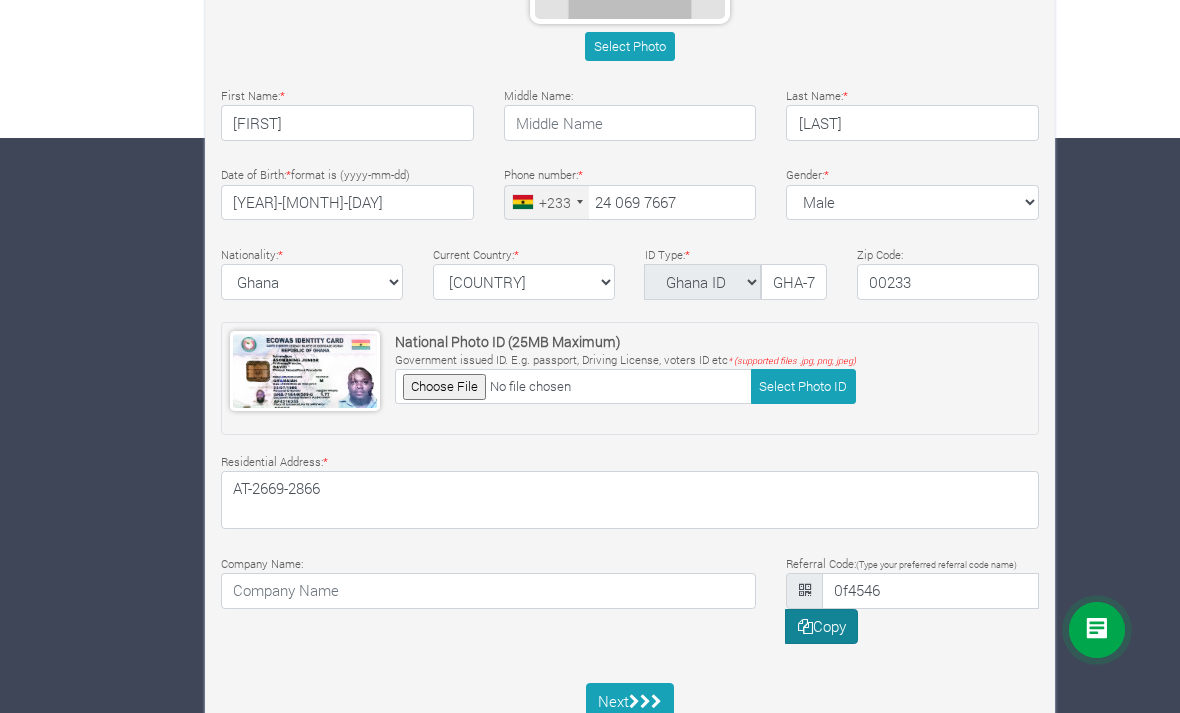 click on "Copy" at bounding box center (821, 627) 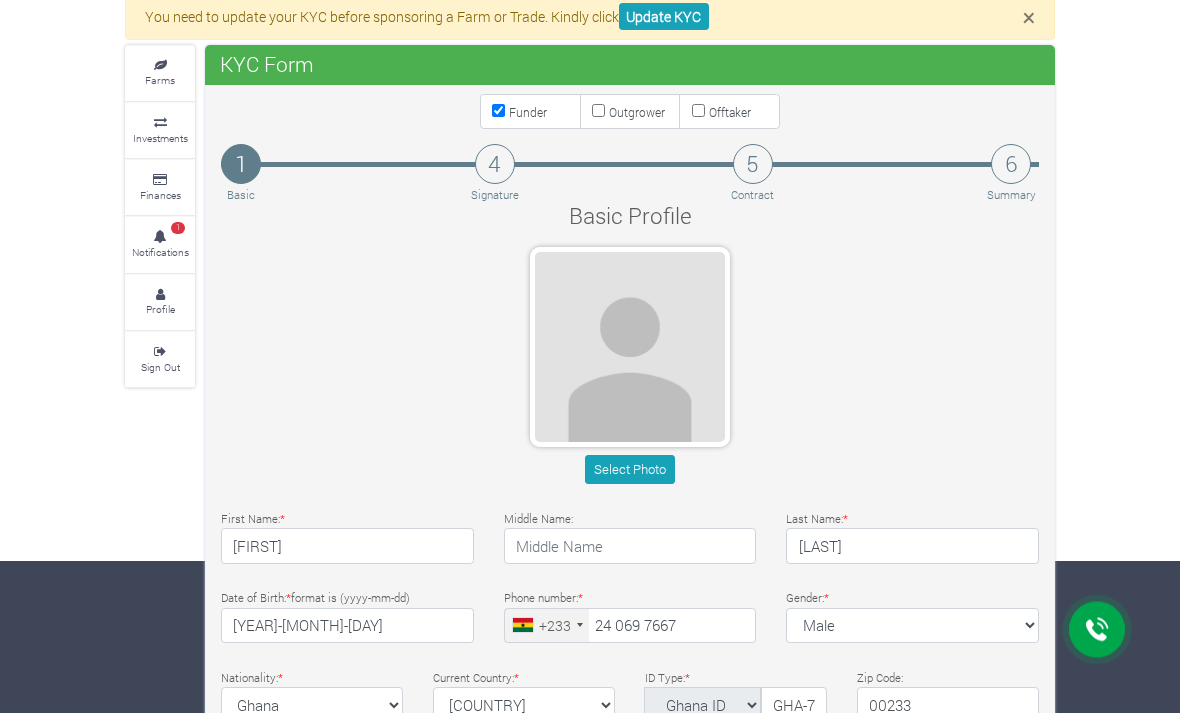 scroll, scrollTop: 152, scrollLeft: 0, axis: vertical 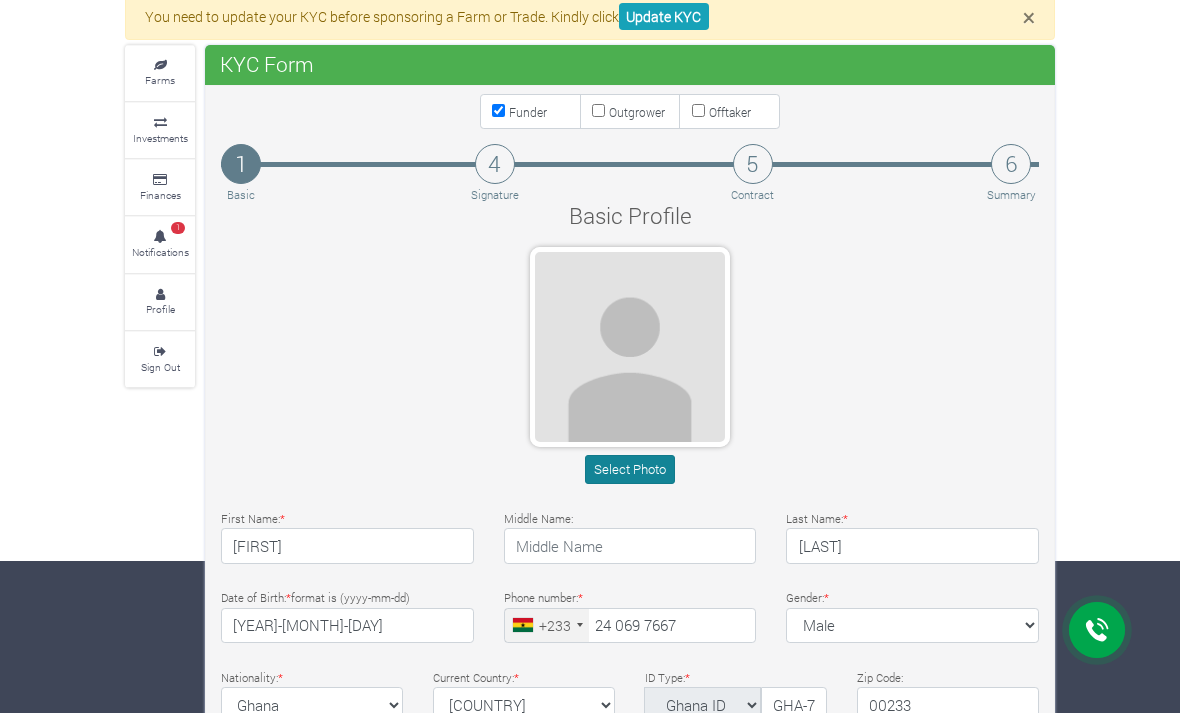 click on "Select Photo" at bounding box center [629, 469] 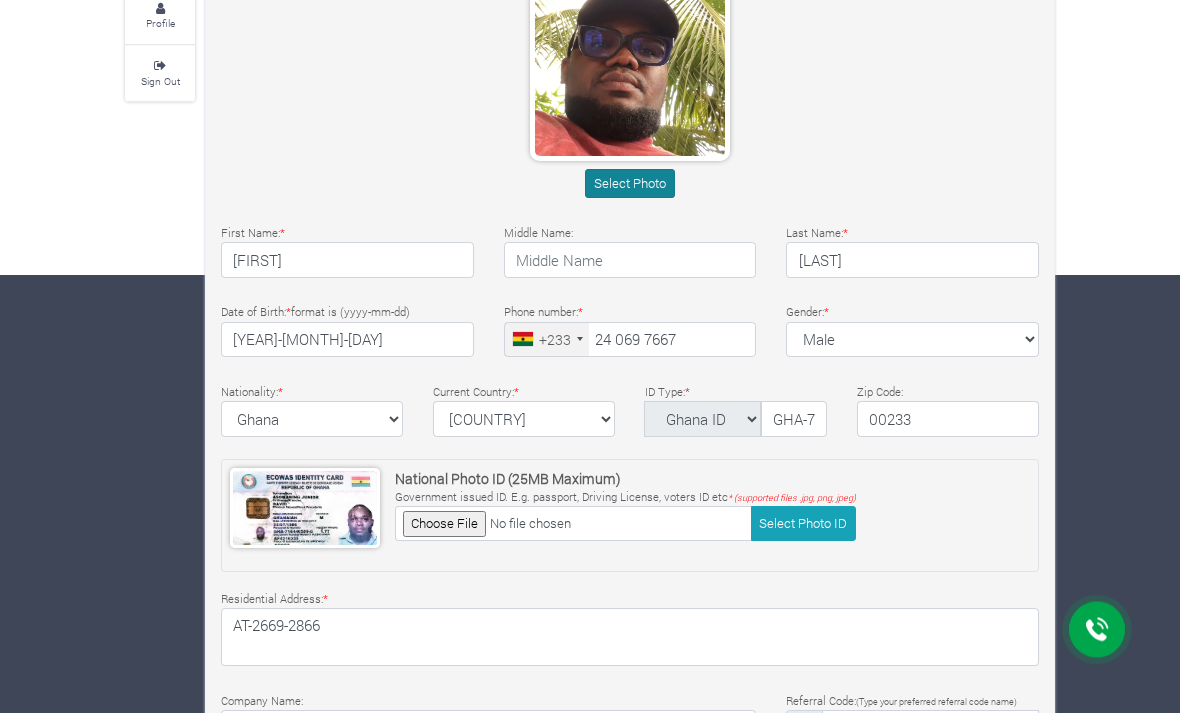 scroll, scrollTop: 575, scrollLeft: 0, axis: vertical 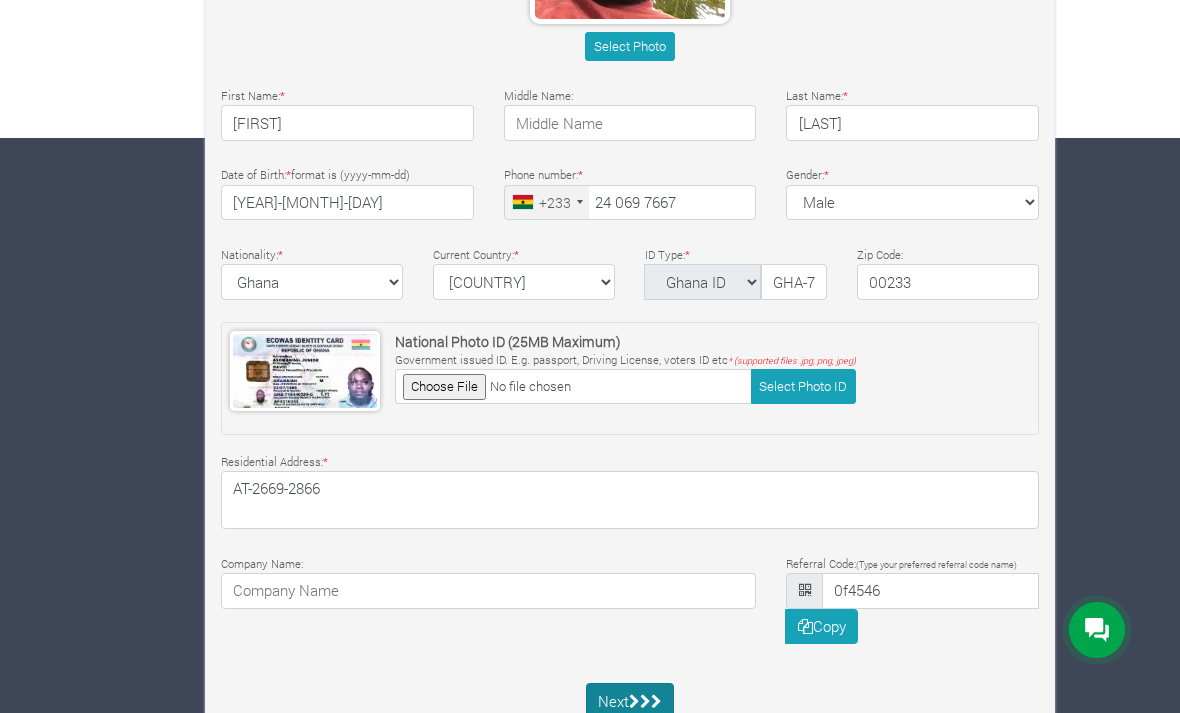 click at bounding box center (645, 701) 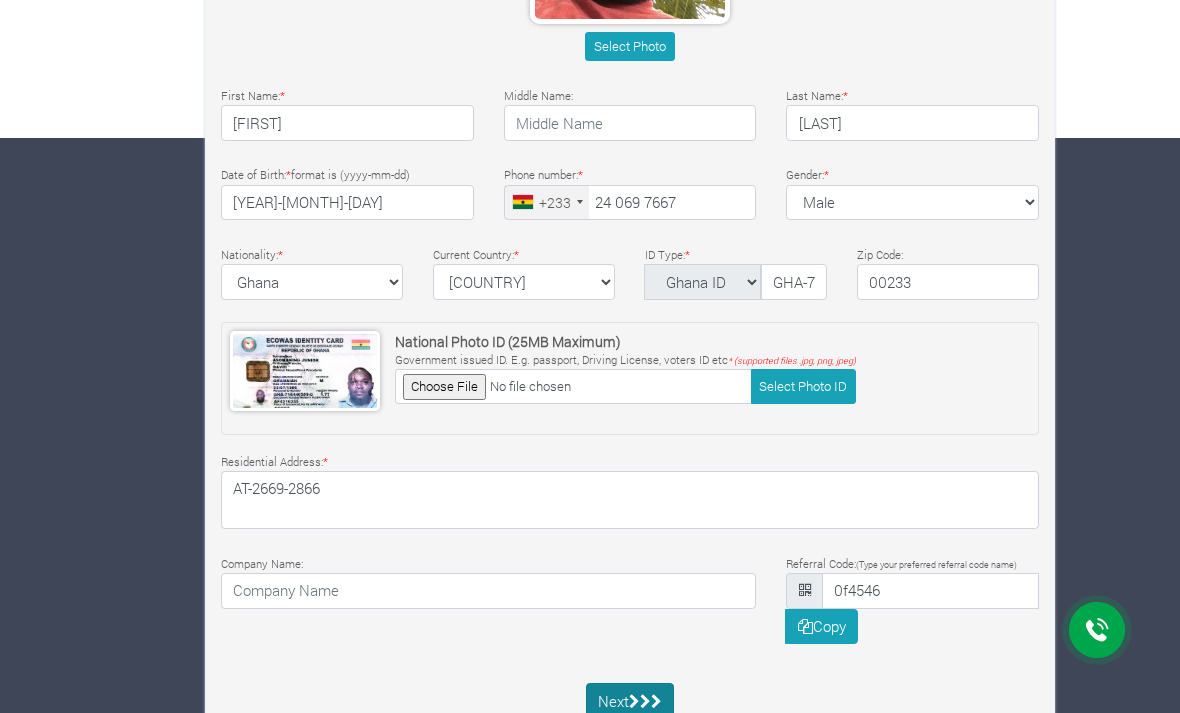 click at bounding box center [656, 701] 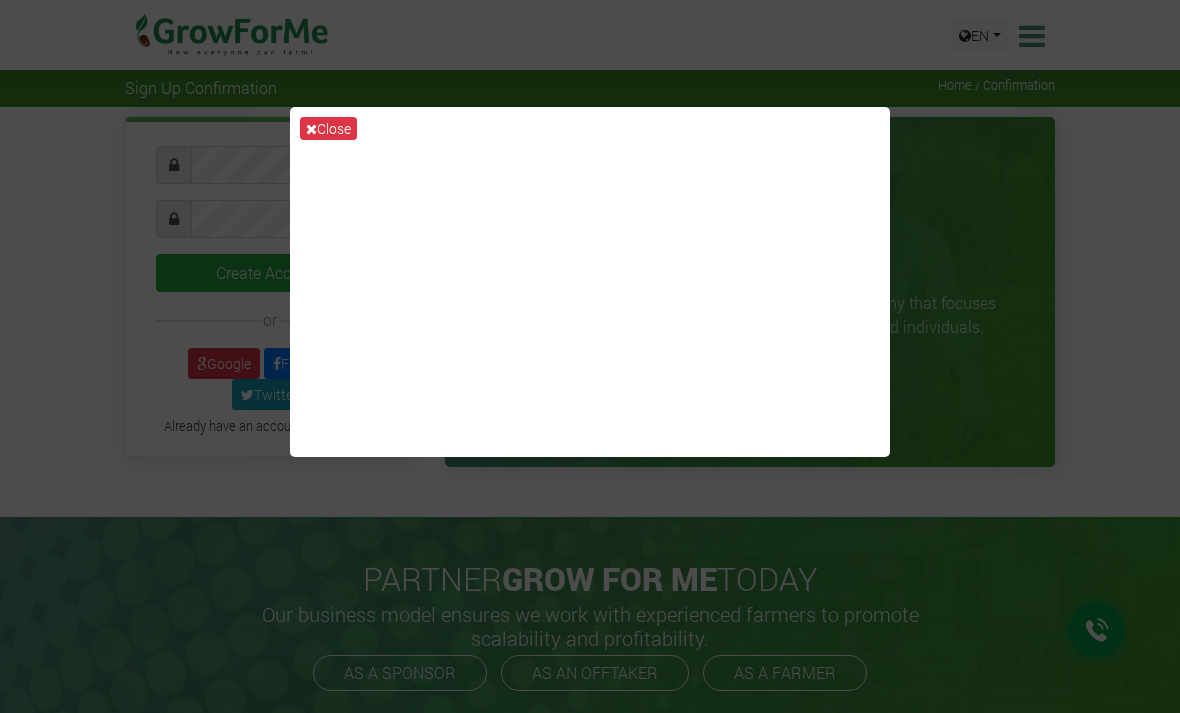 scroll, scrollTop: 0, scrollLeft: 0, axis: both 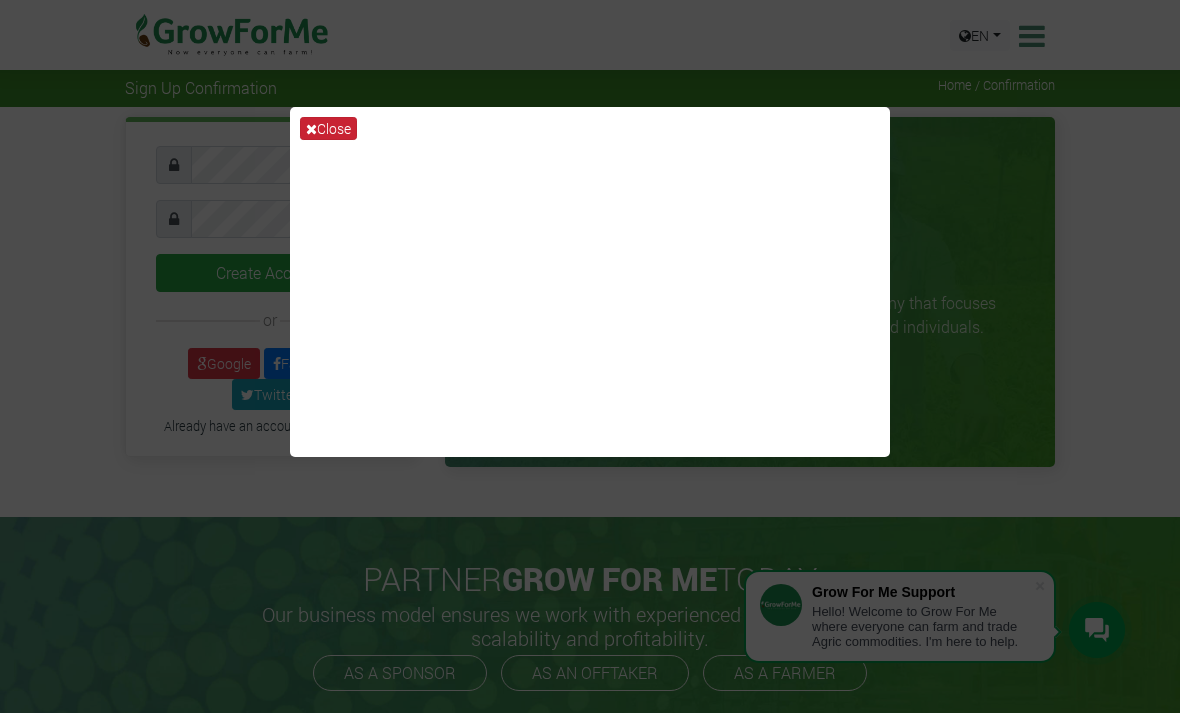 click on "Close" at bounding box center [328, 128] 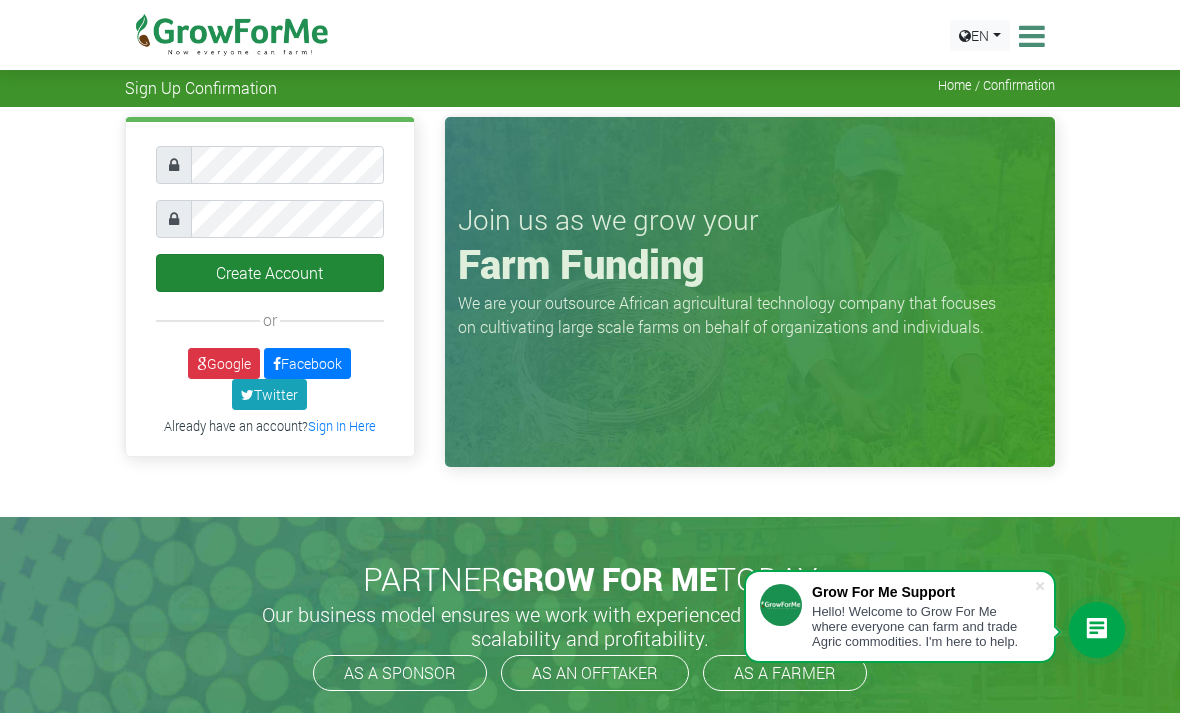 click on "Create Account" at bounding box center (270, 273) 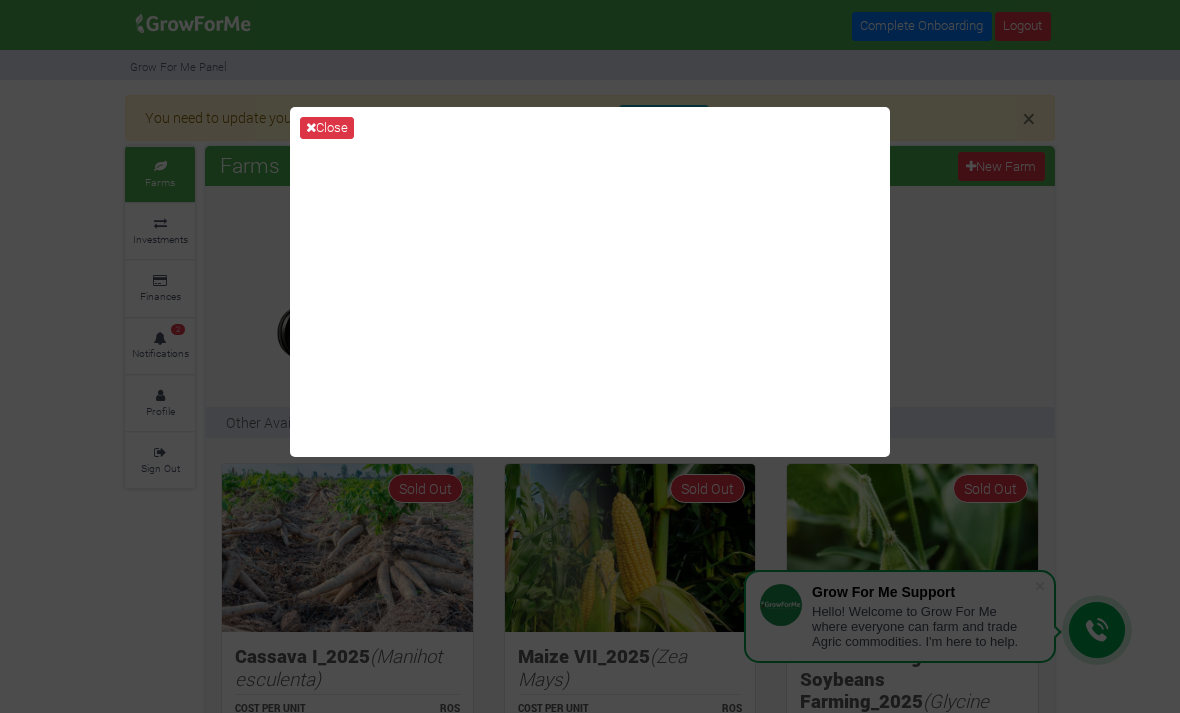 scroll, scrollTop: 0, scrollLeft: 0, axis: both 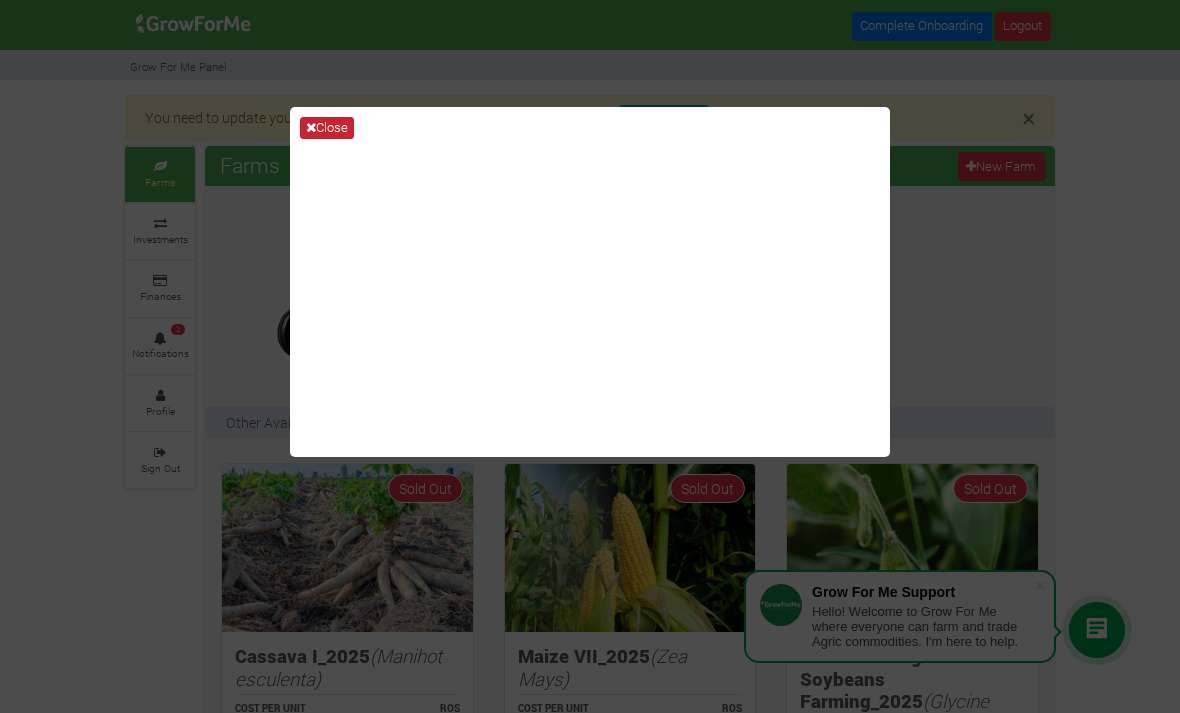 click on "Close" at bounding box center (327, 128) 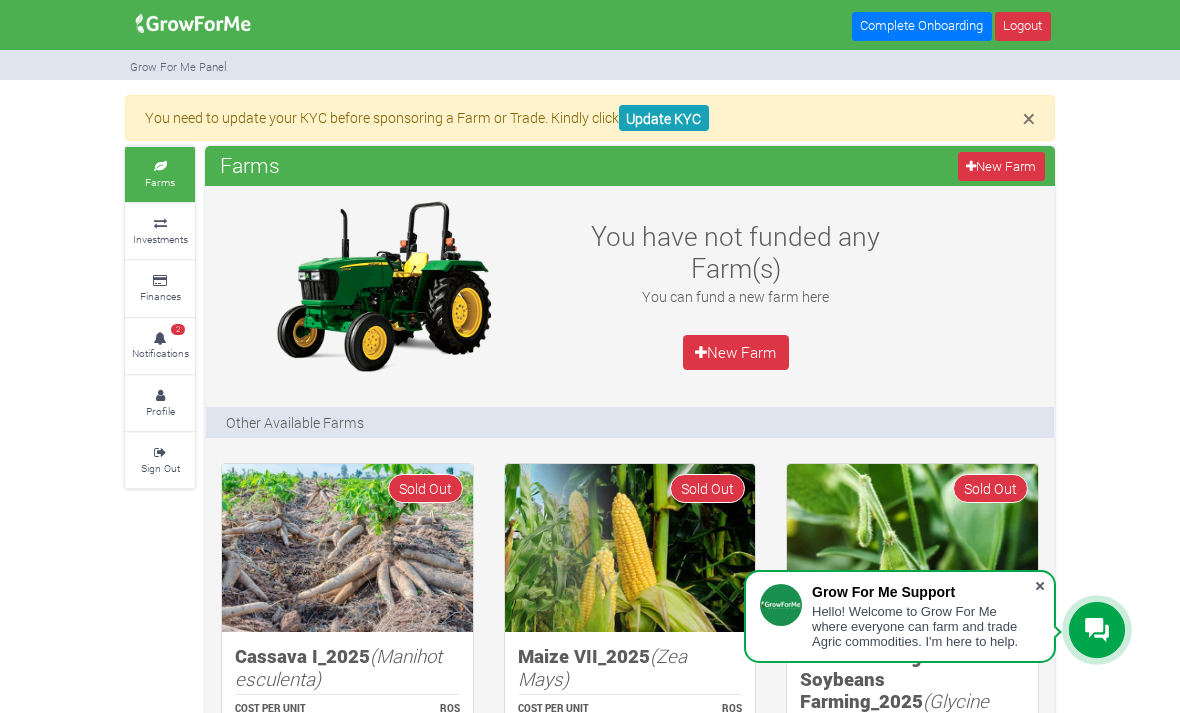 click at bounding box center [1040, 586] 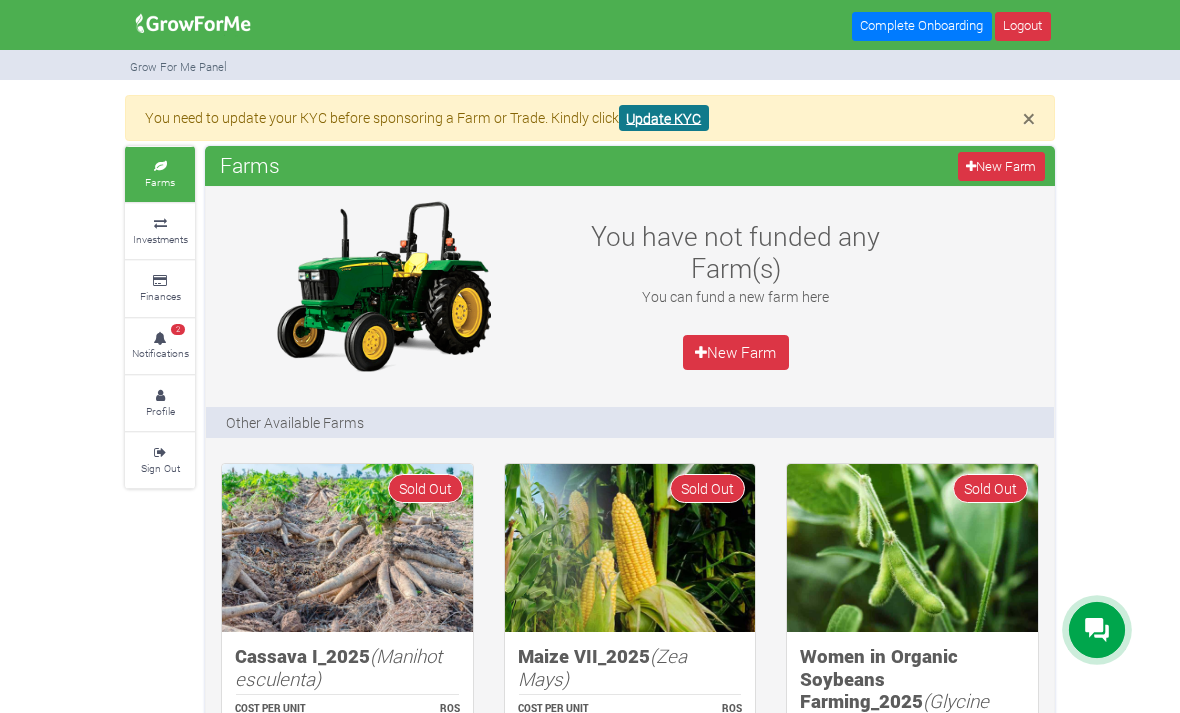 click on "Update KYC" at bounding box center (664, 118) 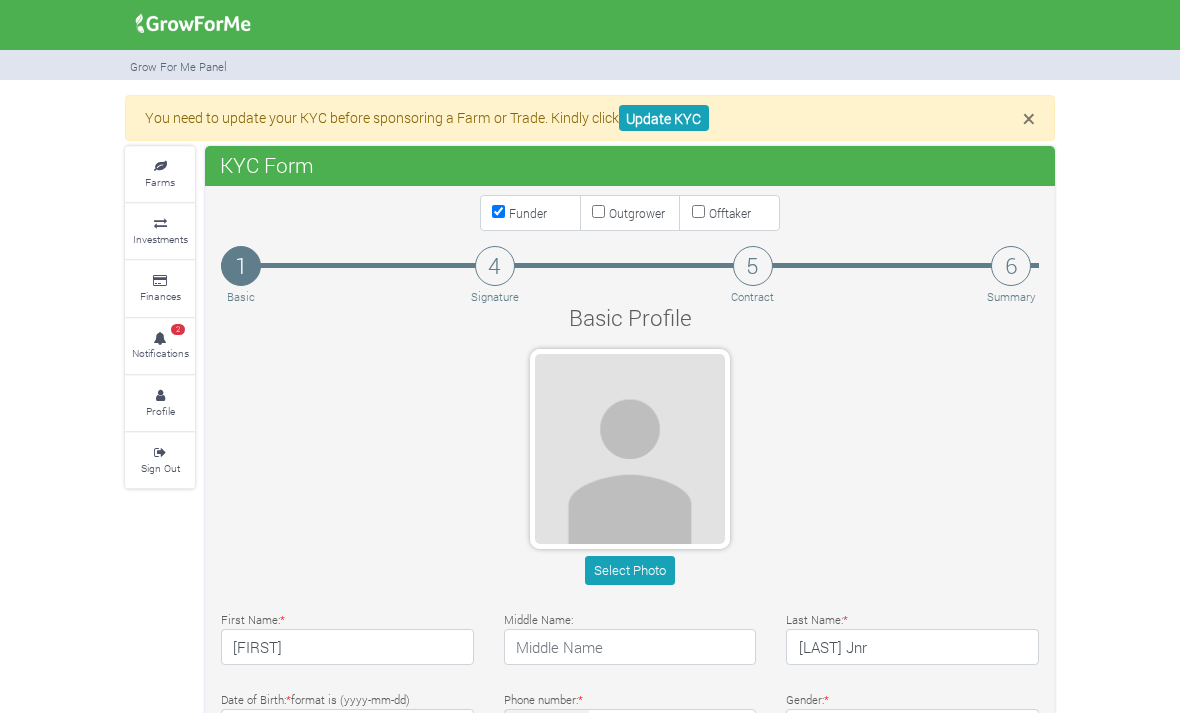 scroll, scrollTop: 0, scrollLeft: 0, axis: both 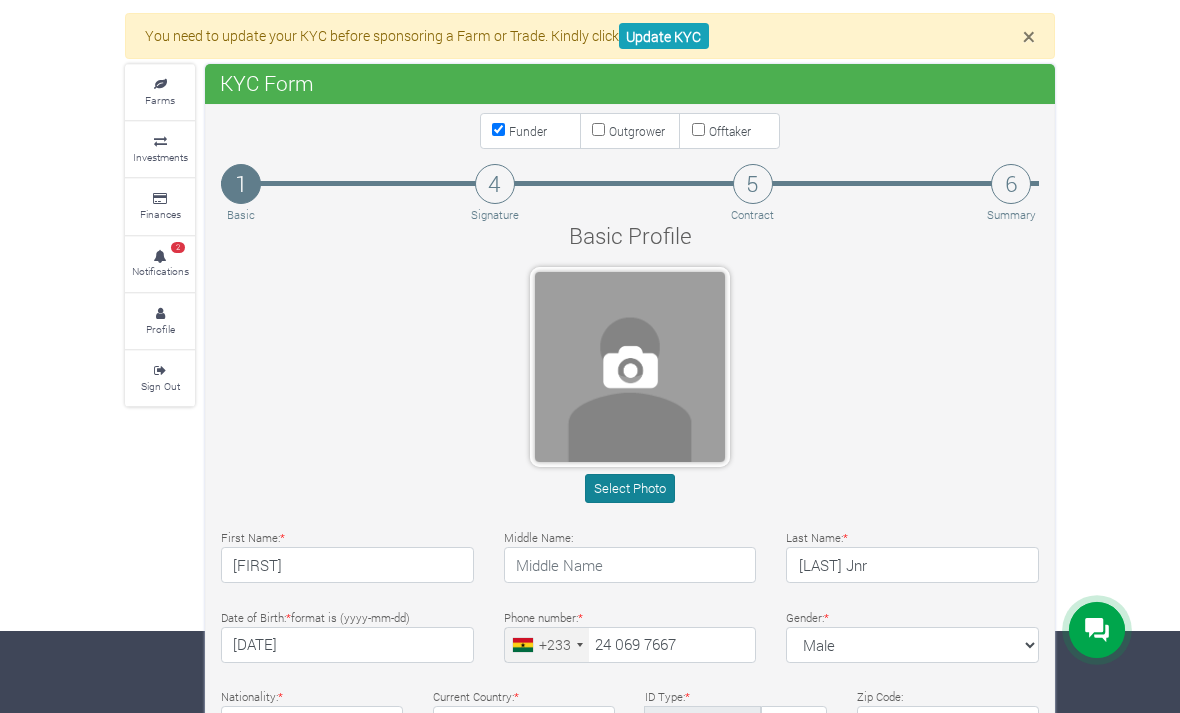 click on "Select Photo" at bounding box center (629, 488) 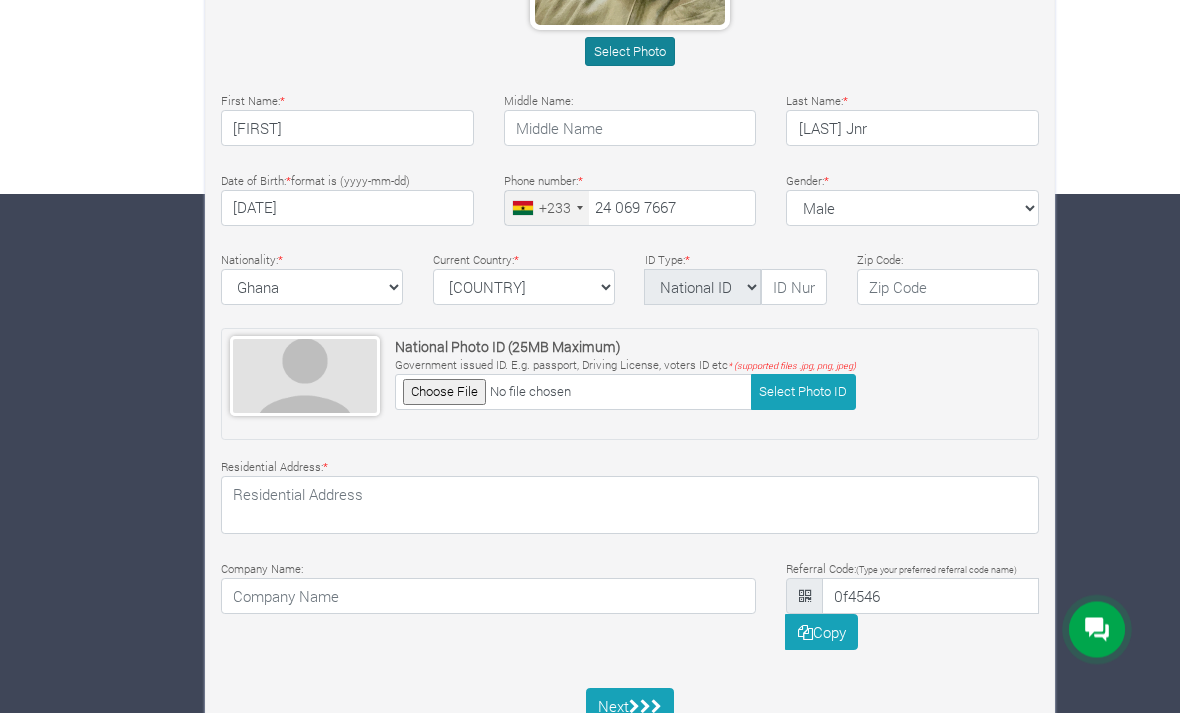 scroll, scrollTop: 524, scrollLeft: 0, axis: vertical 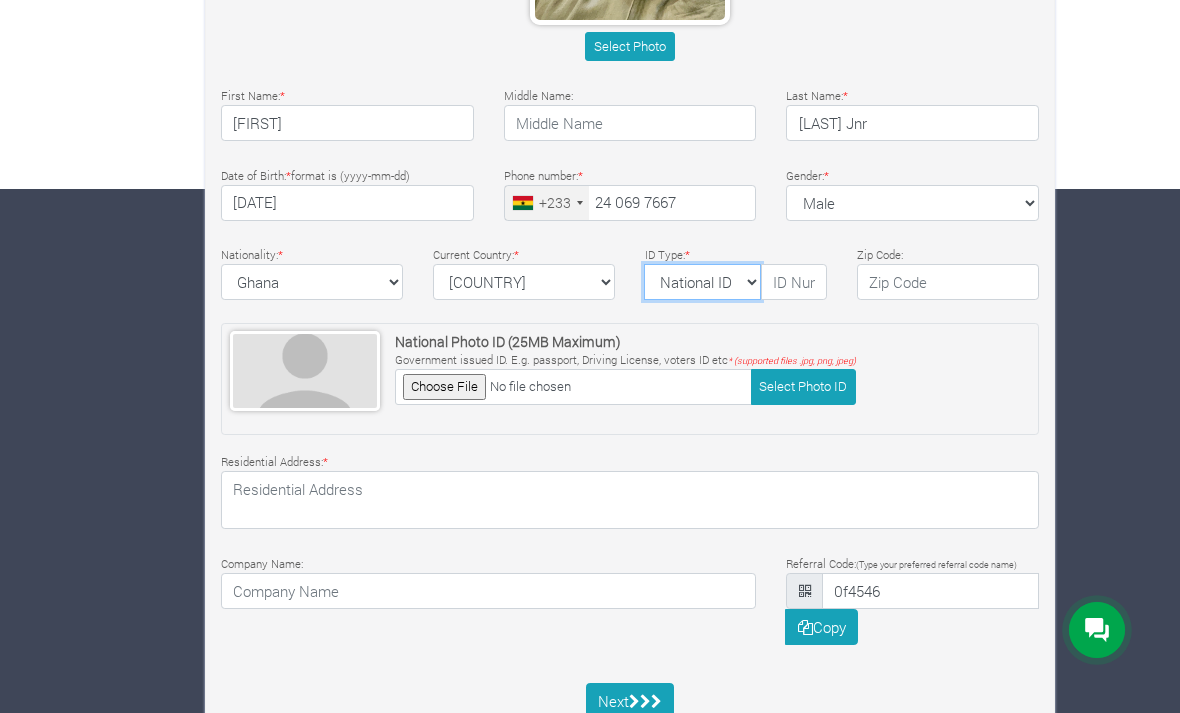 click on "National ID
Ghana ID
Passport
Drivers" at bounding box center [702, 282] 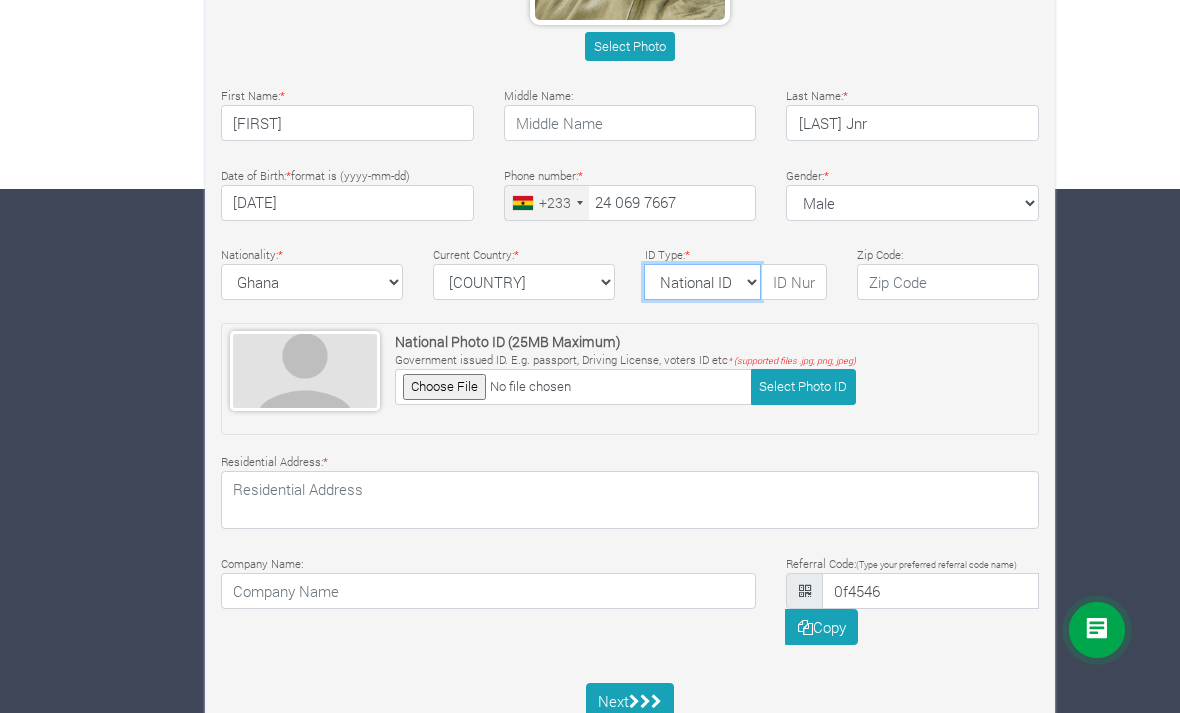 select on "Ghana ID" 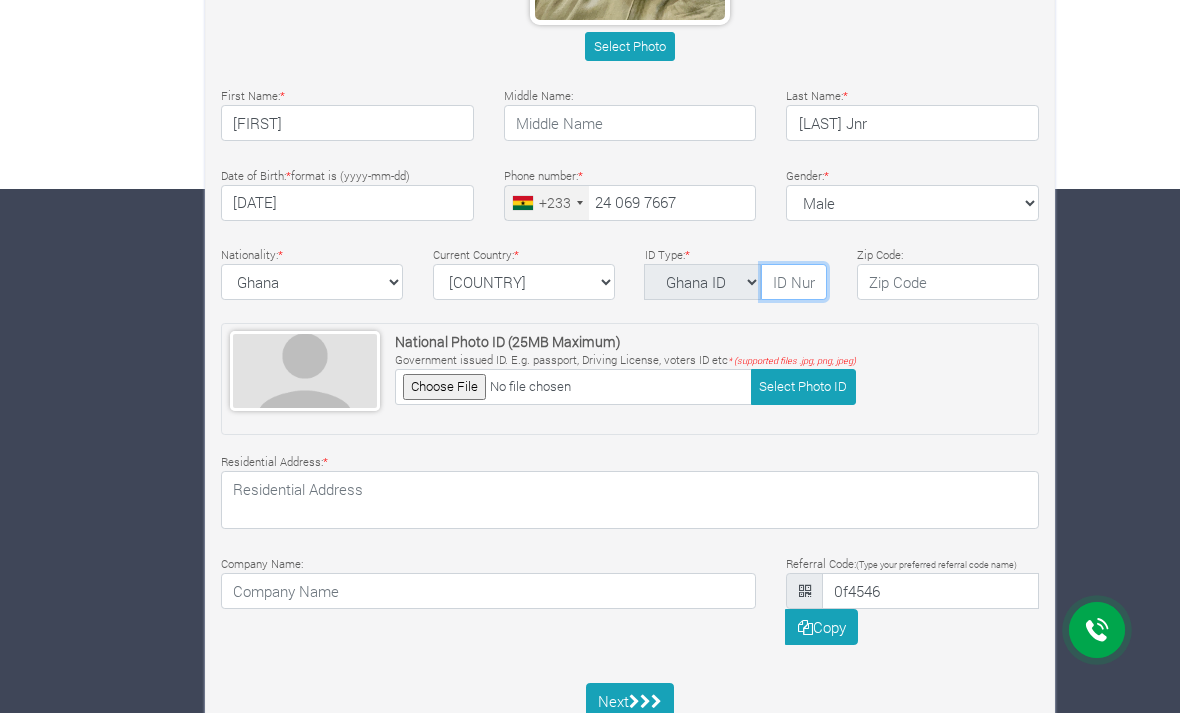 click at bounding box center (794, 282) 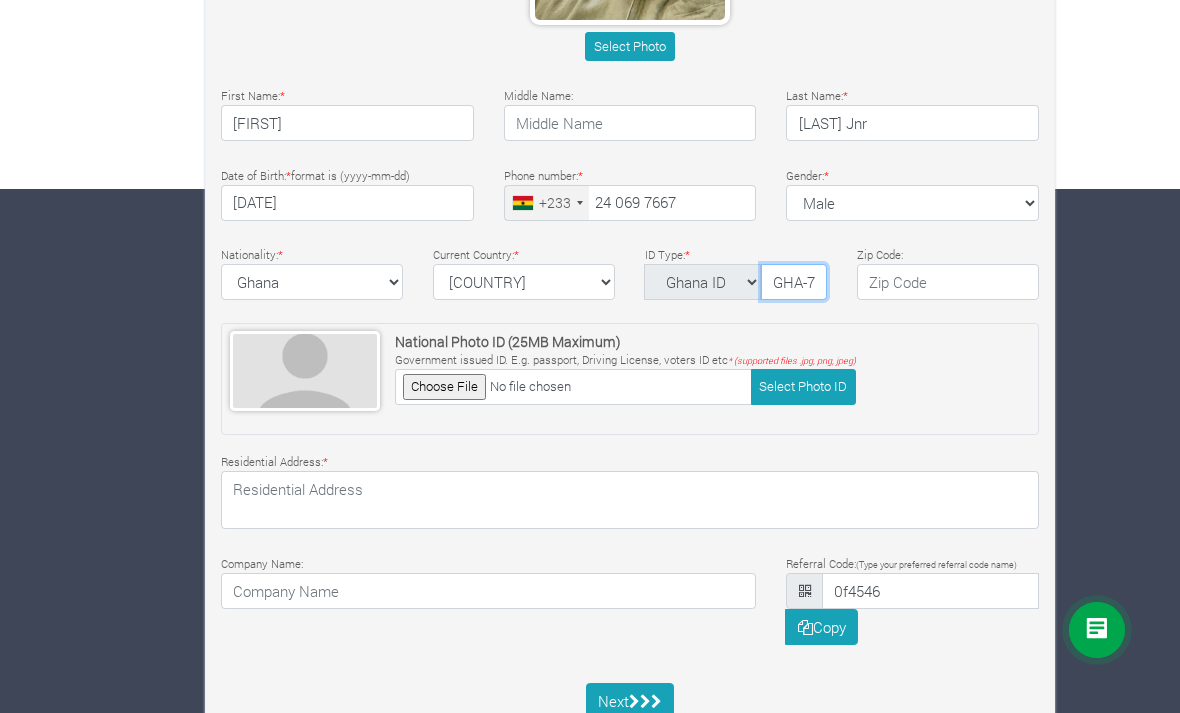 type on "GHA-716446589-0" 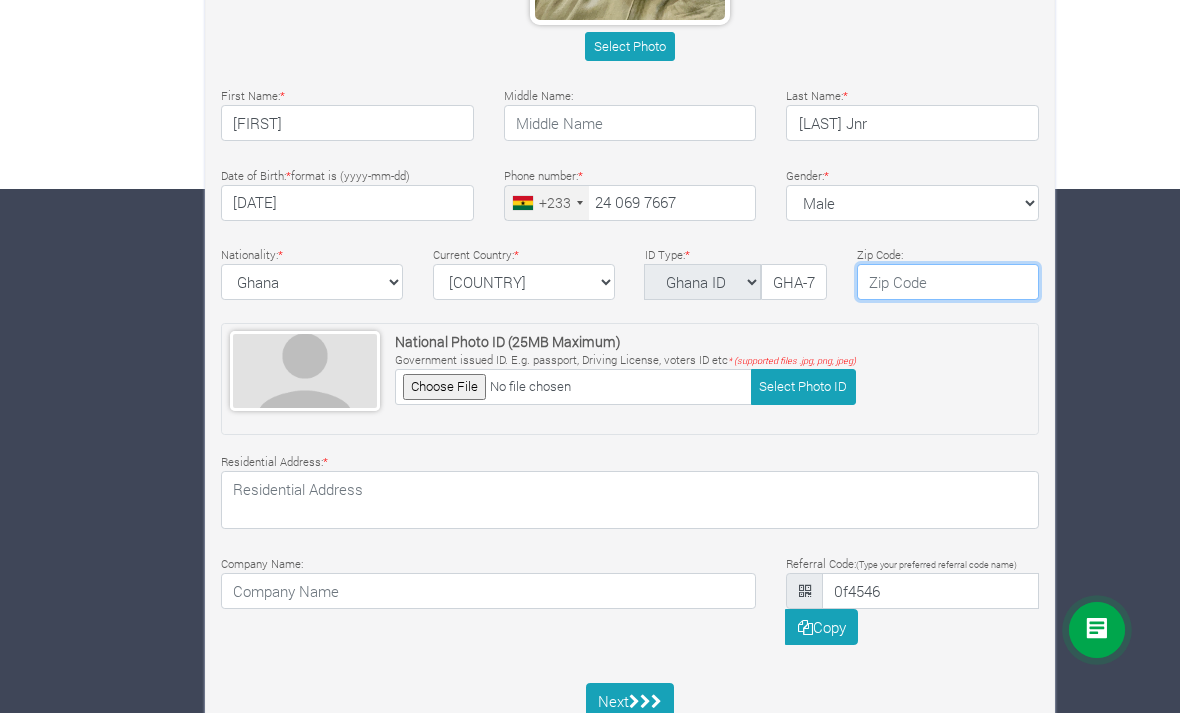 click at bounding box center (948, 282) 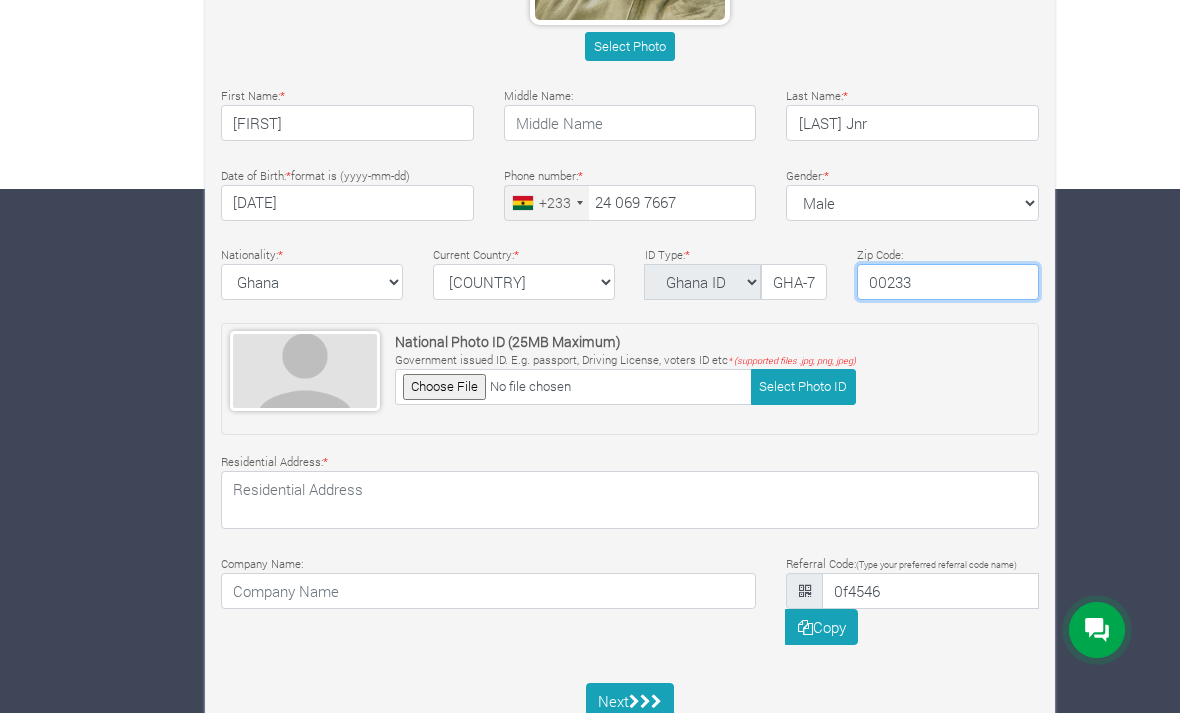 type on "00233" 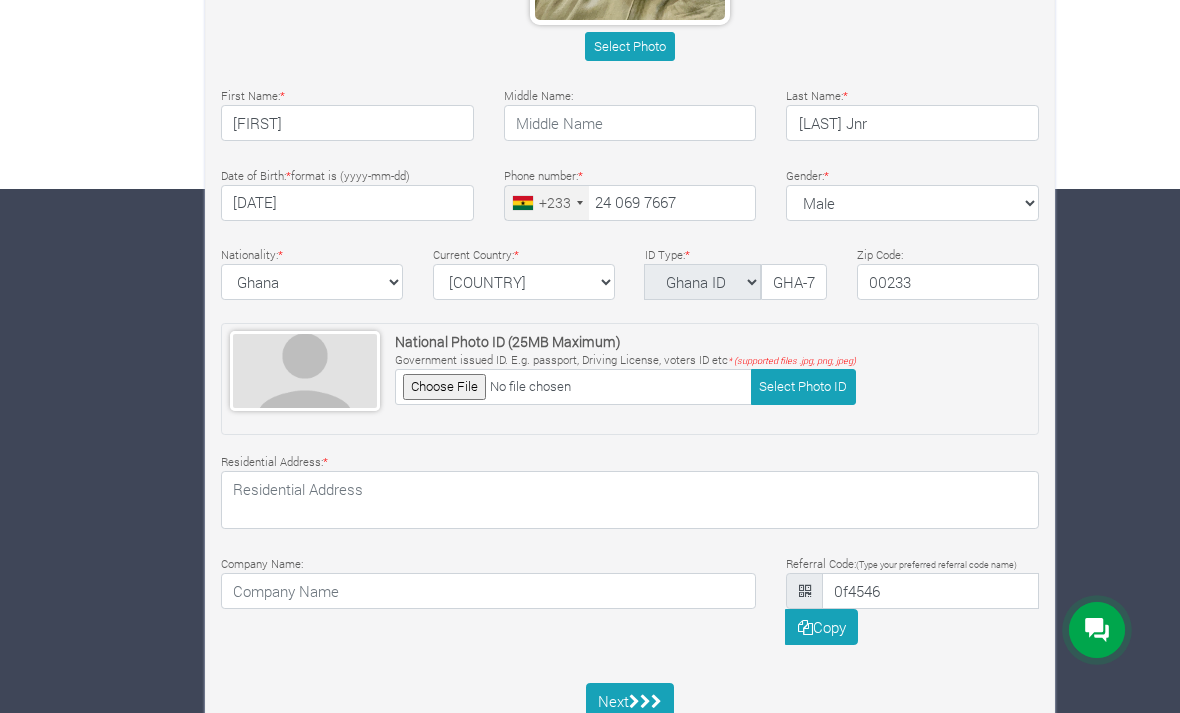 click at bounding box center (573, 386) 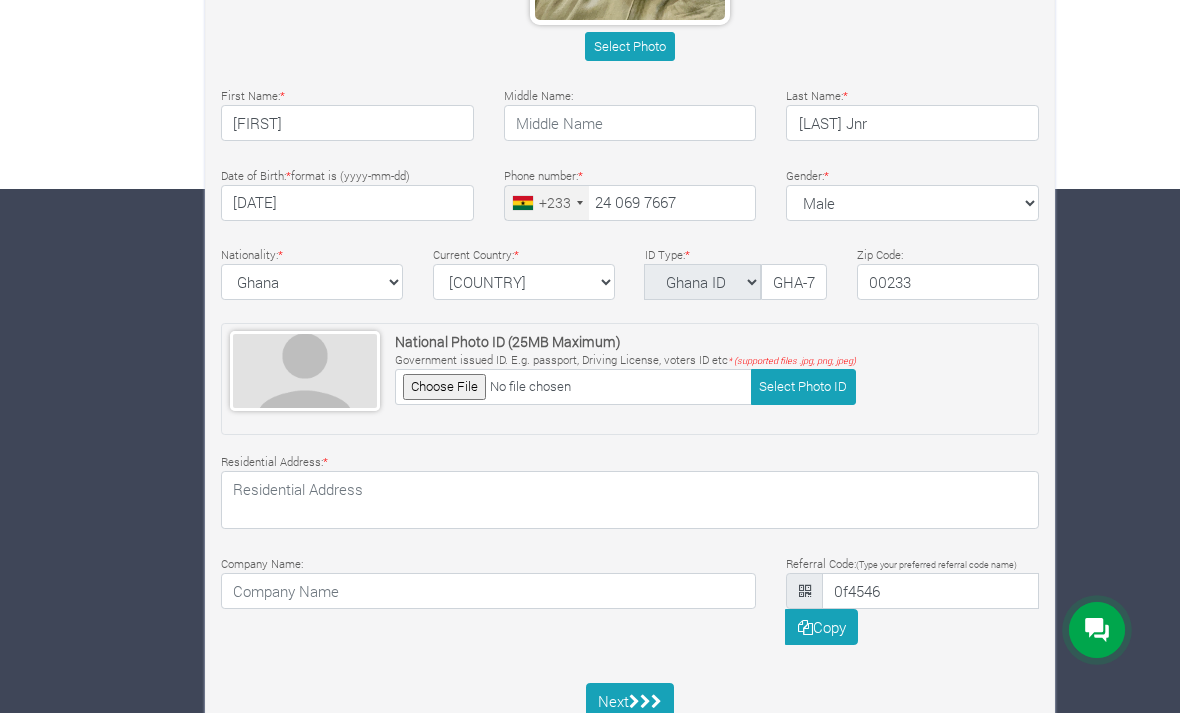 type on "C:\fakepath\IMG_0962.jpeg" 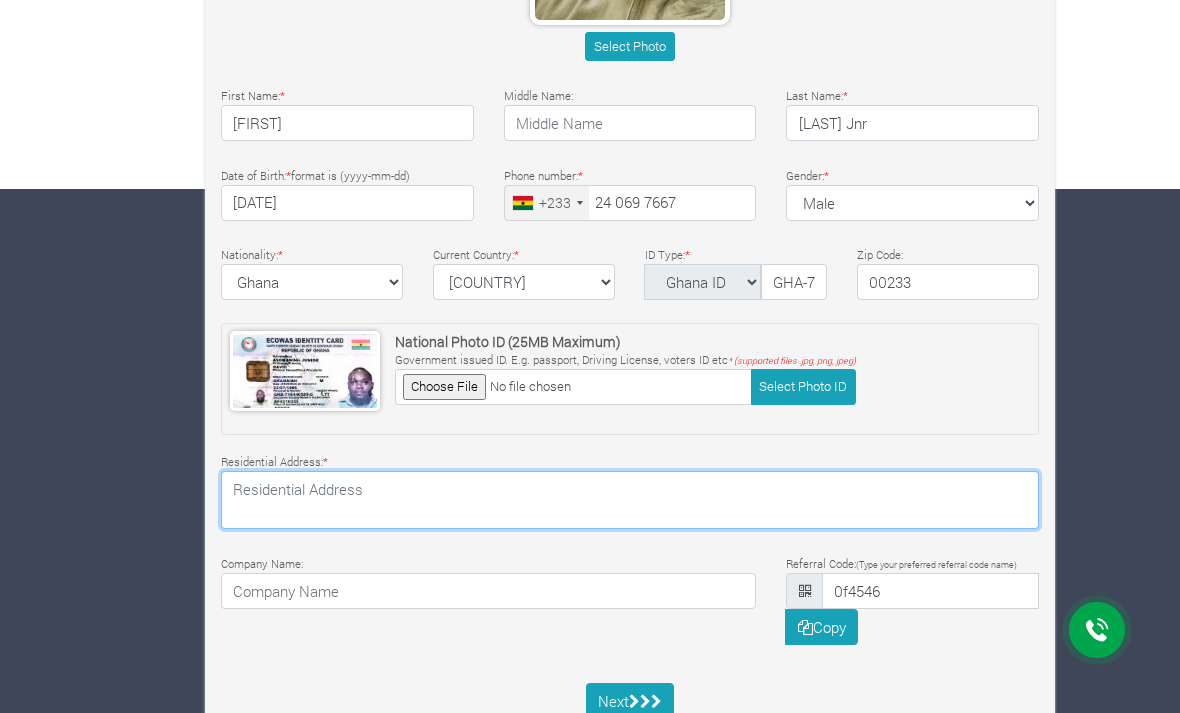 click at bounding box center [630, 500] 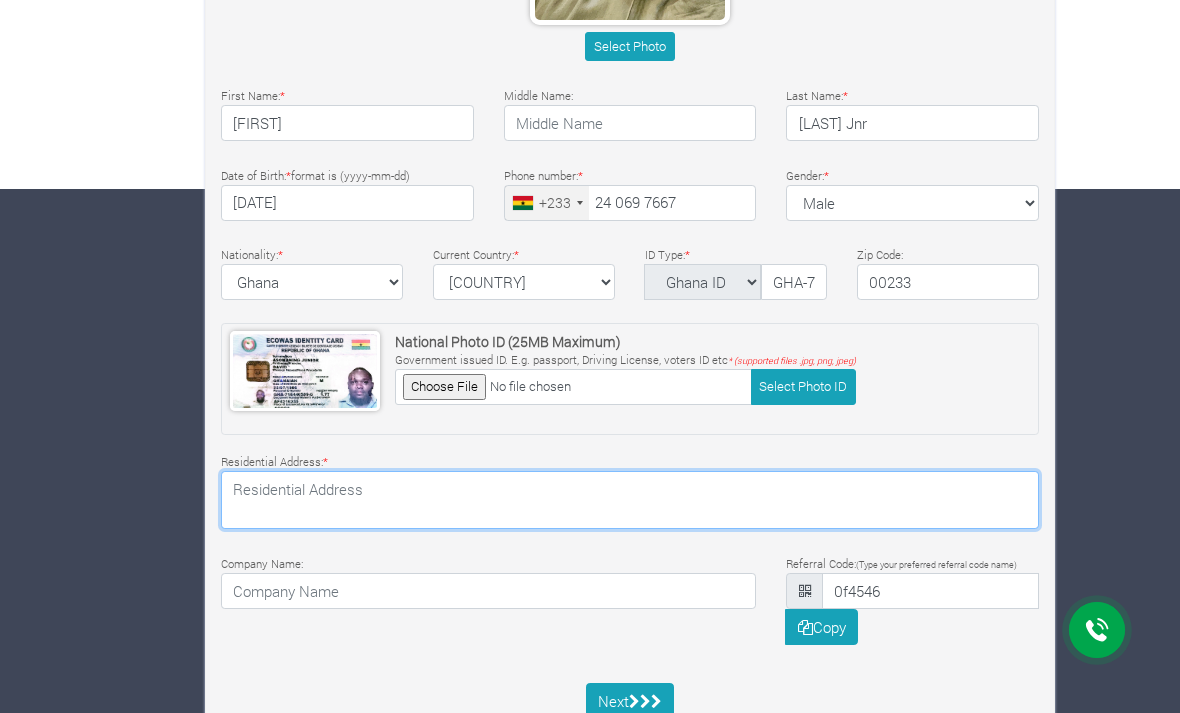 click at bounding box center [630, 500] 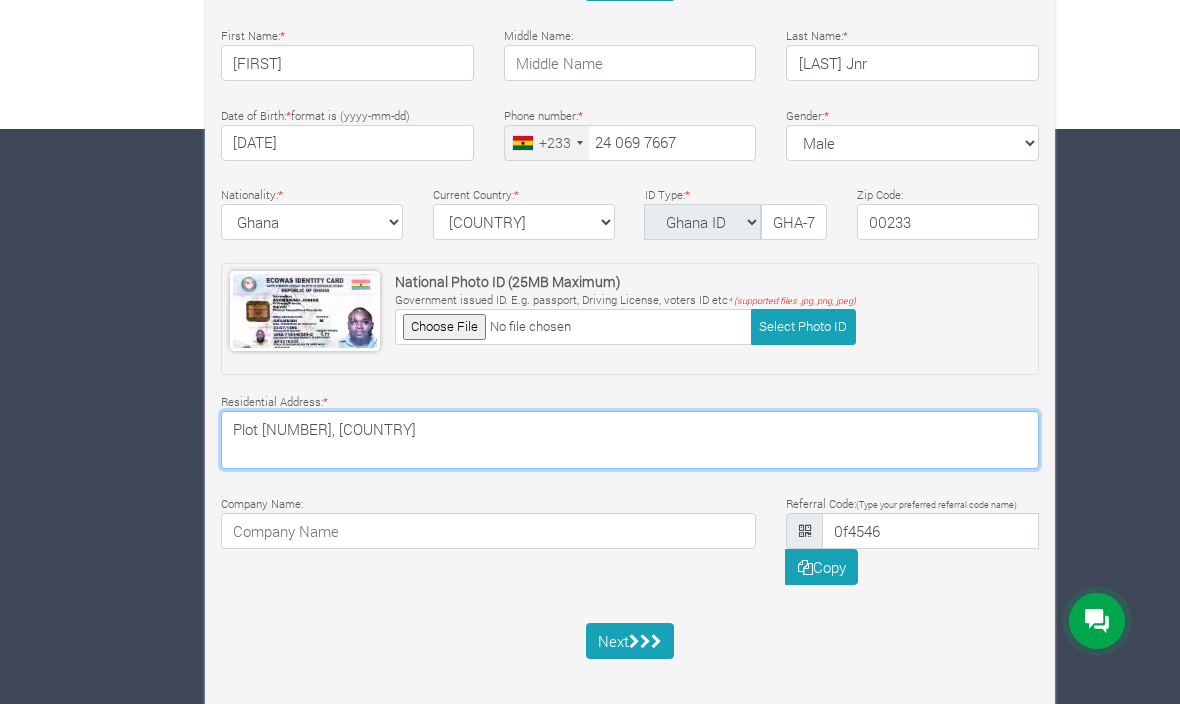 scroll, scrollTop: 580, scrollLeft: 0, axis: vertical 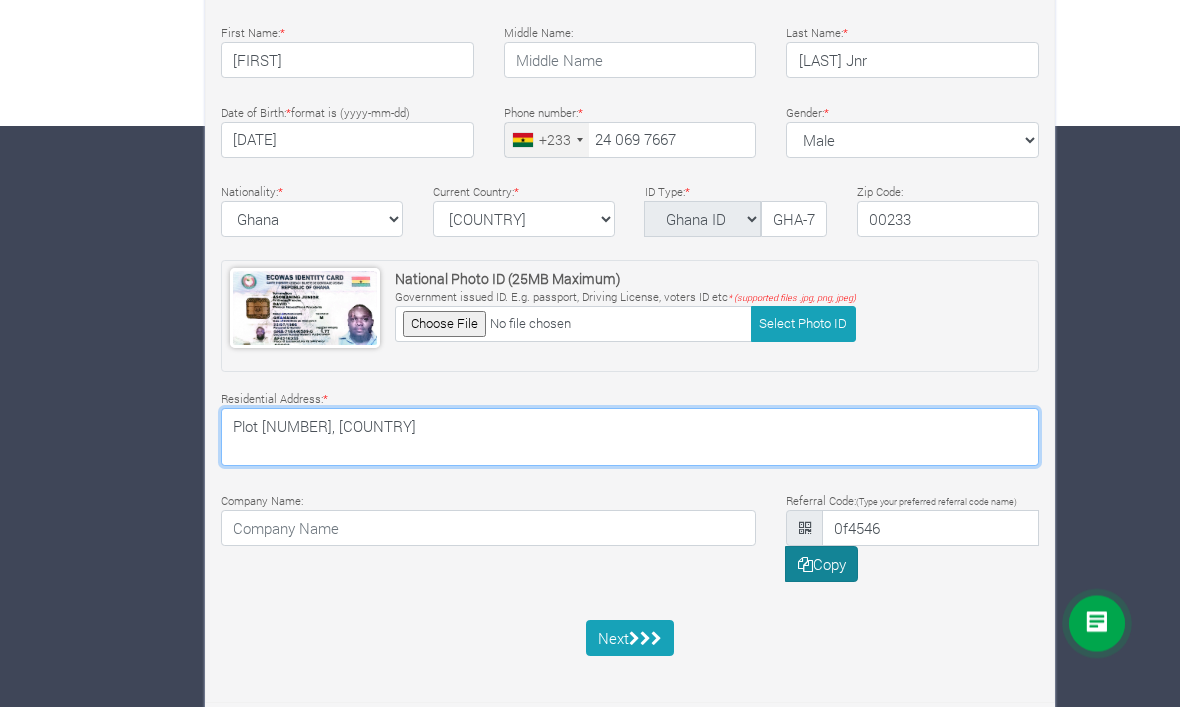 type on "Plot 58, Esereso Kotoku" 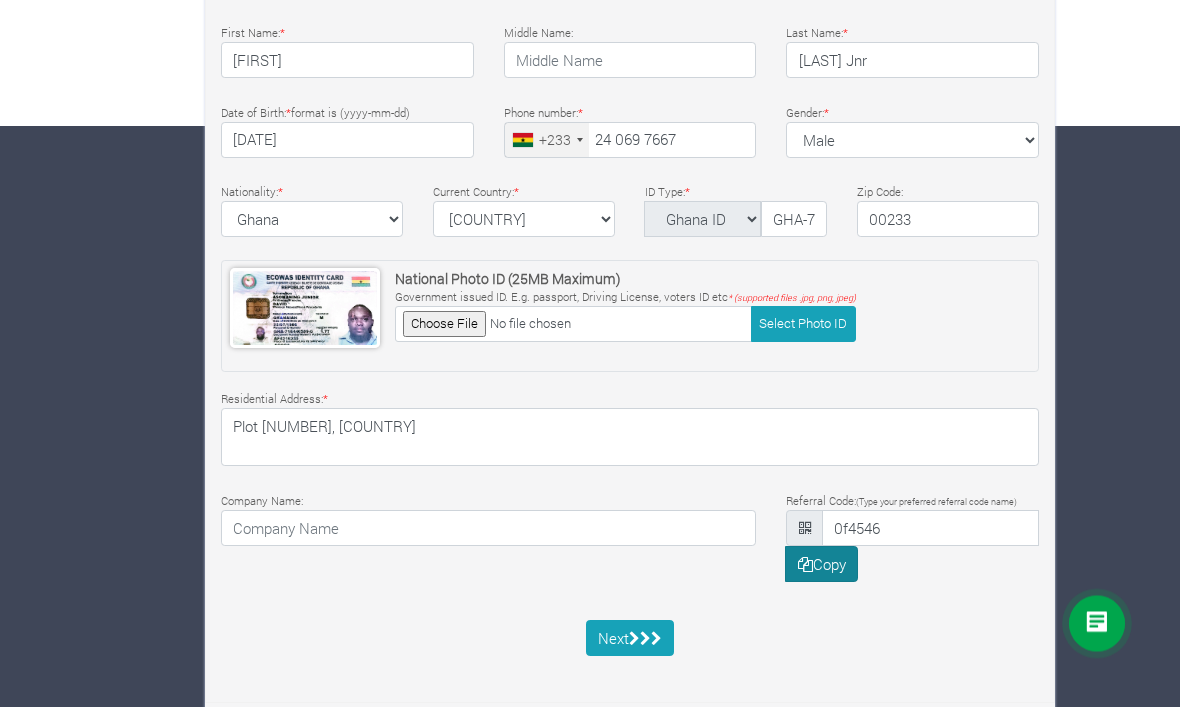 click on "Copy" at bounding box center [821, 571] 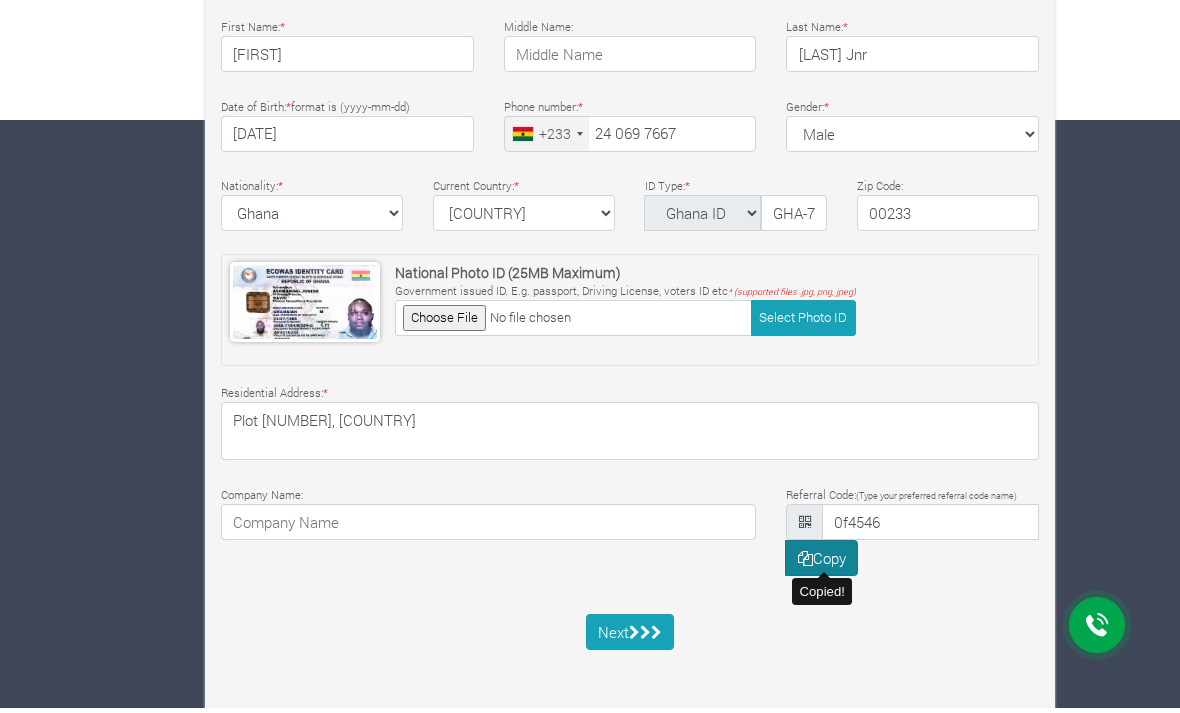 scroll, scrollTop: 524, scrollLeft: 0, axis: vertical 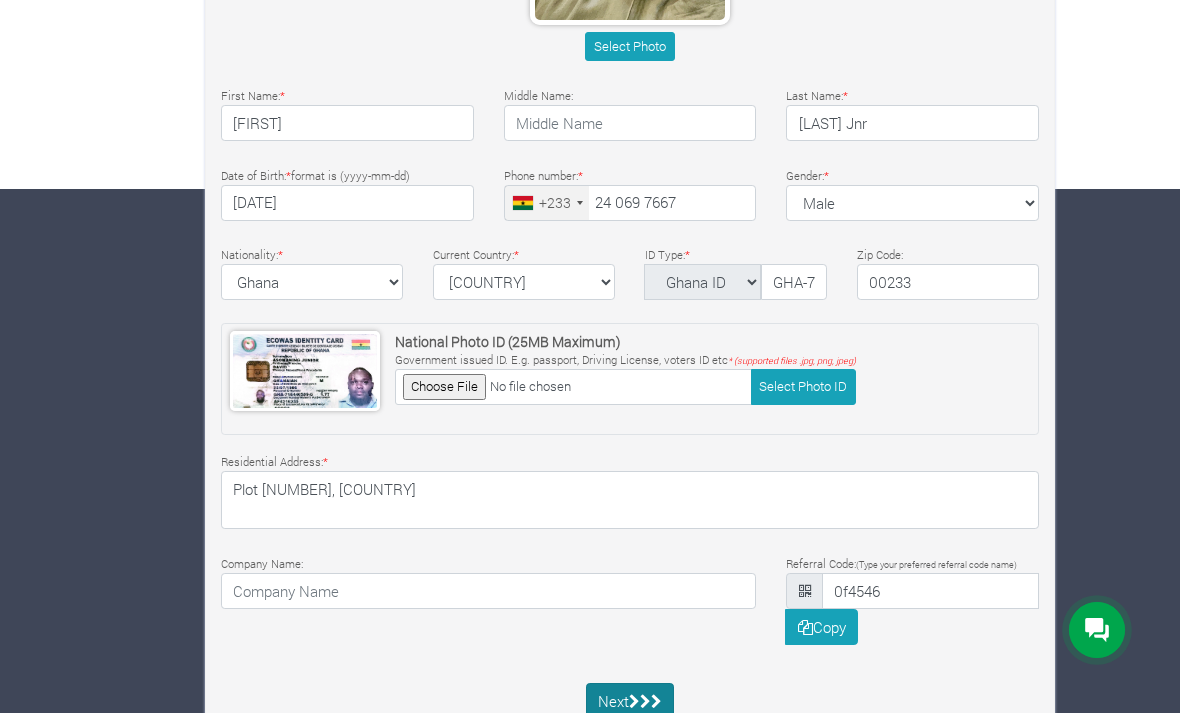 click at bounding box center [634, 701] 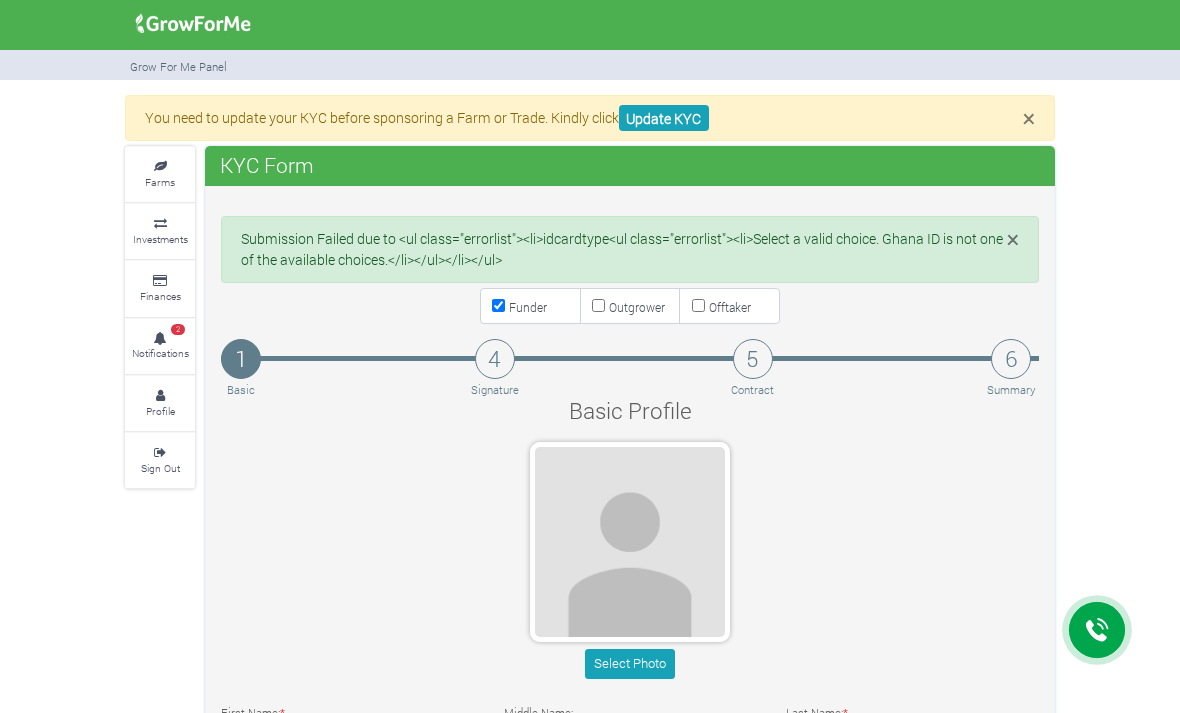 scroll, scrollTop: 0, scrollLeft: 0, axis: both 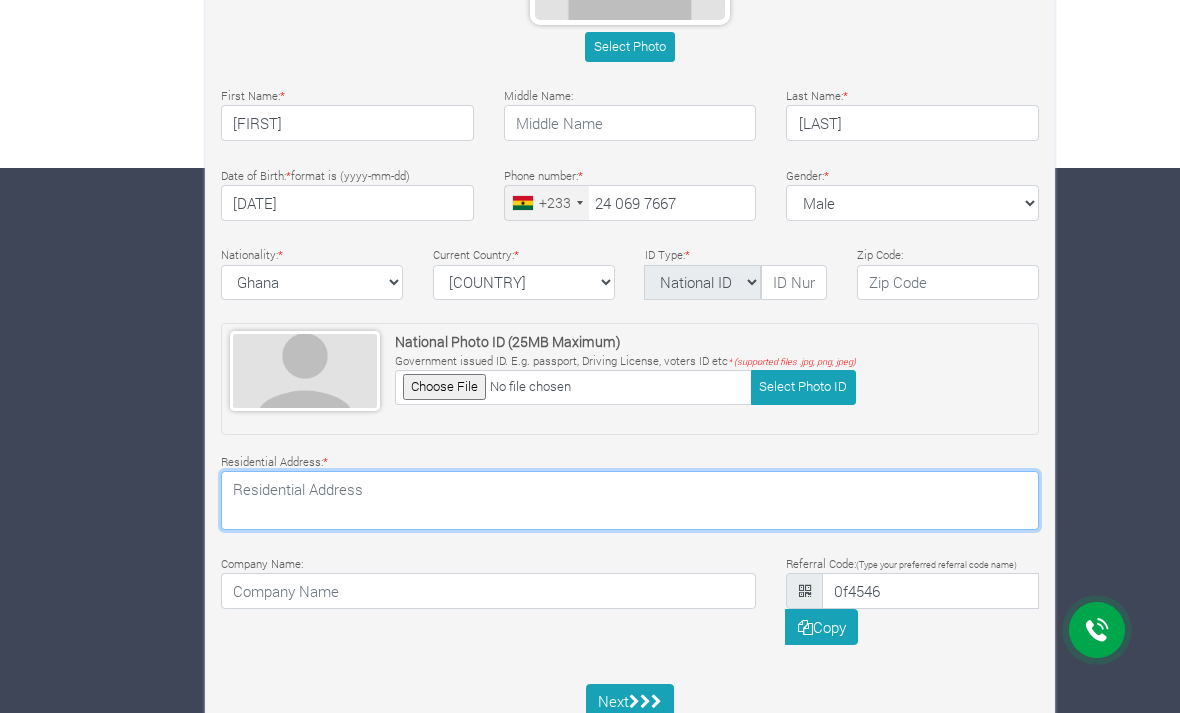 click at bounding box center (630, 500) 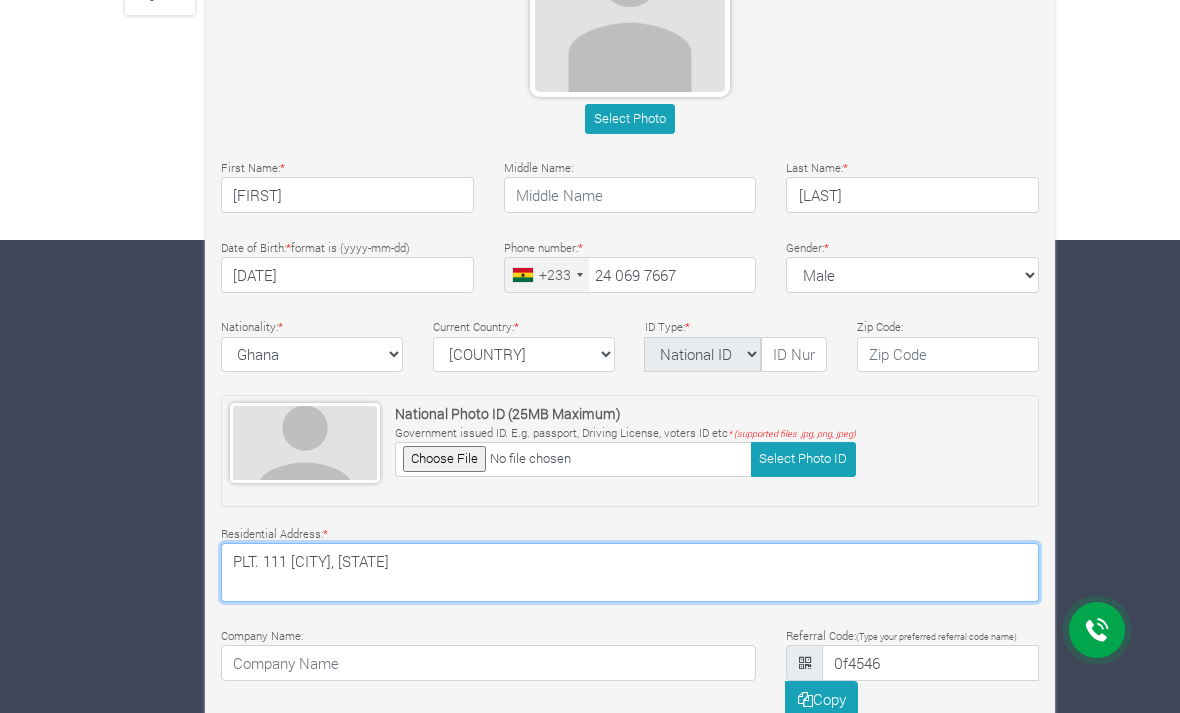 scroll, scrollTop: 466, scrollLeft: 0, axis: vertical 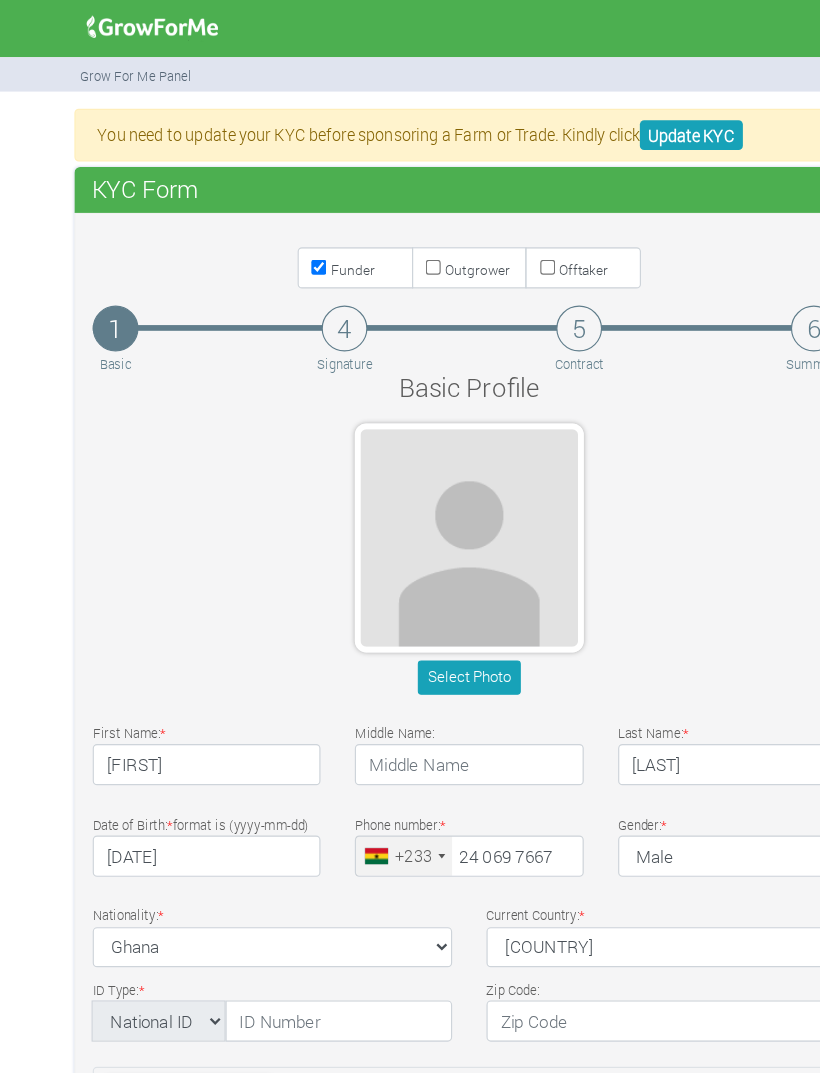 type on "PLT. 111 KOTOKUOM, ESRESO" 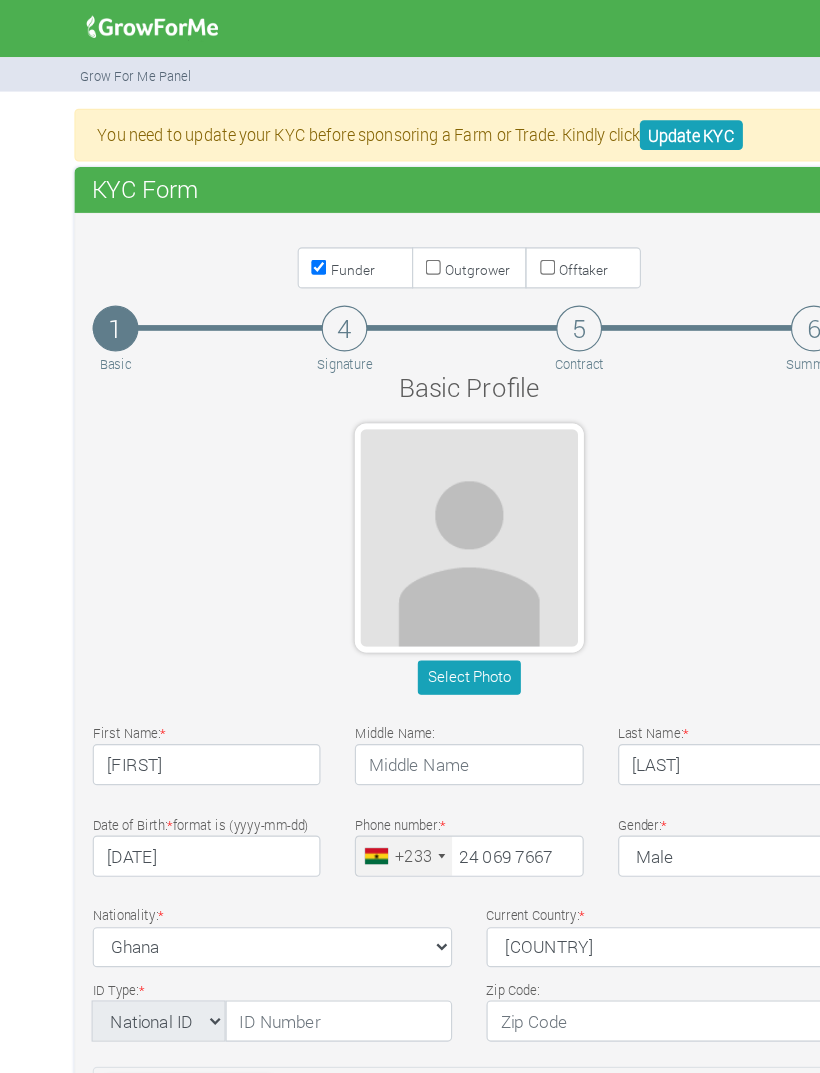 click on "You need to update your KYC before sponsoring a Farm or Trade. Kindly click  Update KYC" at bounding box center [410, 117] 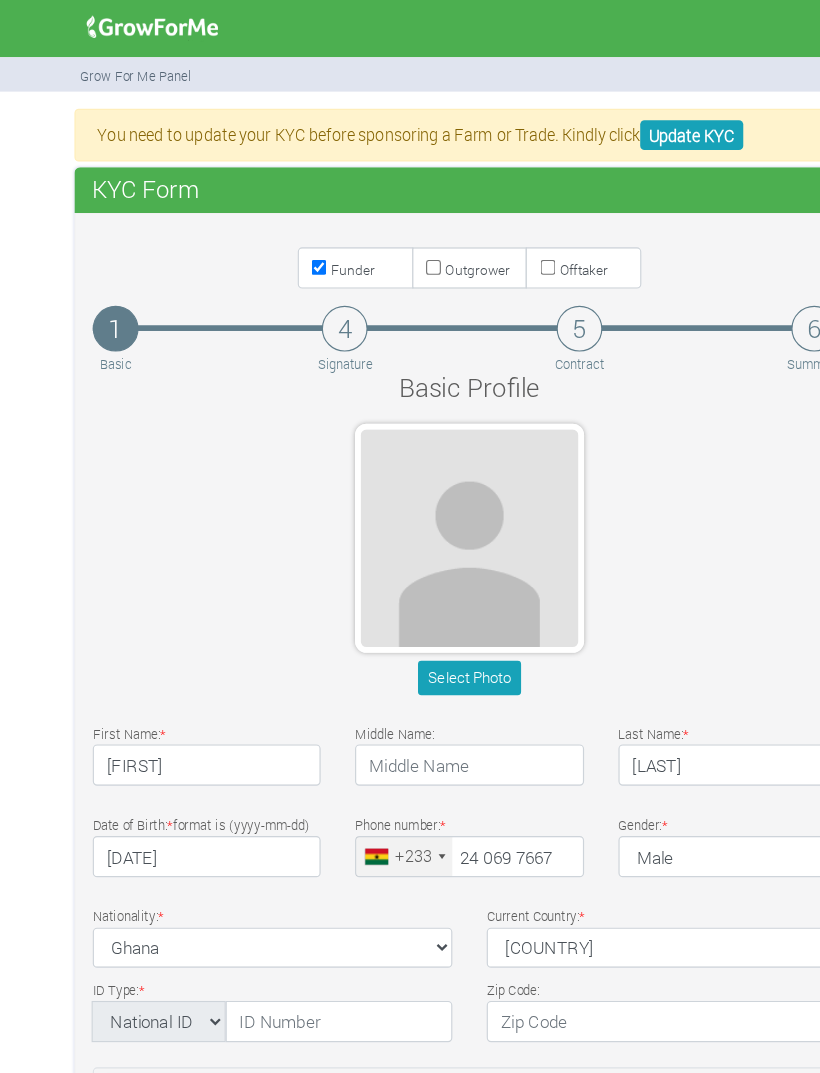 click on "Update KYC" at bounding box center (604, 118) 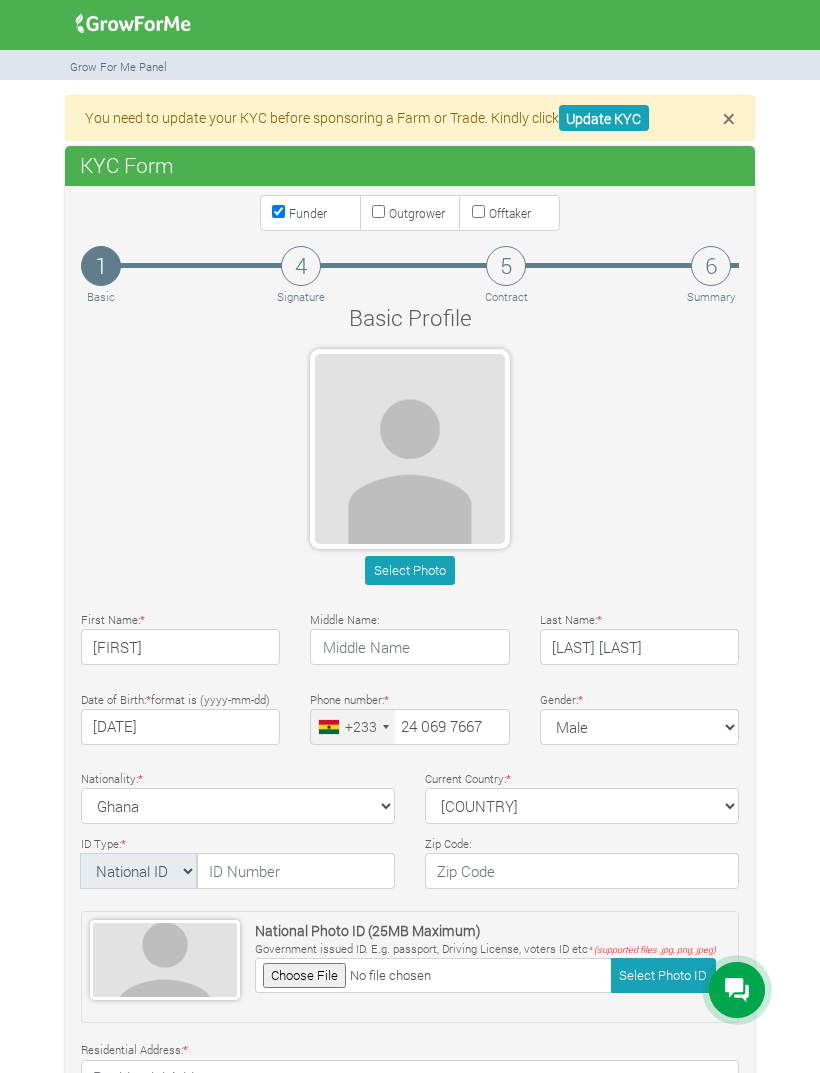 scroll, scrollTop: 0, scrollLeft: 0, axis: both 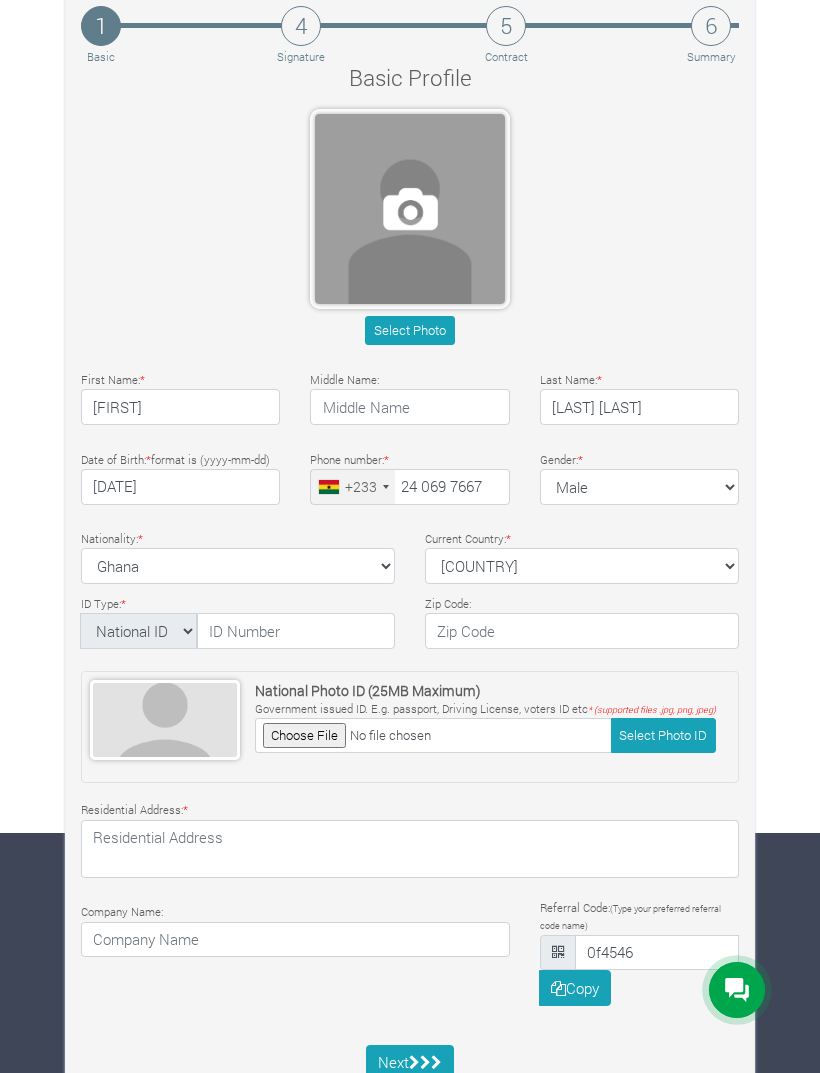 click on "Select Photo" at bounding box center (409, 330) 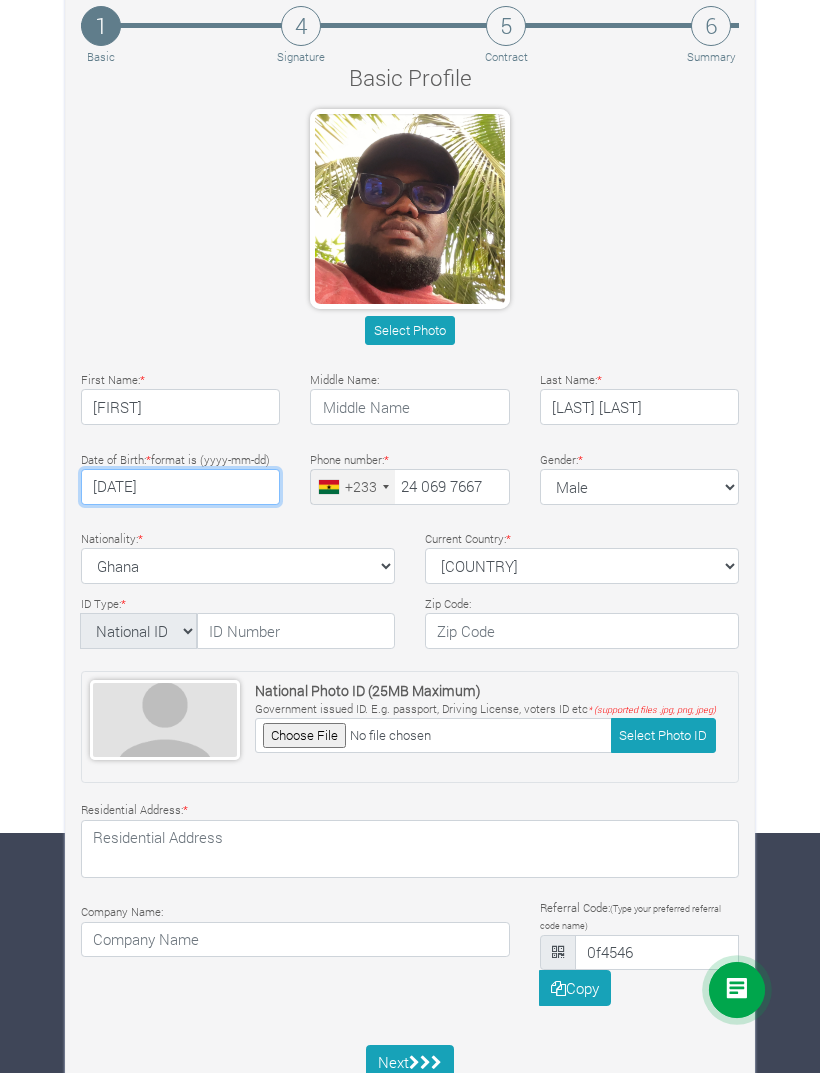 click on "1986-07-25" at bounding box center (180, 487) 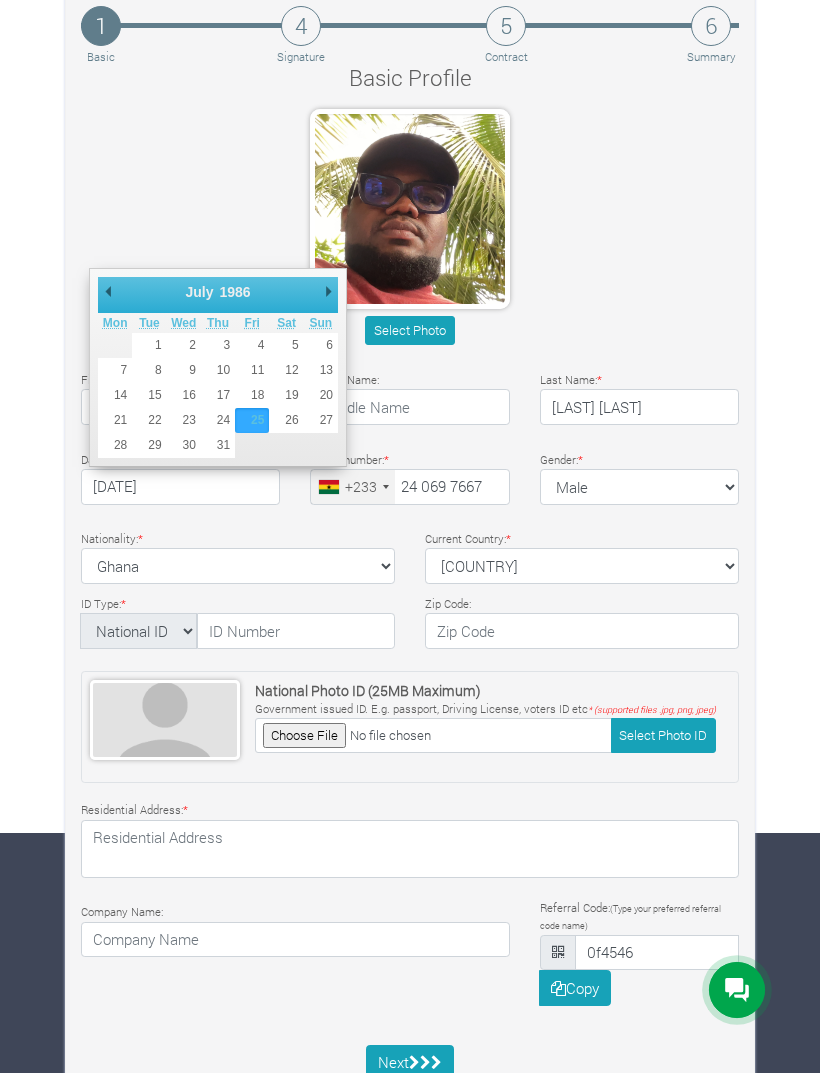 click on "Basic Profile
Select Photo
First Name: * David Middle Name: * * * *" at bounding box center (410, 582) 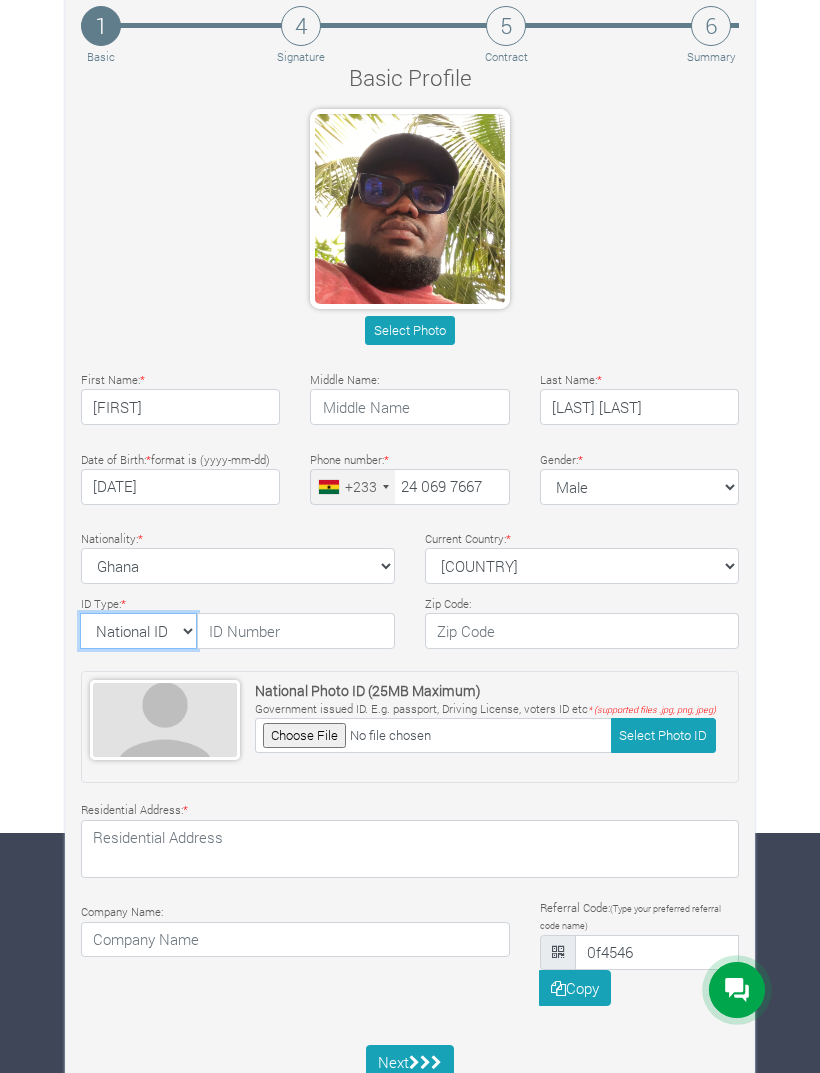 click on "National ID
Ghana ID
Passport
Drivers" at bounding box center (138, 631) 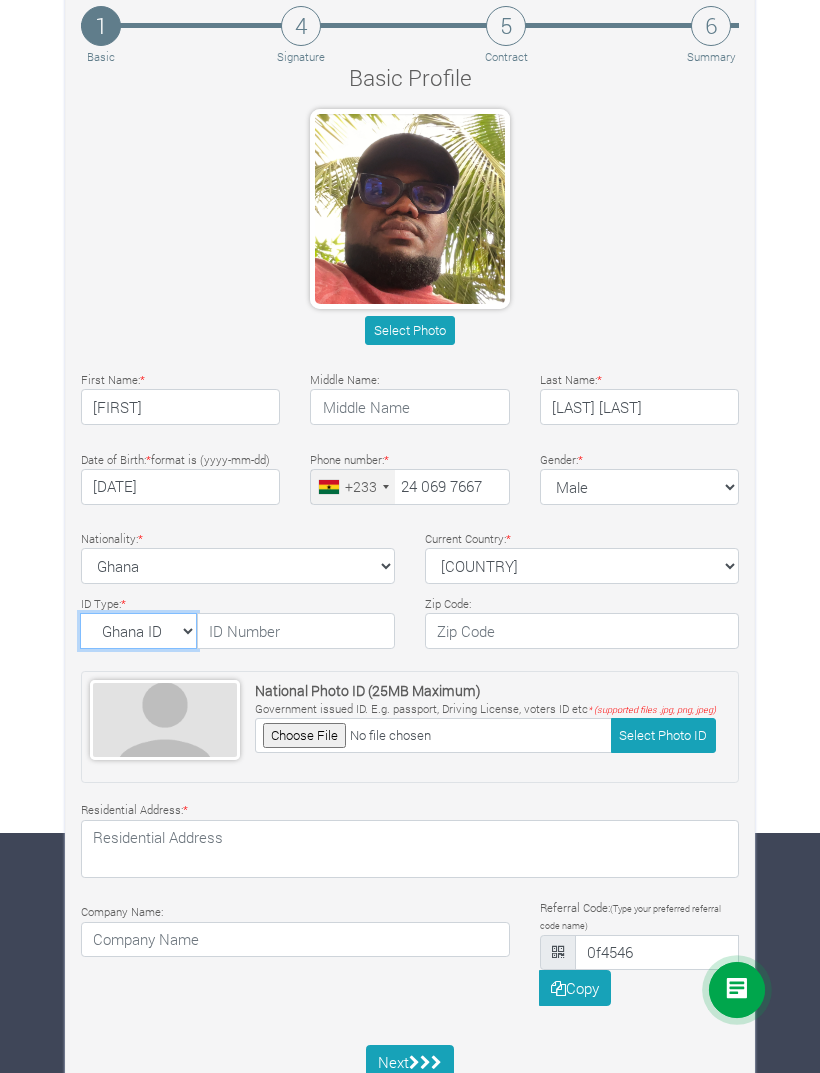 click on "National ID
Ghana ID
Passport
Drivers" at bounding box center [138, 631] 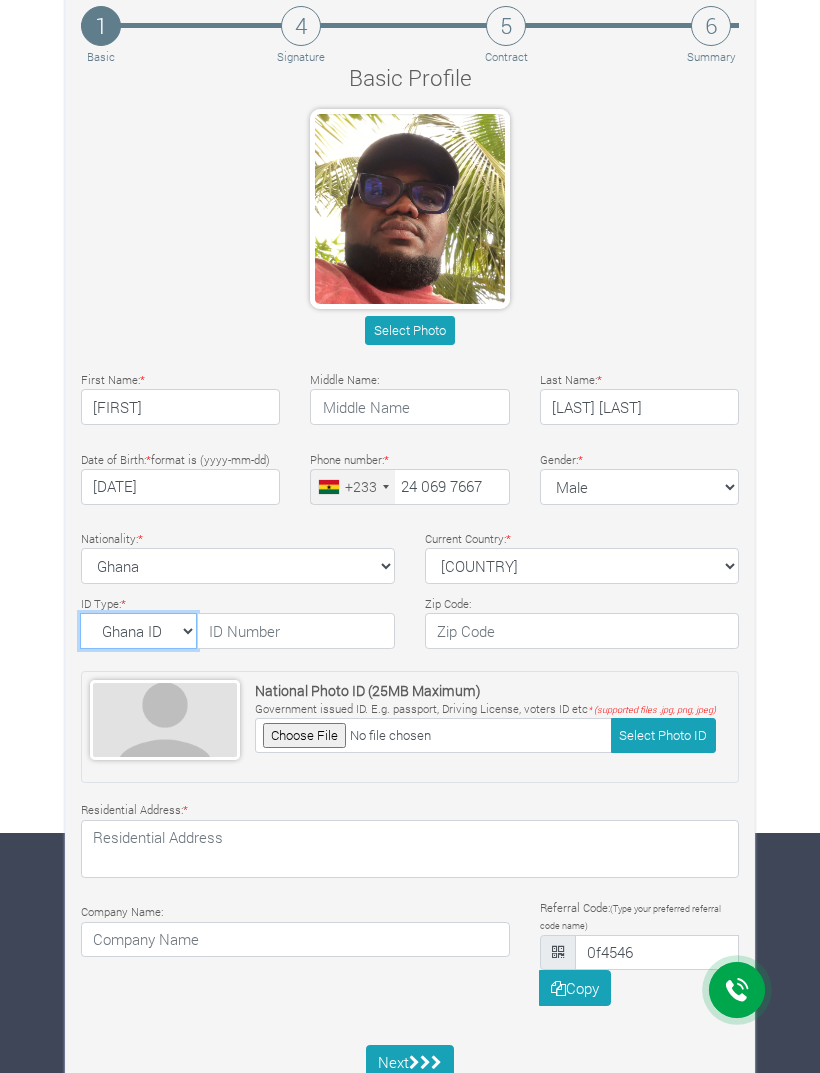 select on "National ID" 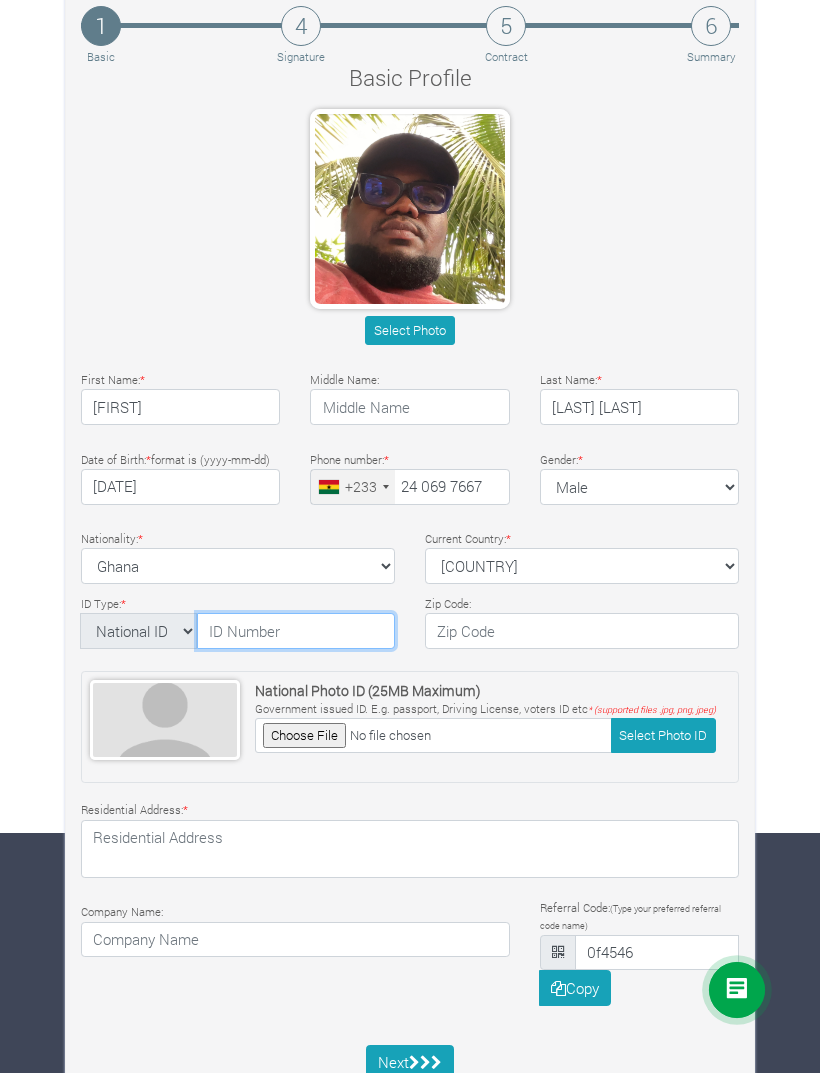 click at bounding box center (296, 631) 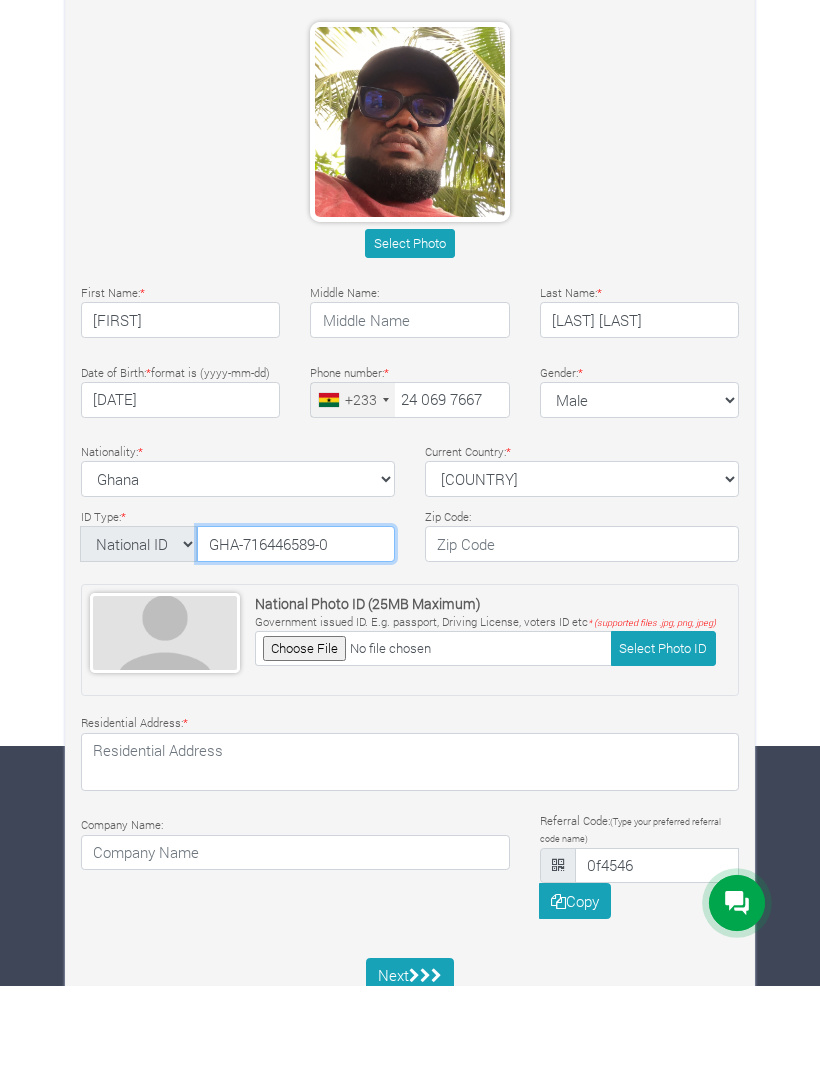 type on "GHA-716446589-0" 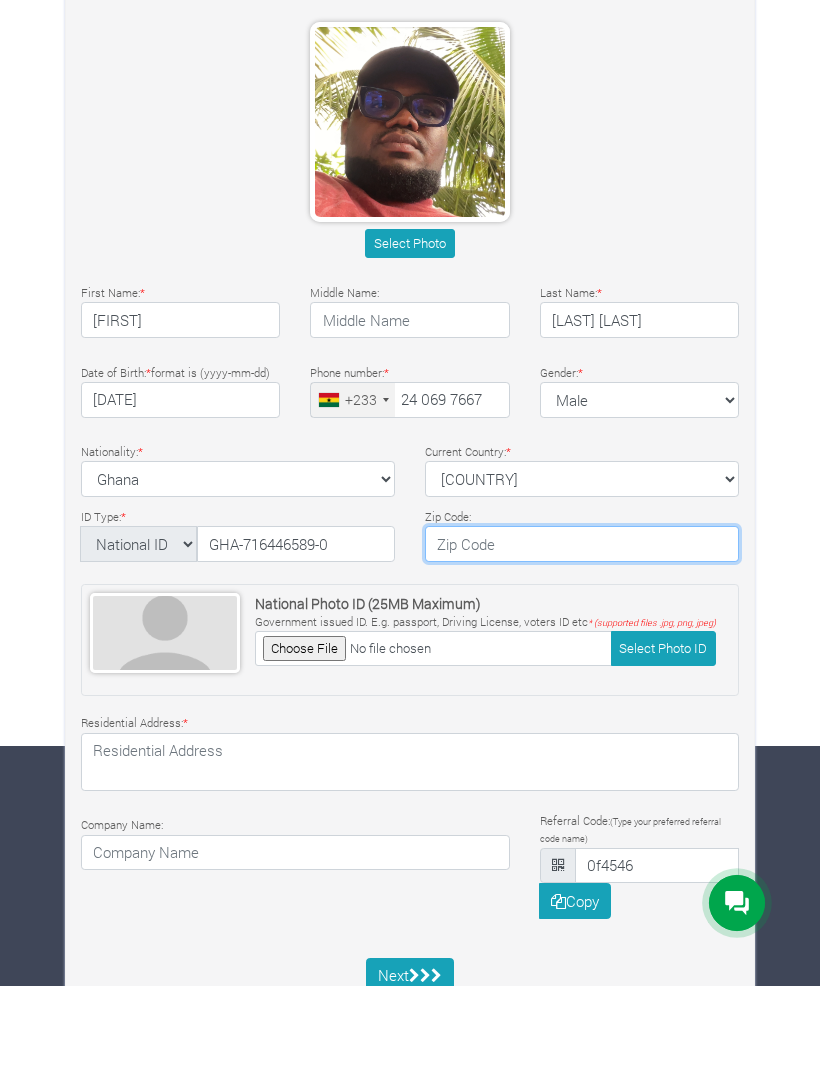 click at bounding box center (582, 631) 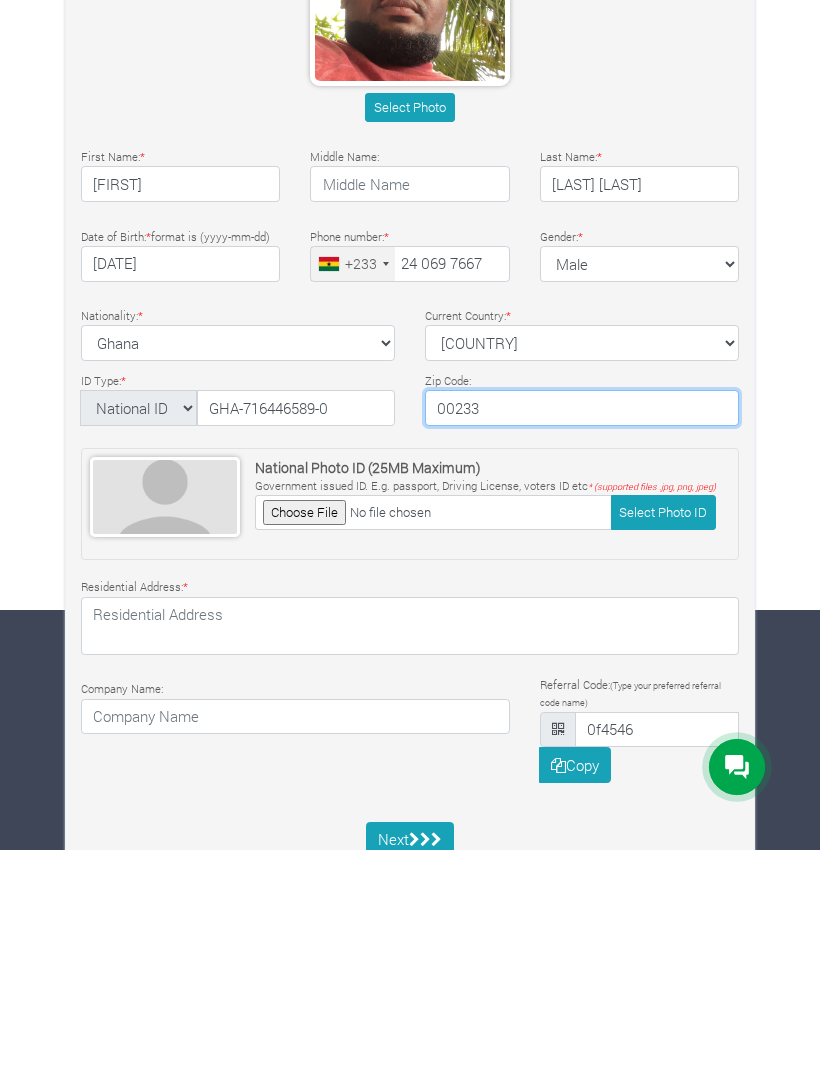 type on "00233" 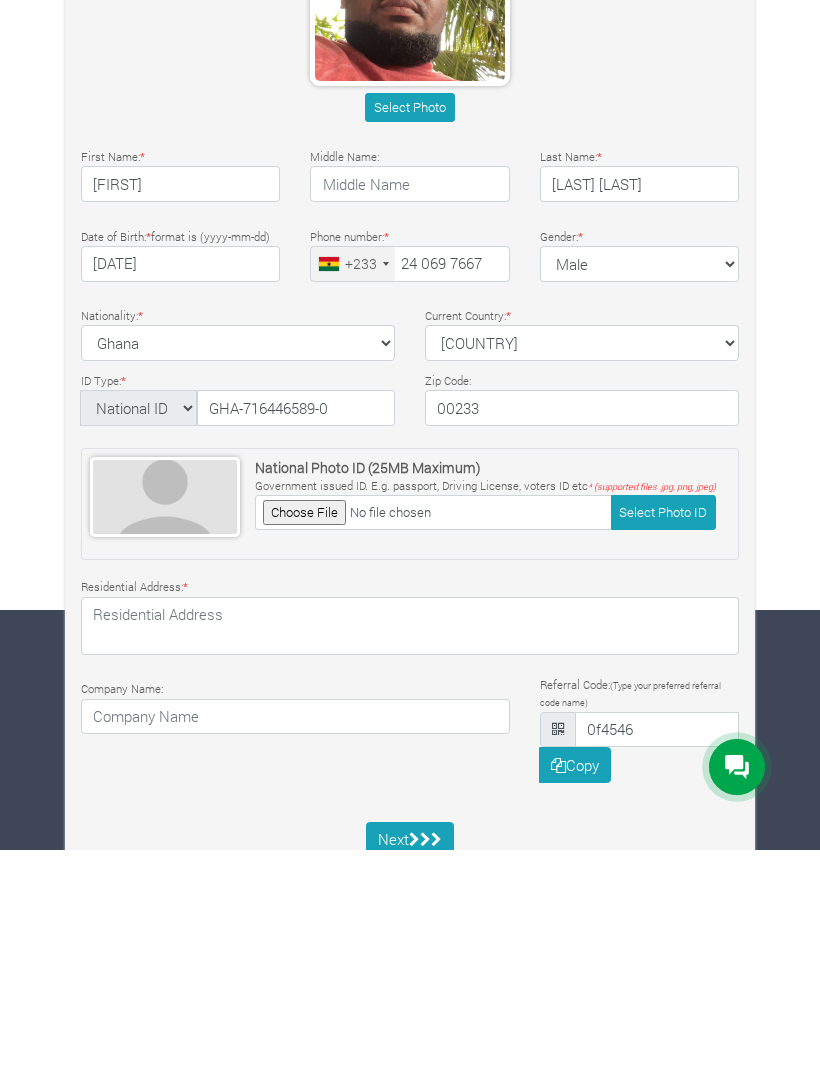 click on "Zip Code:
00233" at bounding box center [582, 620] 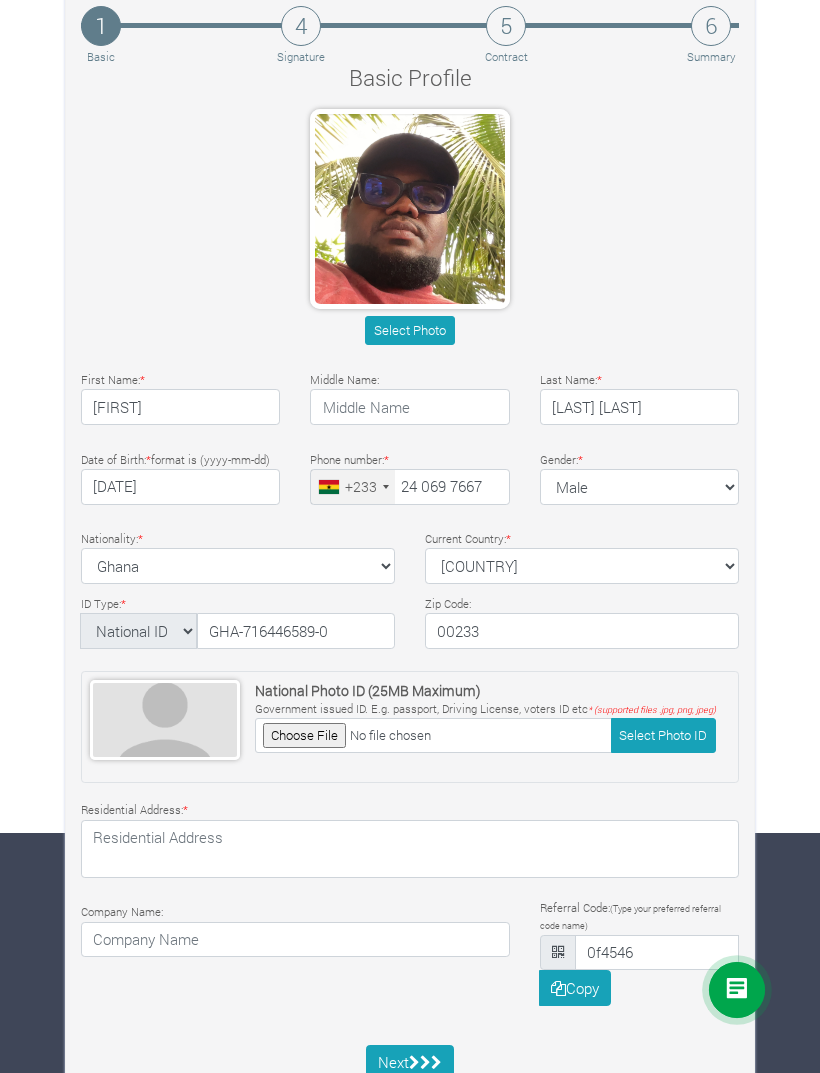 click at bounding box center [433, 735] 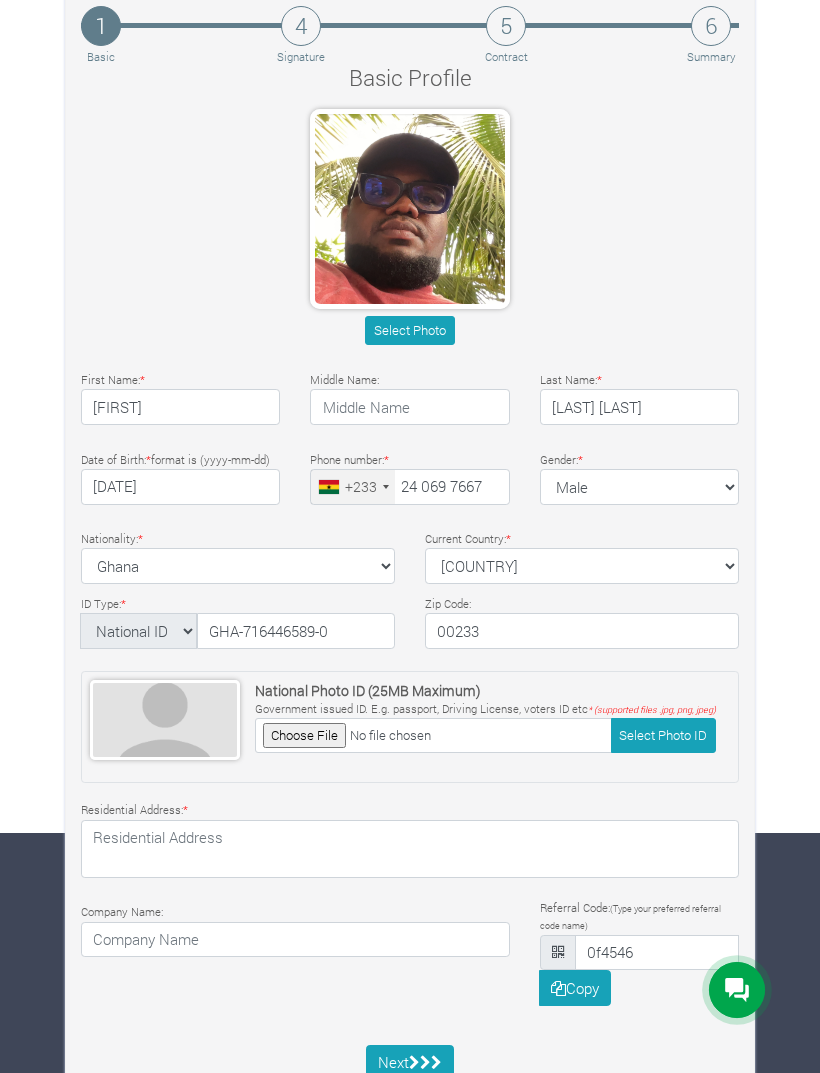 type on "C:\fakepath\IMG_0962.jpeg" 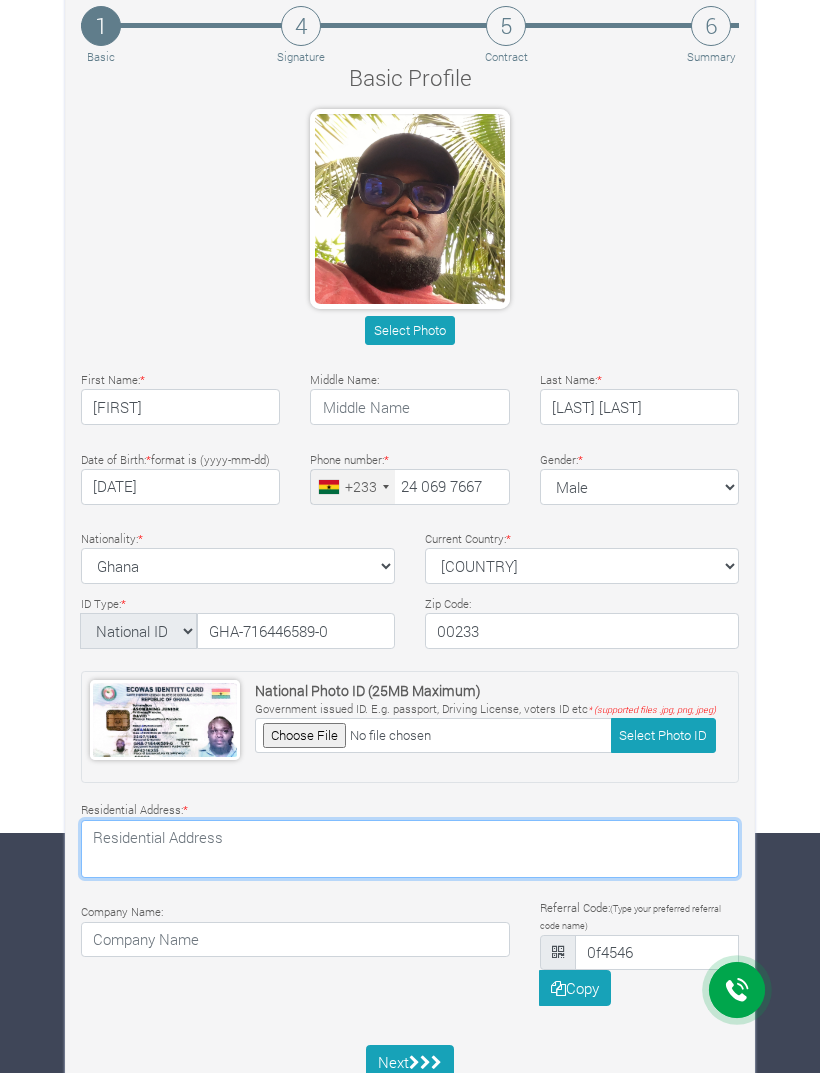 click at bounding box center [410, 849] 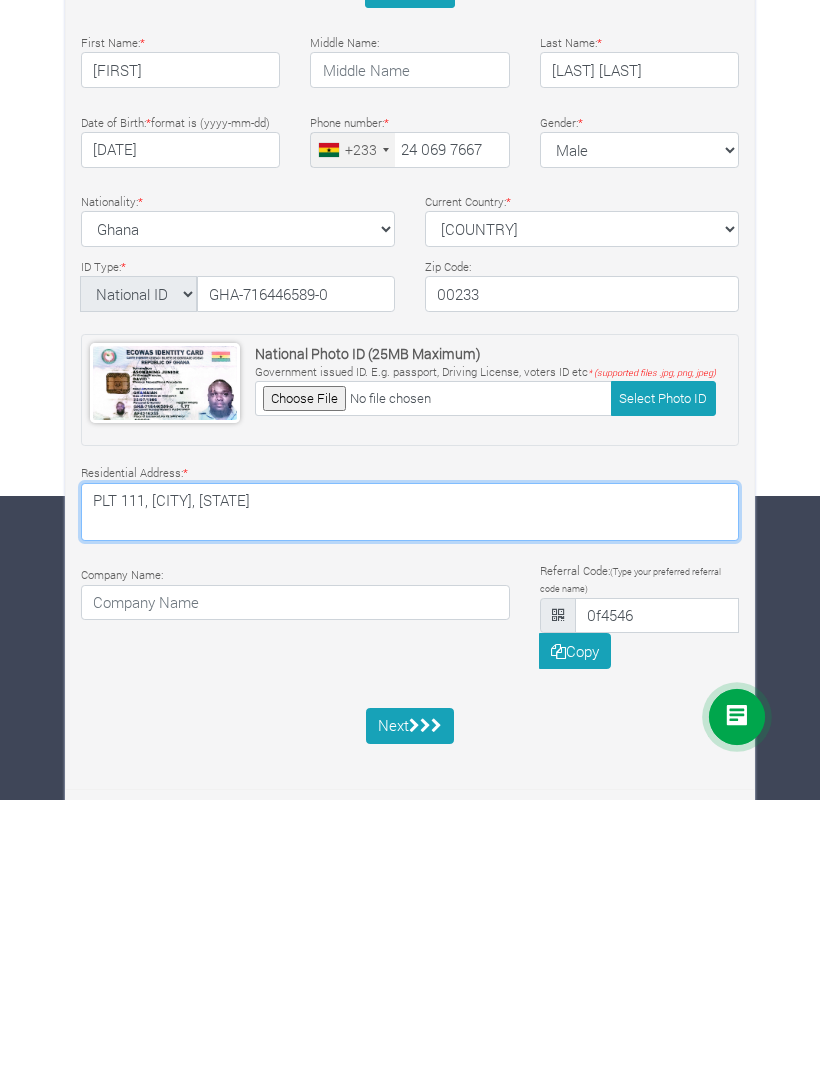 type on "PLT 111, KOTOKUOM, ESRESO" 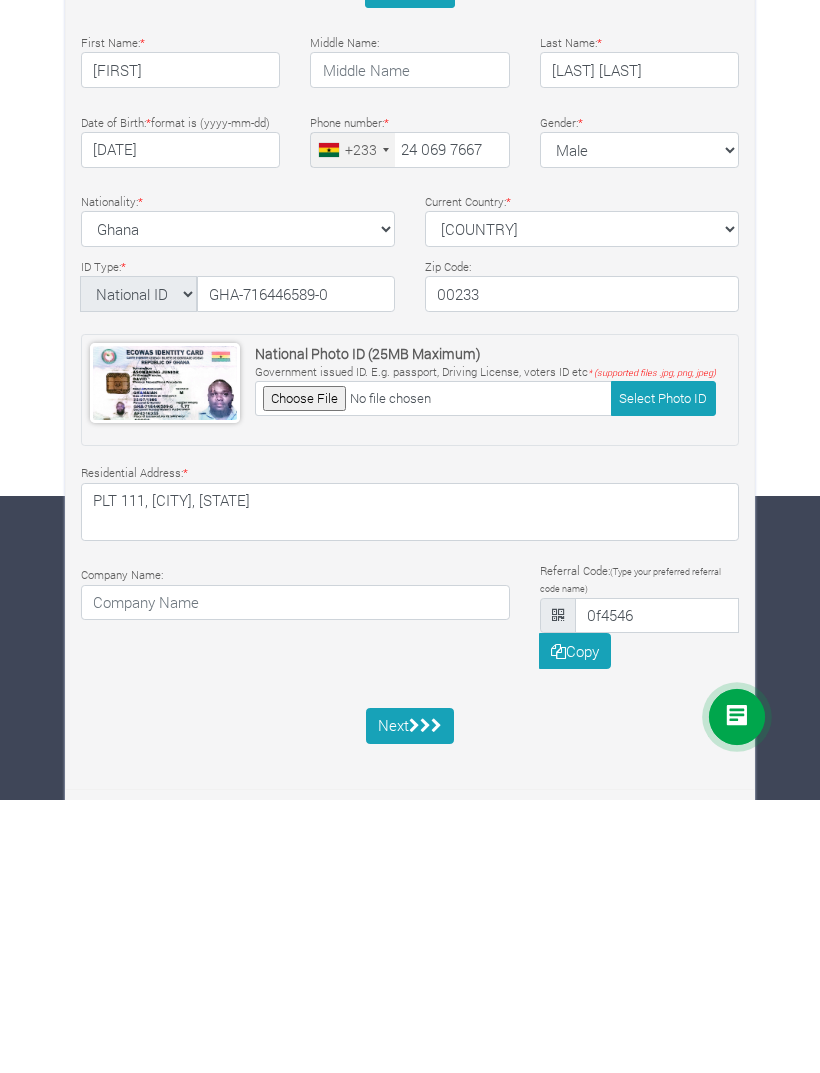 click on "Copy" at bounding box center (575, 924) 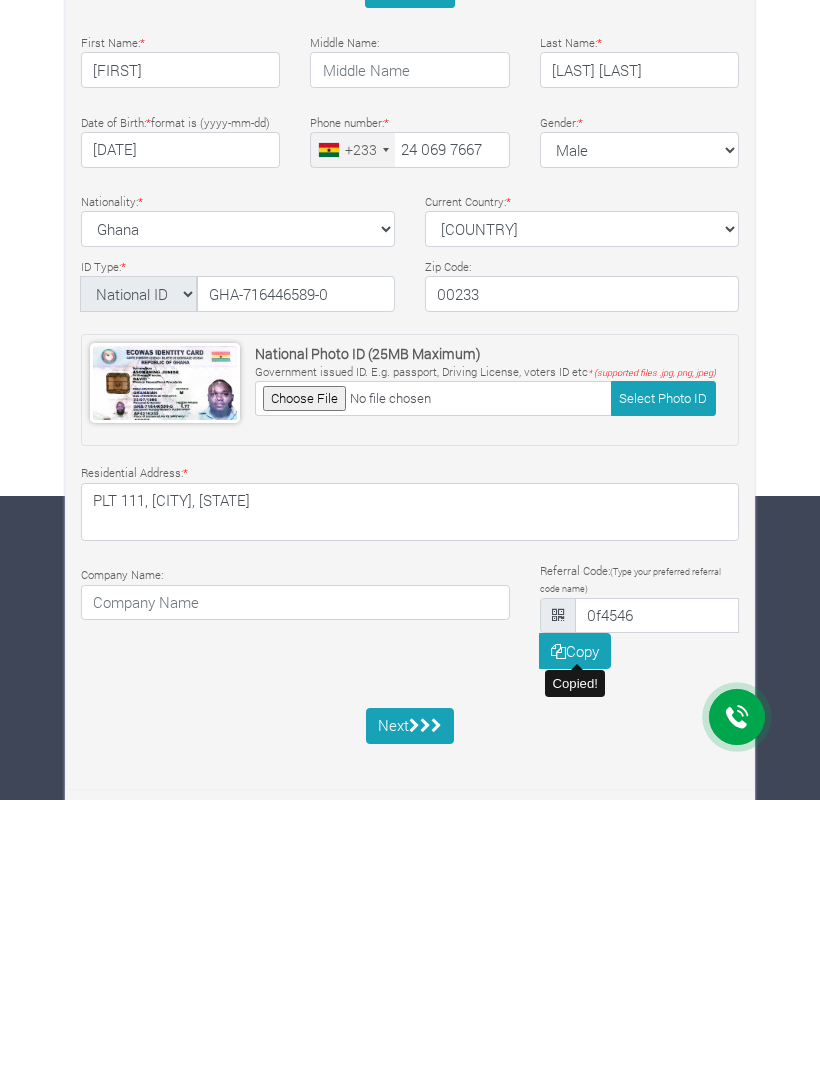 scroll, scrollTop: 240, scrollLeft: 0, axis: vertical 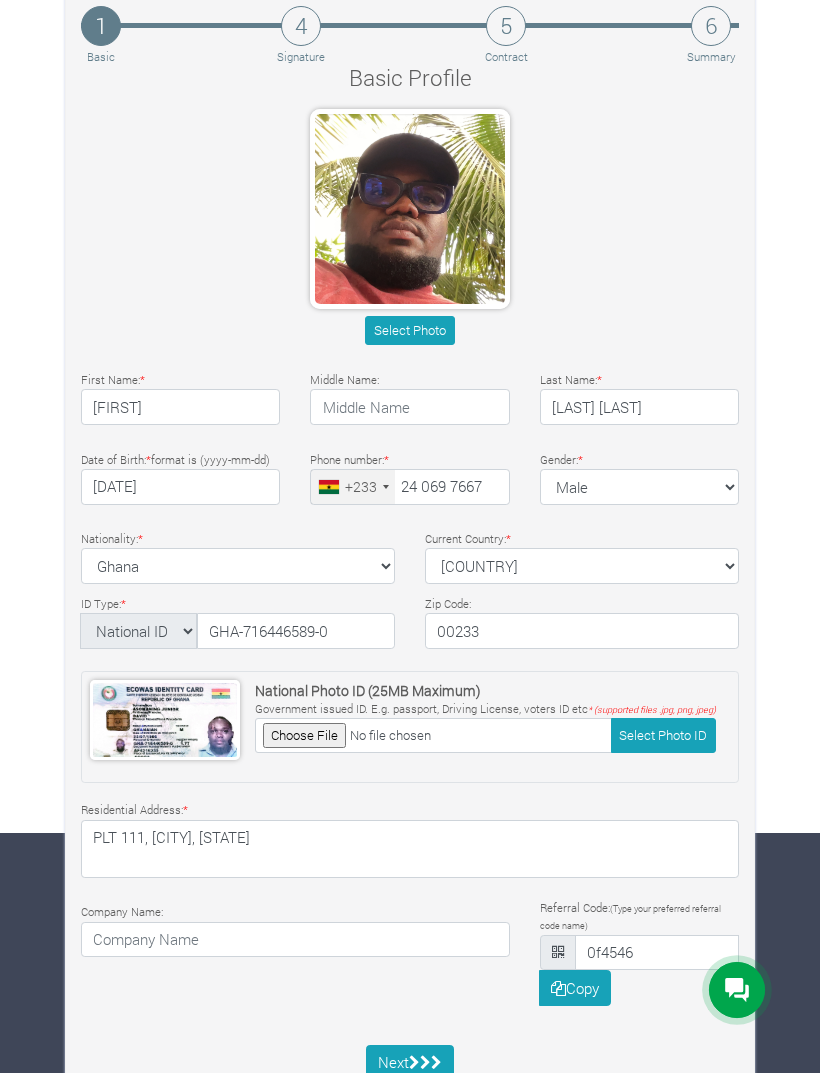 click on "Copy" at bounding box center (575, 988) 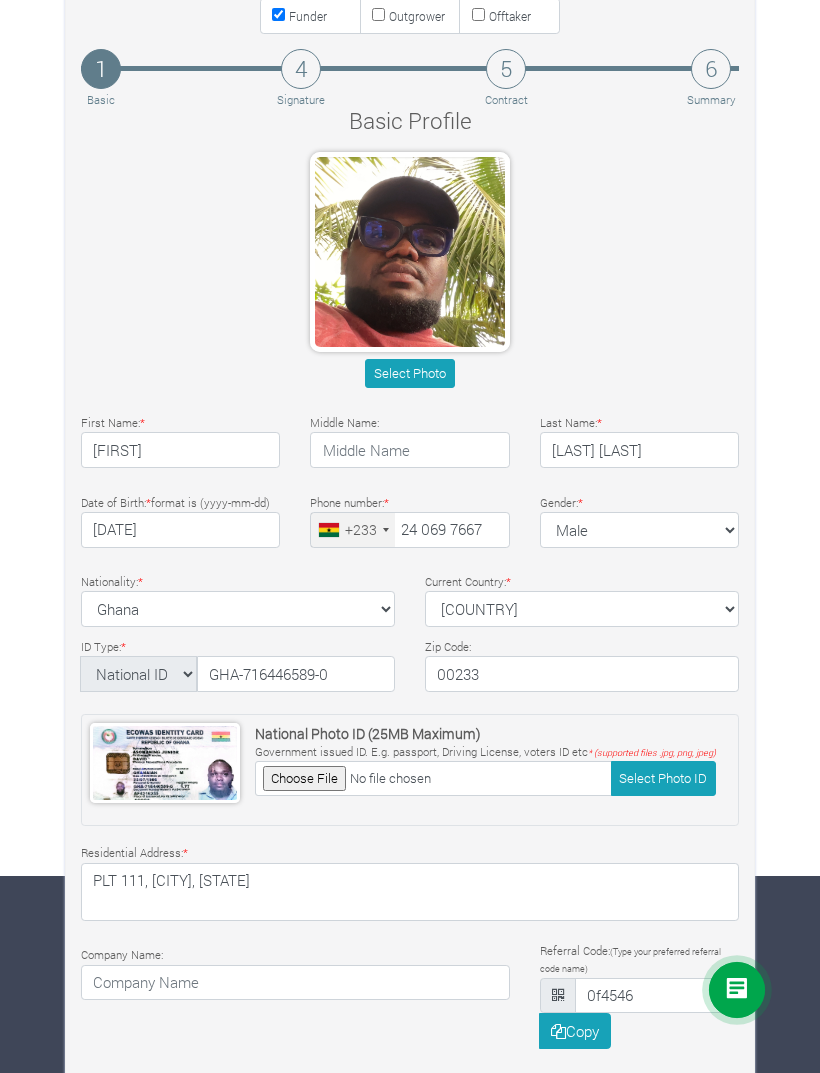 scroll, scrollTop: 240, scrollLeft: 0, axis: vertical 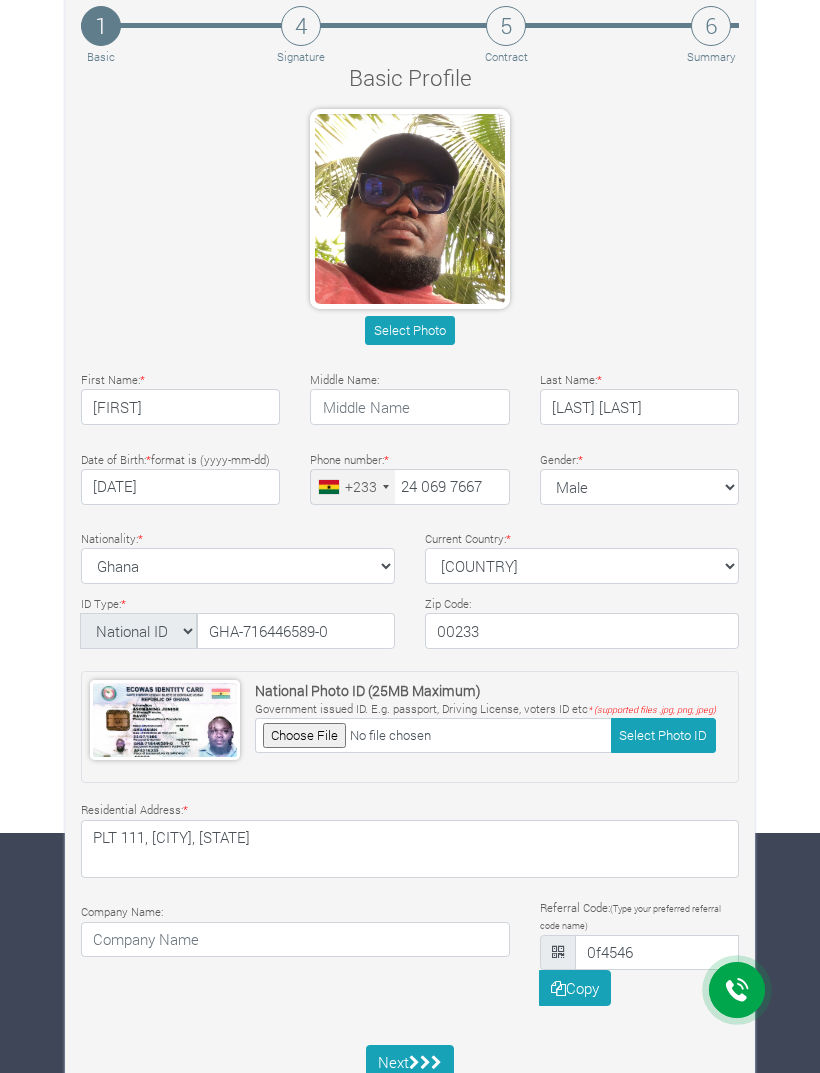 click at bounding box center (425, 1062) 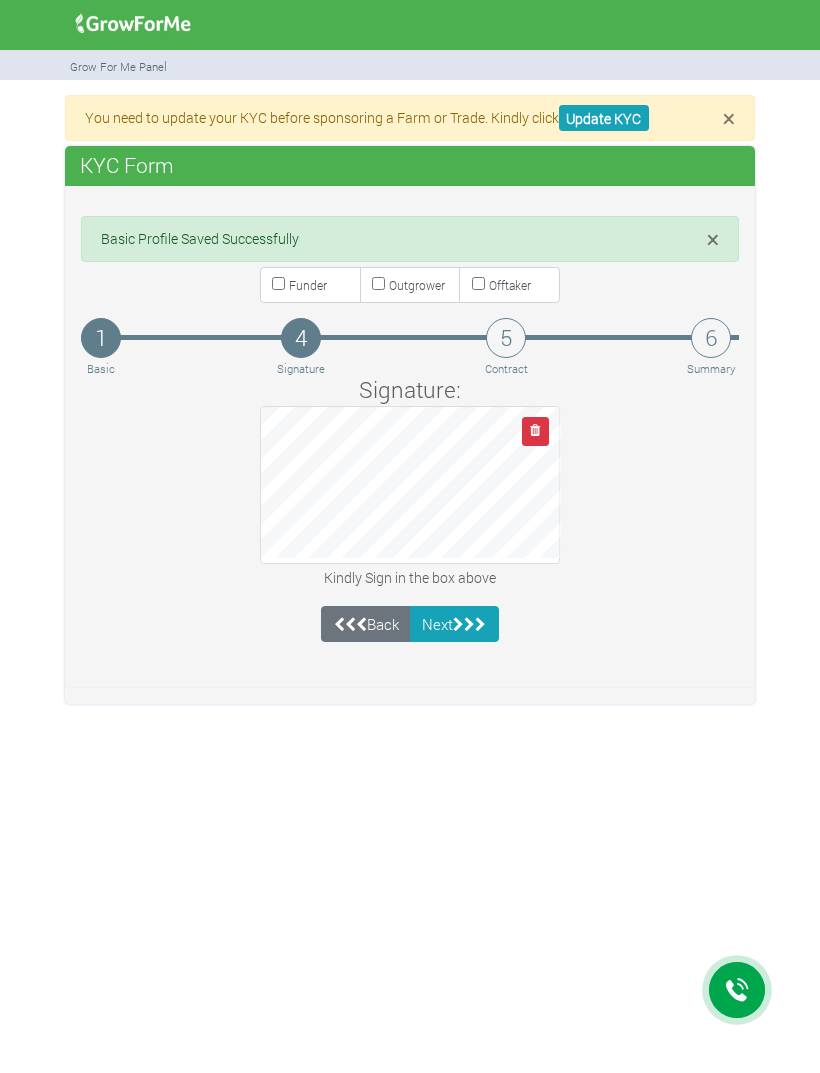 scroll, scrollTop: 0, scrollLeft: 0, axis: both 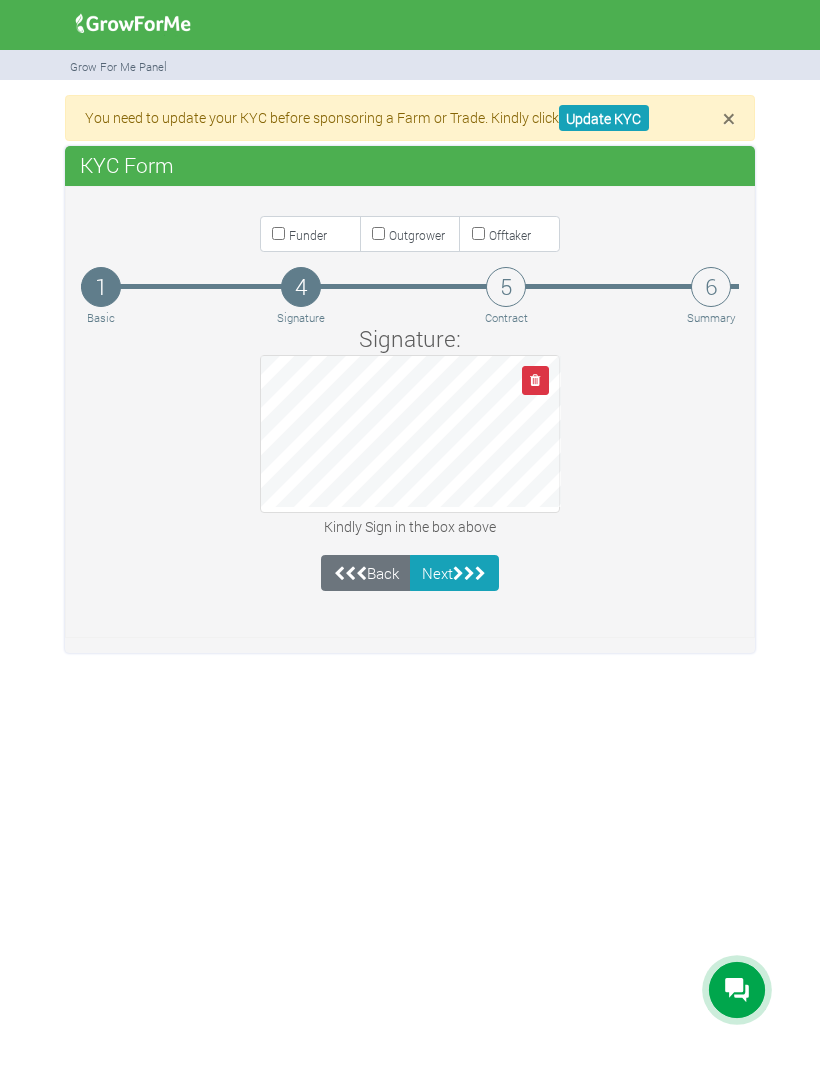 click at bounding box center (469, 573) 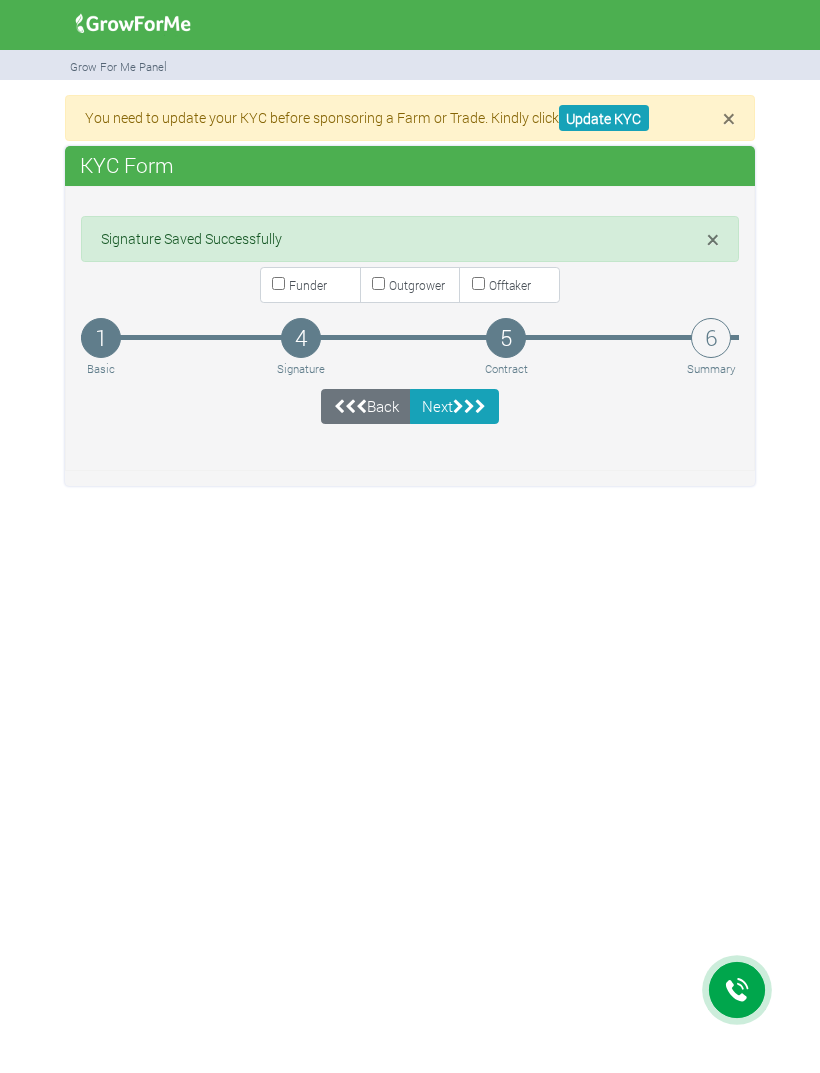 scroll, scrollTop: 0, scrollLeft: 0, axis: both 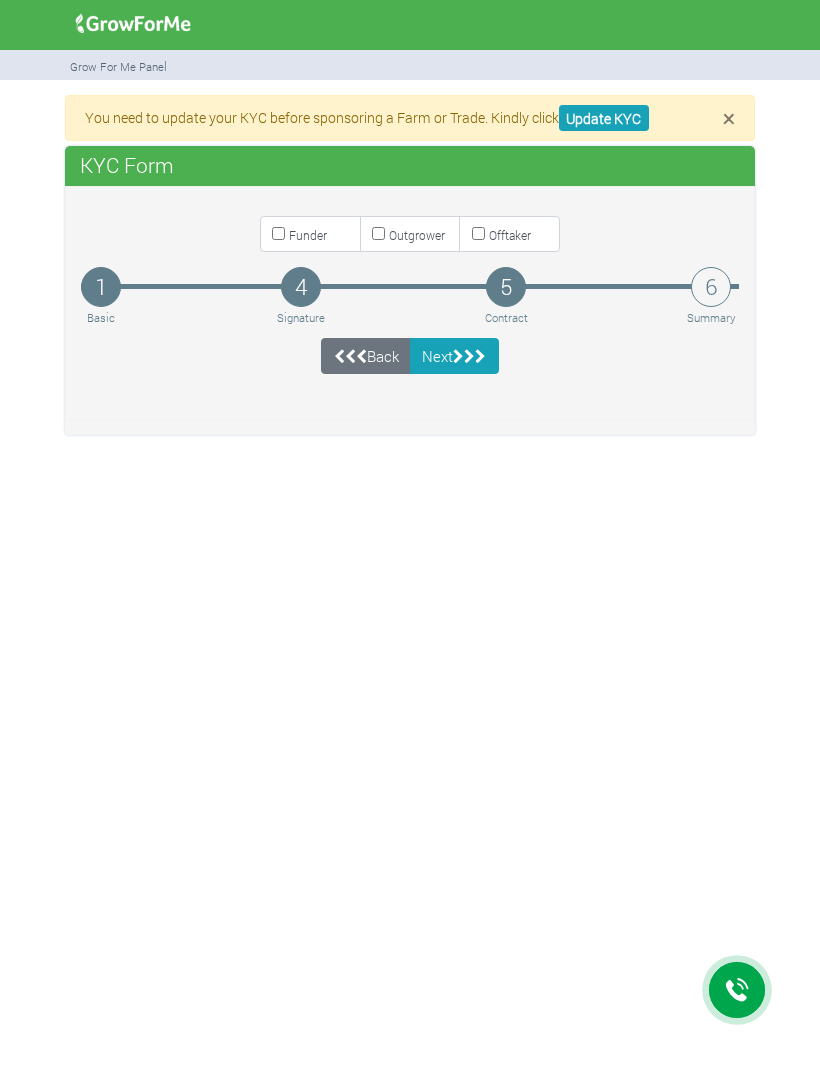 click at bounding box center [469, 356] 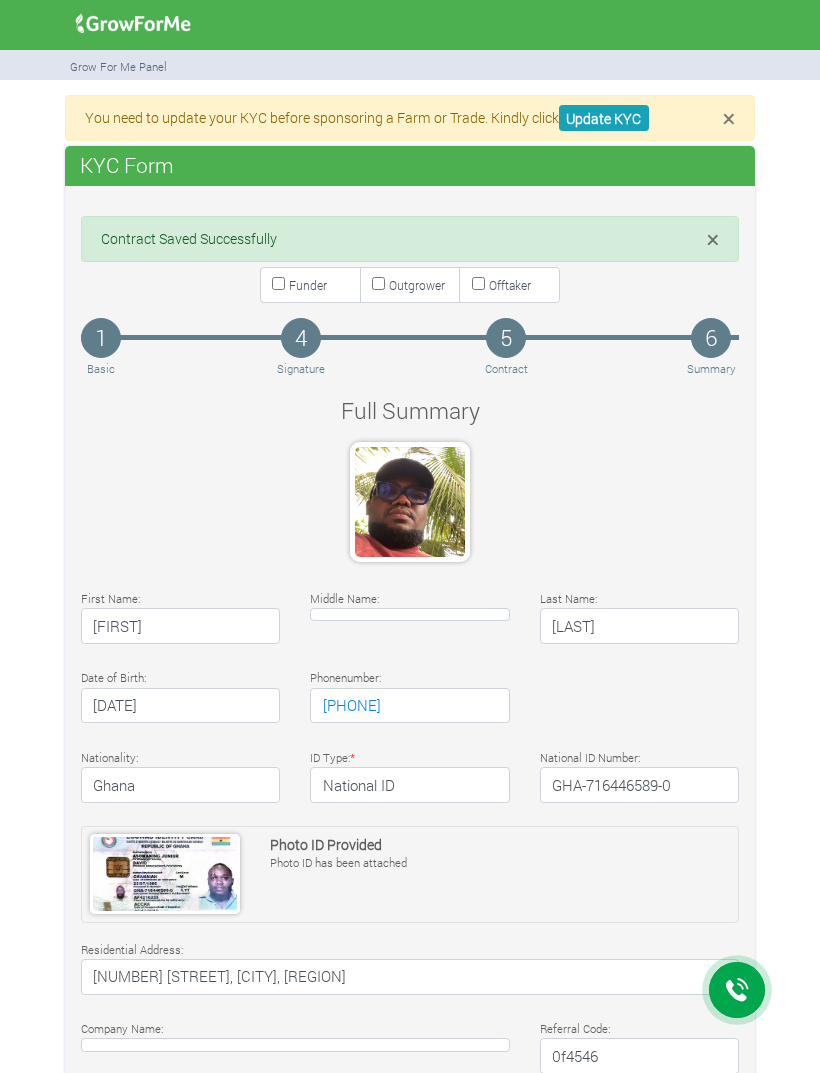 scroll, scrollTop: 0, scrollLeft: 0, axis: both 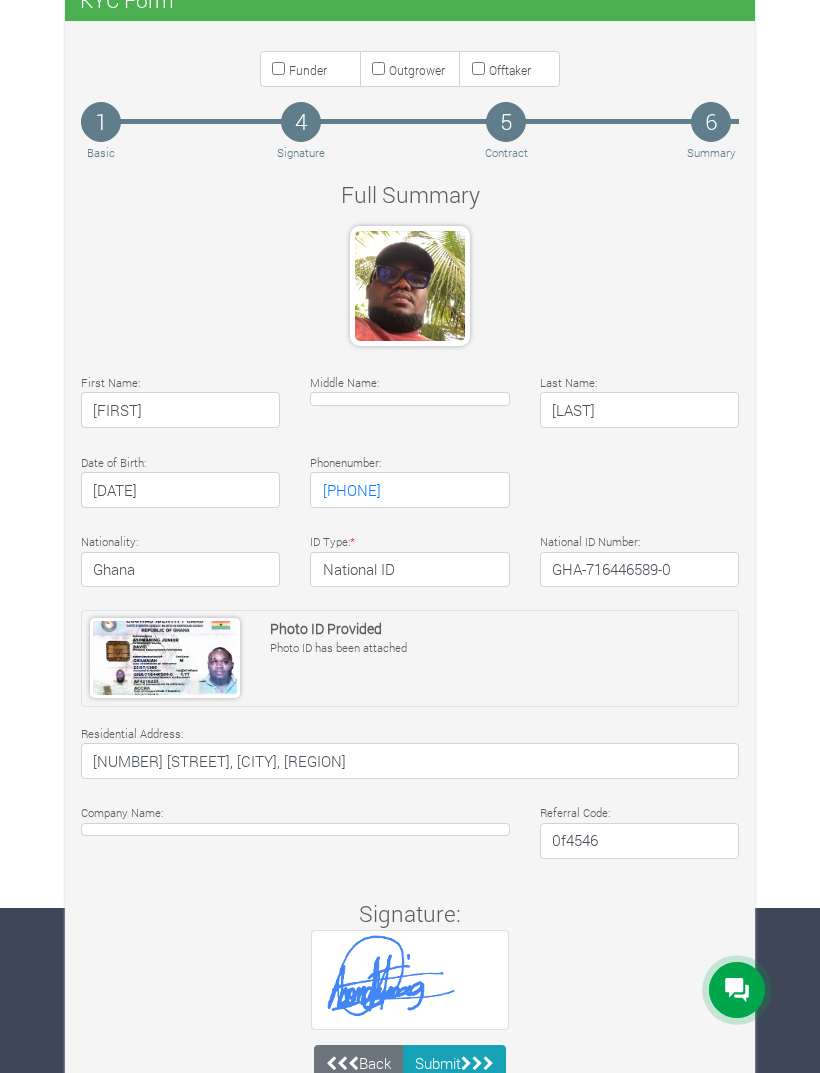 click on "Submit" at bounding box center (455, 1063) 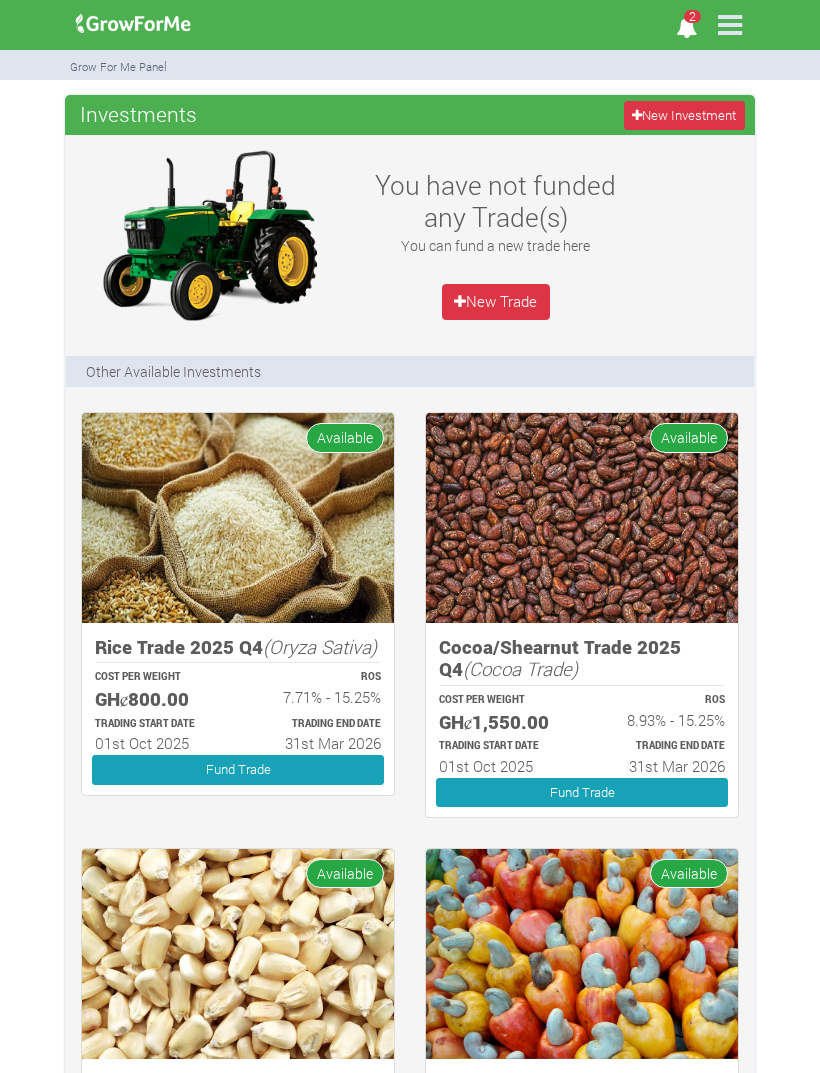 scroll, scrollTop: 0, scrollLeft: 0, axis: both 